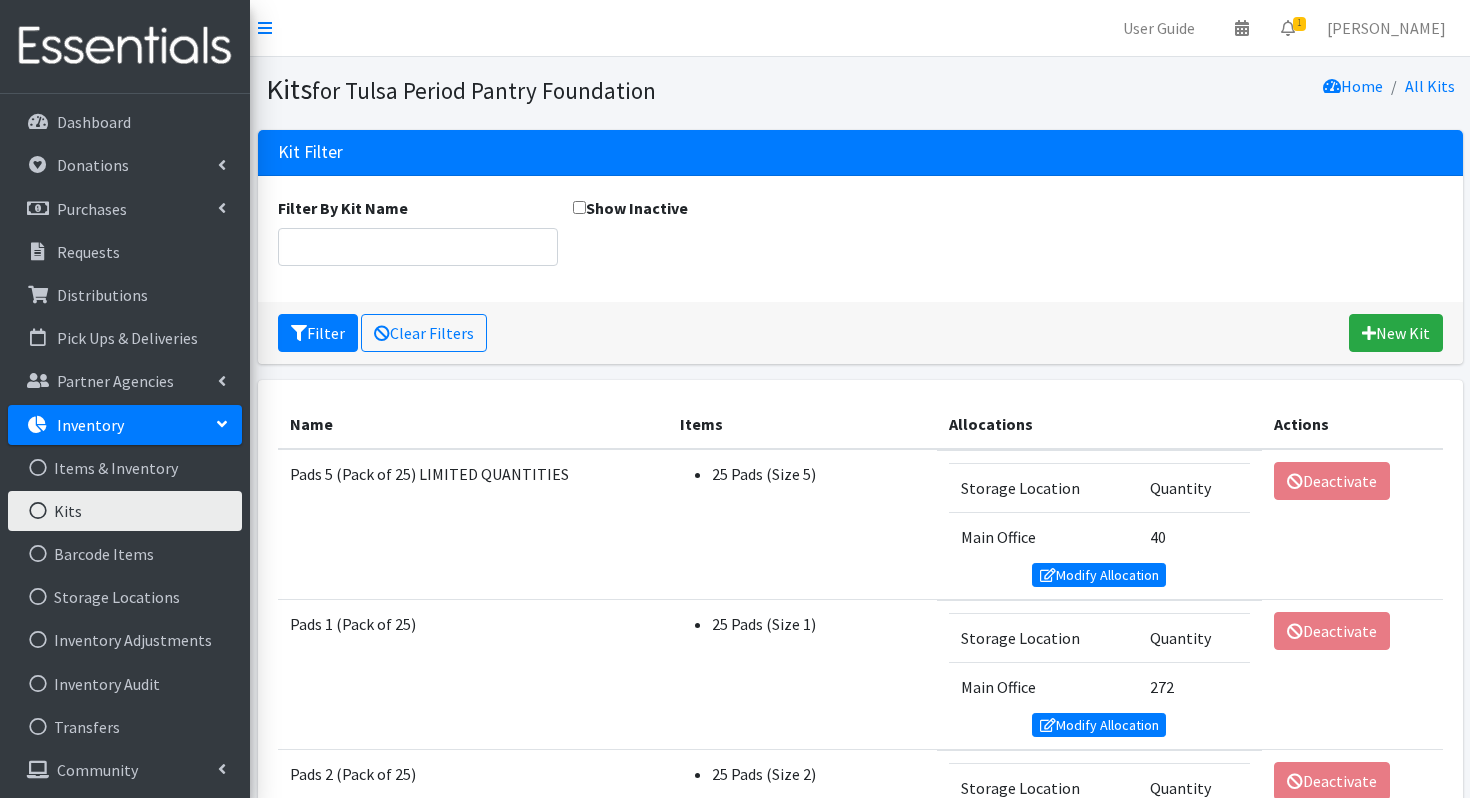 scroll, scrollTop: 0, scrollLeft: 0, axis: both 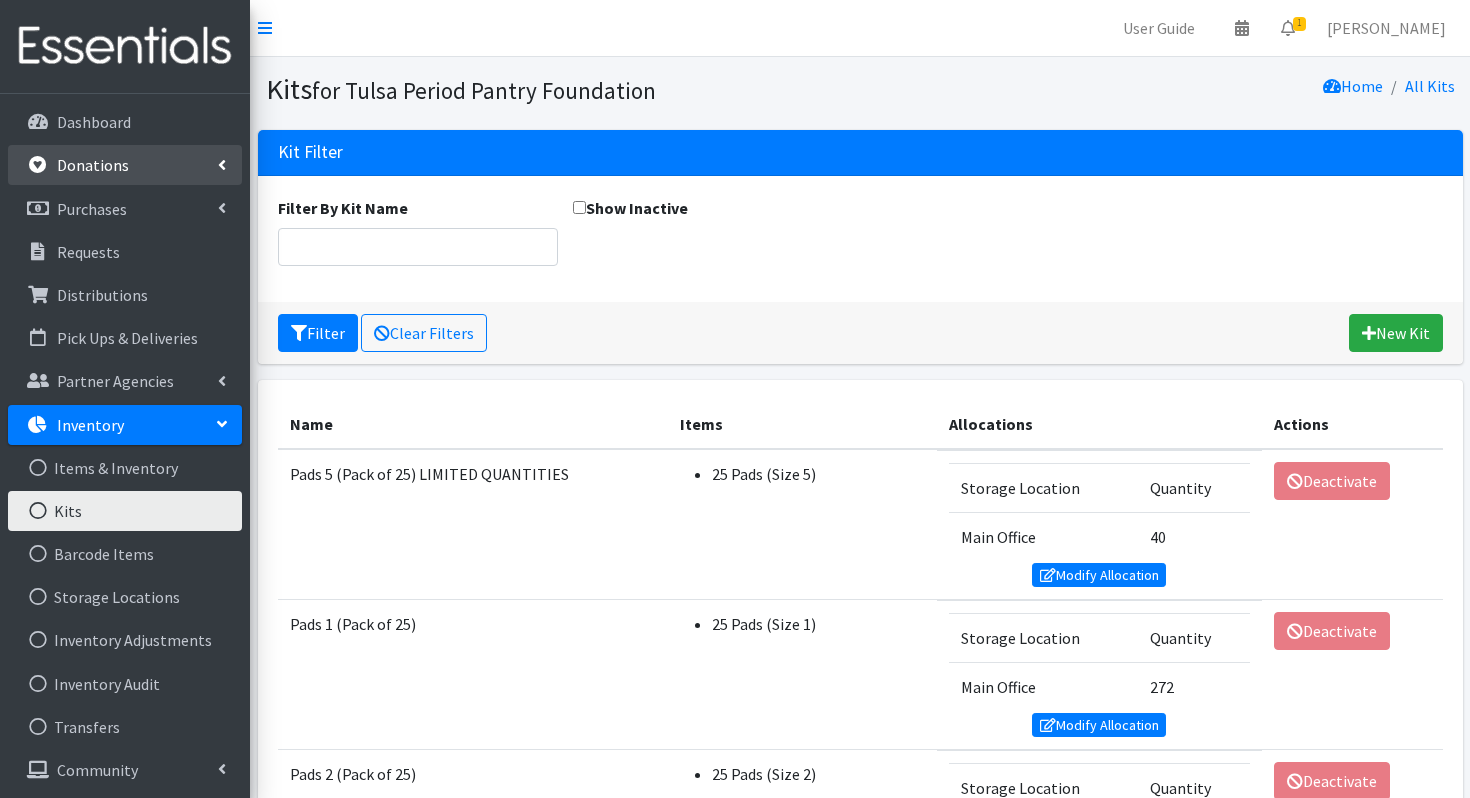 click on "Donations" at bounding box center (93, 165) 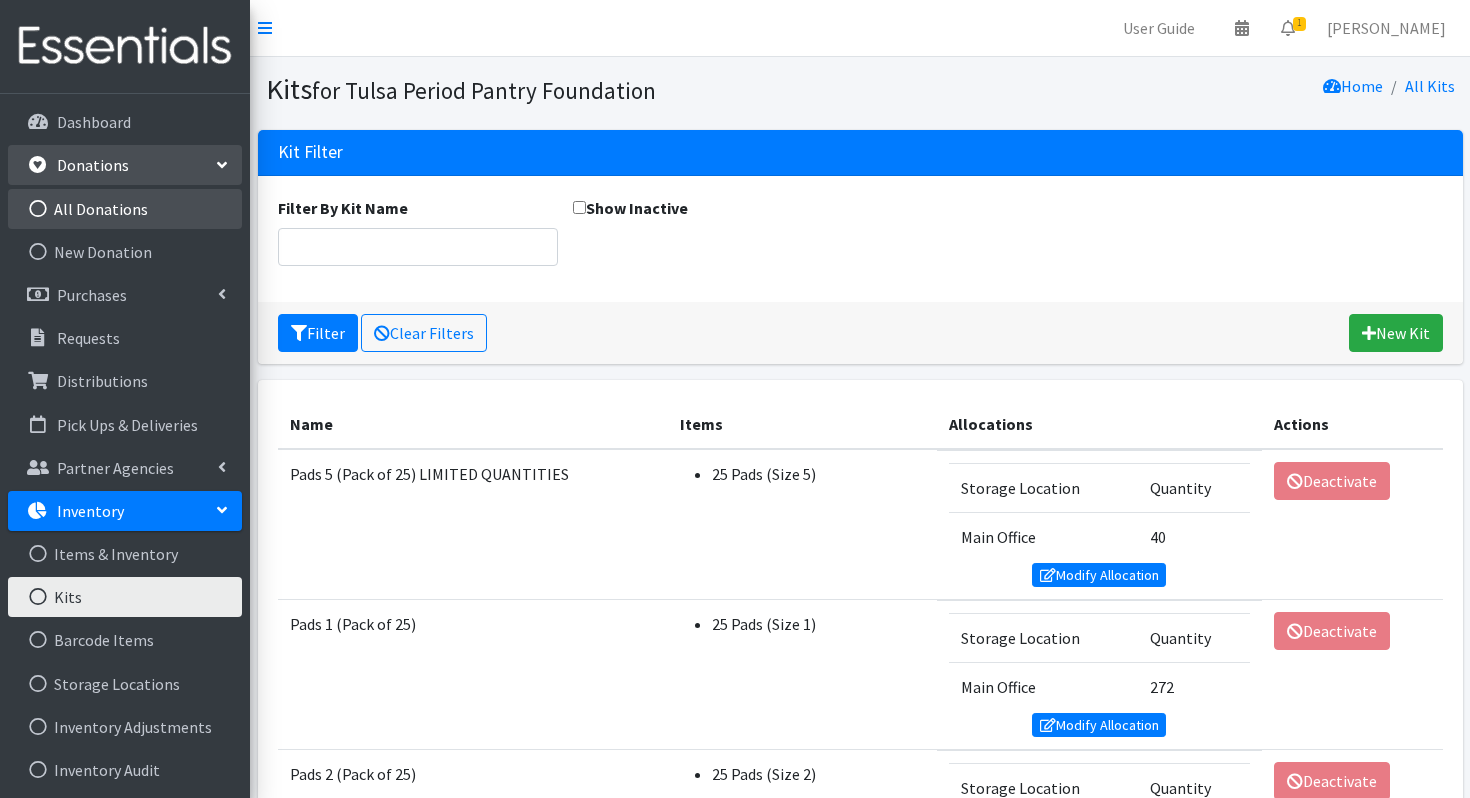 click on "All Donations" at bounding box center (125, 209) 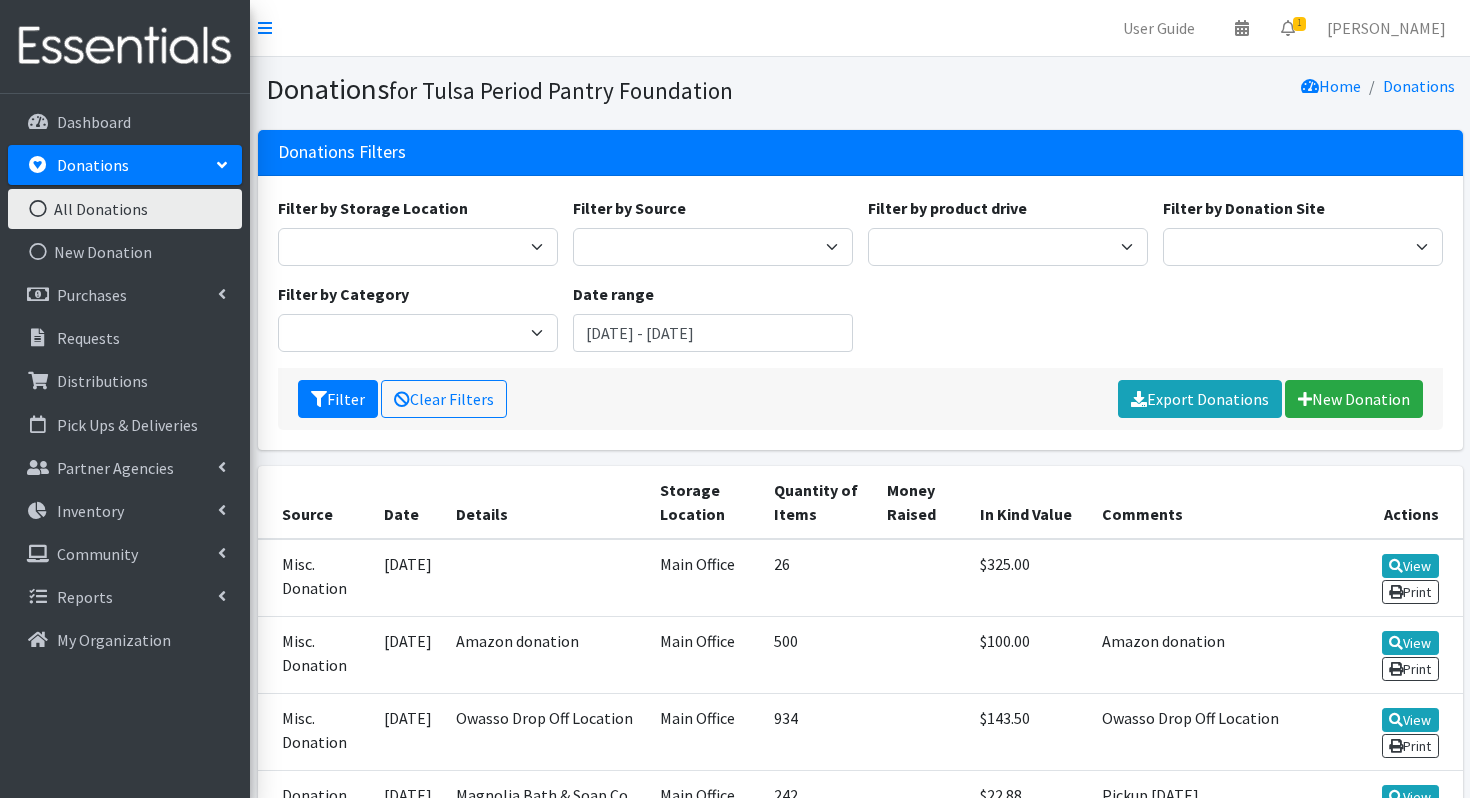 scroll, scrollTop: 0, scrollLeft: 0, axis: both 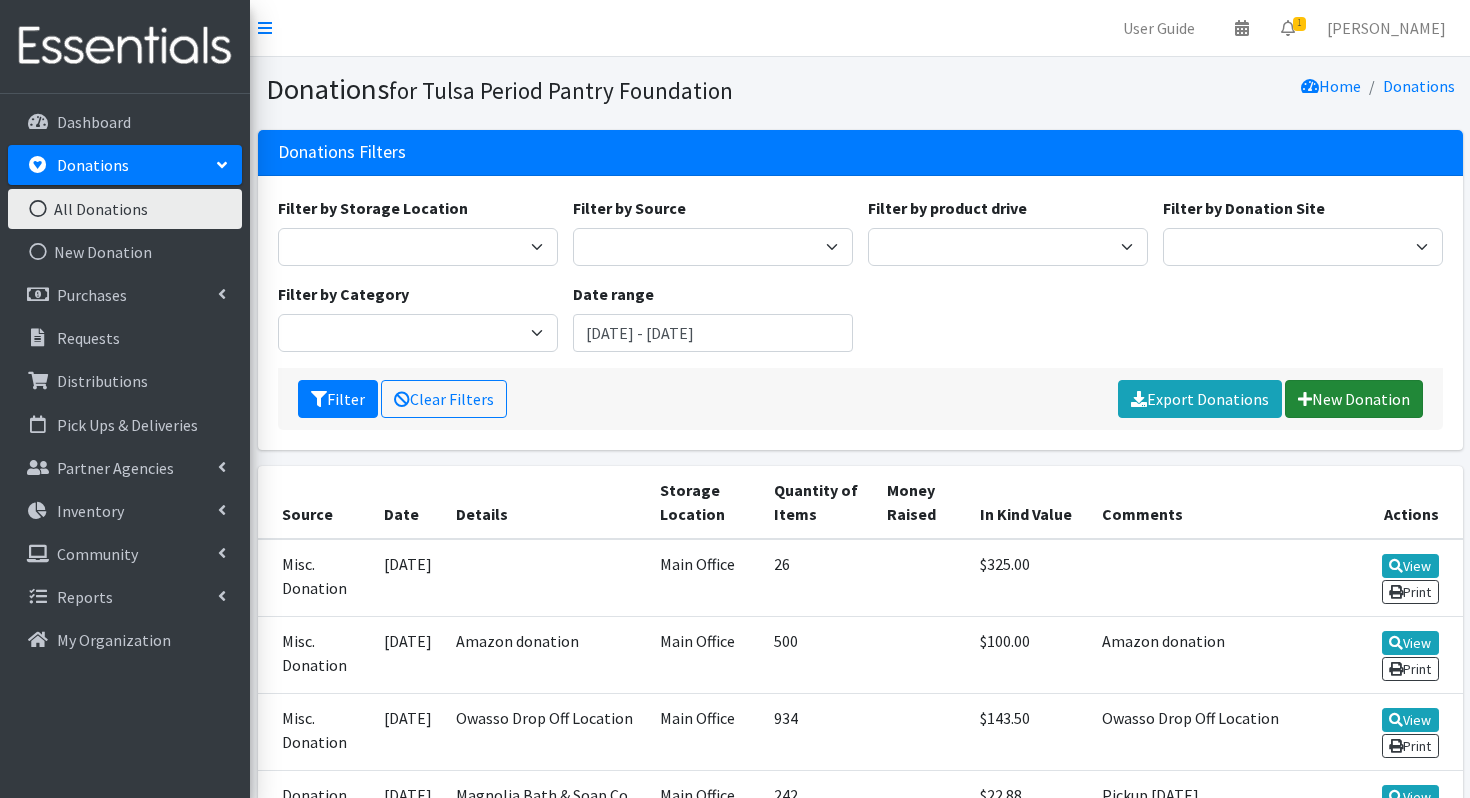click on "New Donation" at bounding box center [1354, 399] 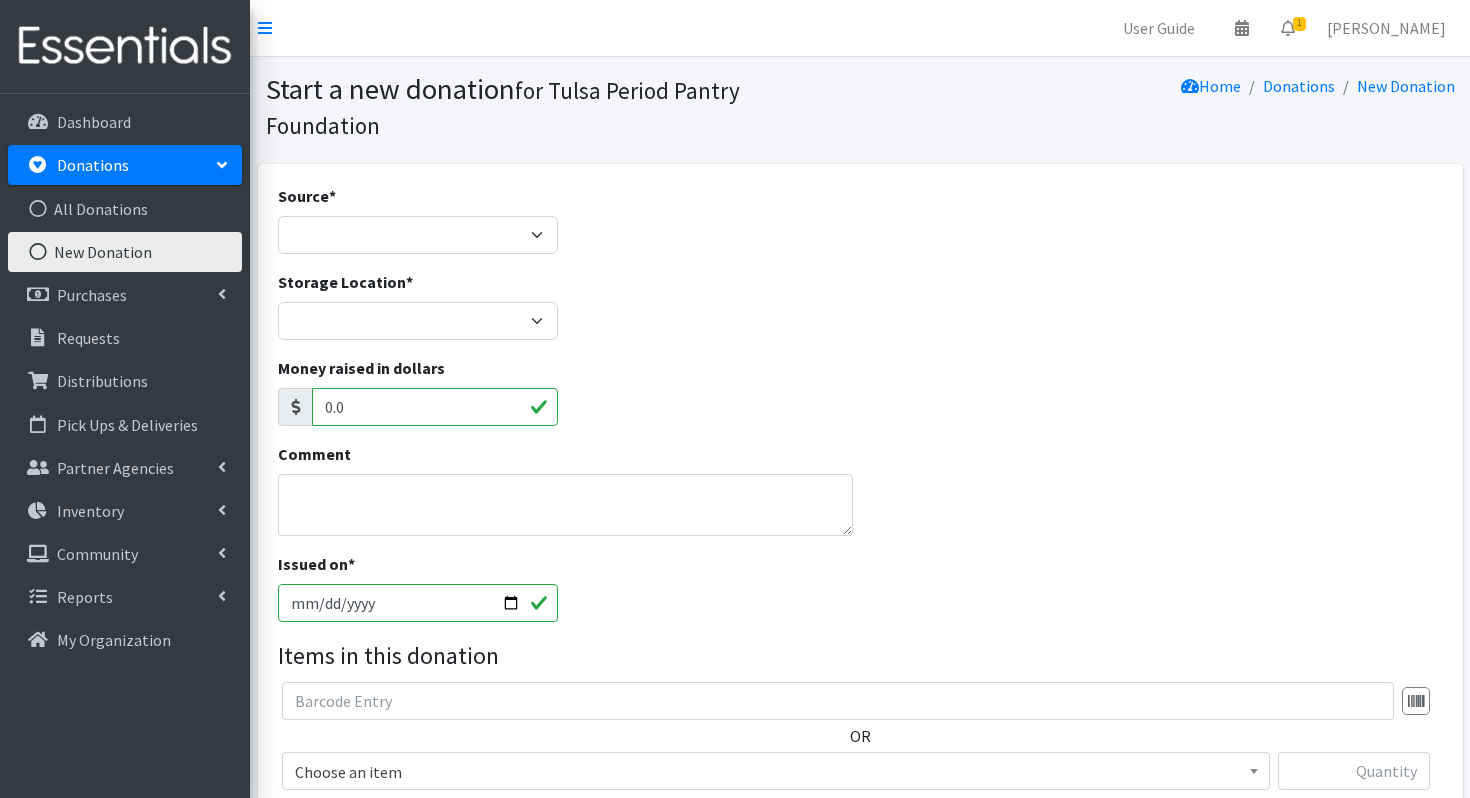 scroll, scrollTop: 0, scrollLeft: 0, axis: both 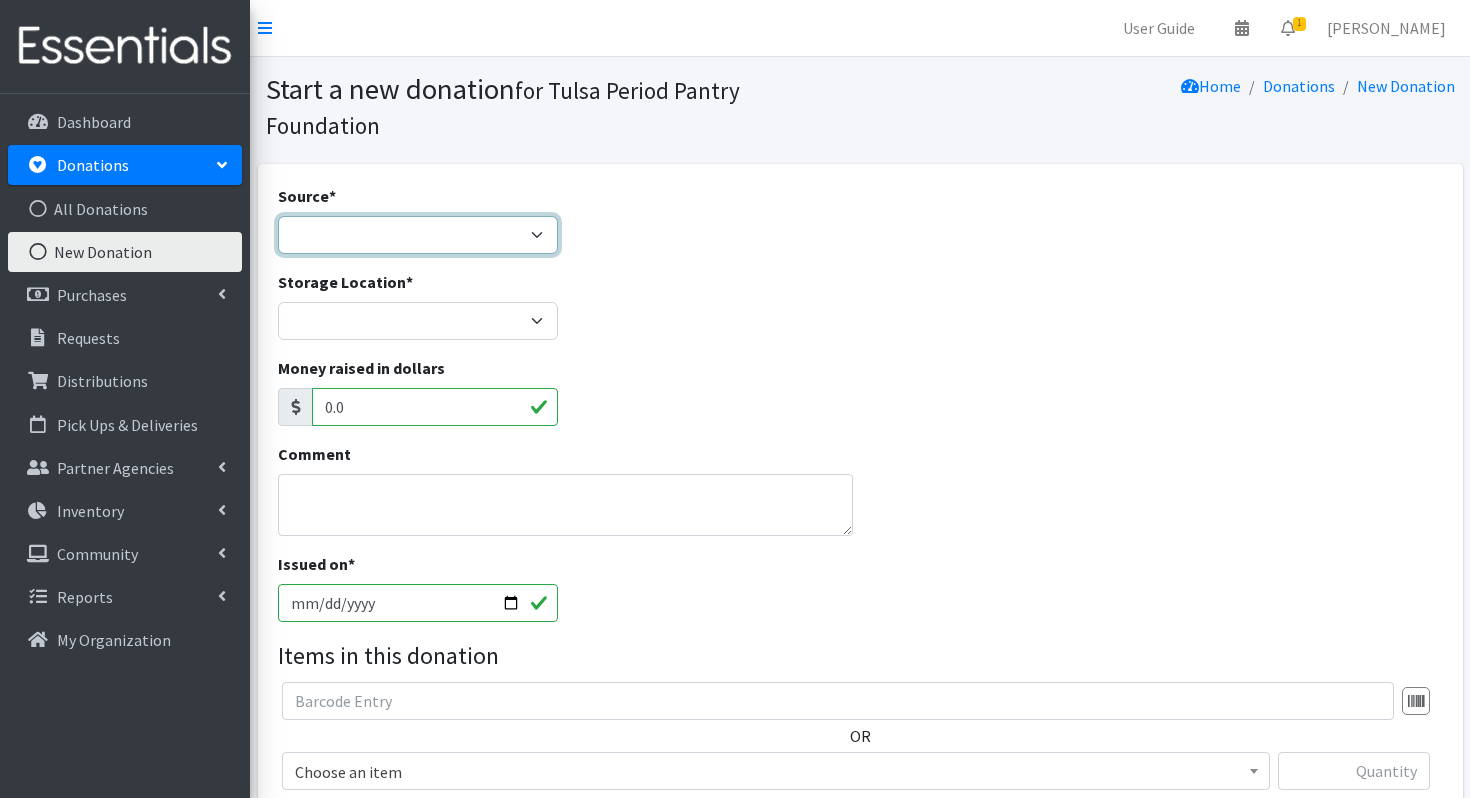 click on "Product Drive
Manufacturer
Donation Site
Misc. Donation" at bounding box center [418, 235] 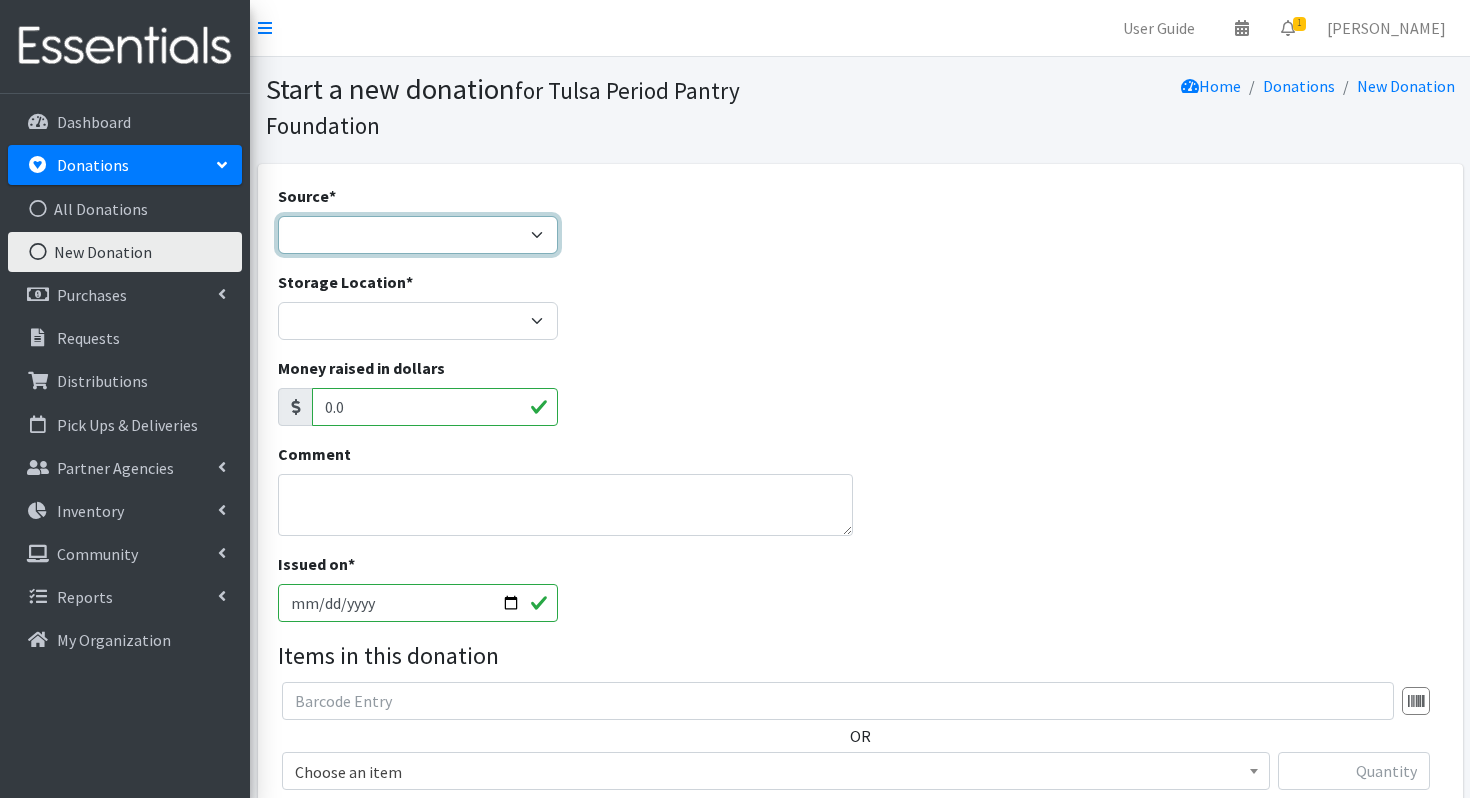 select on "Misc. Donation" 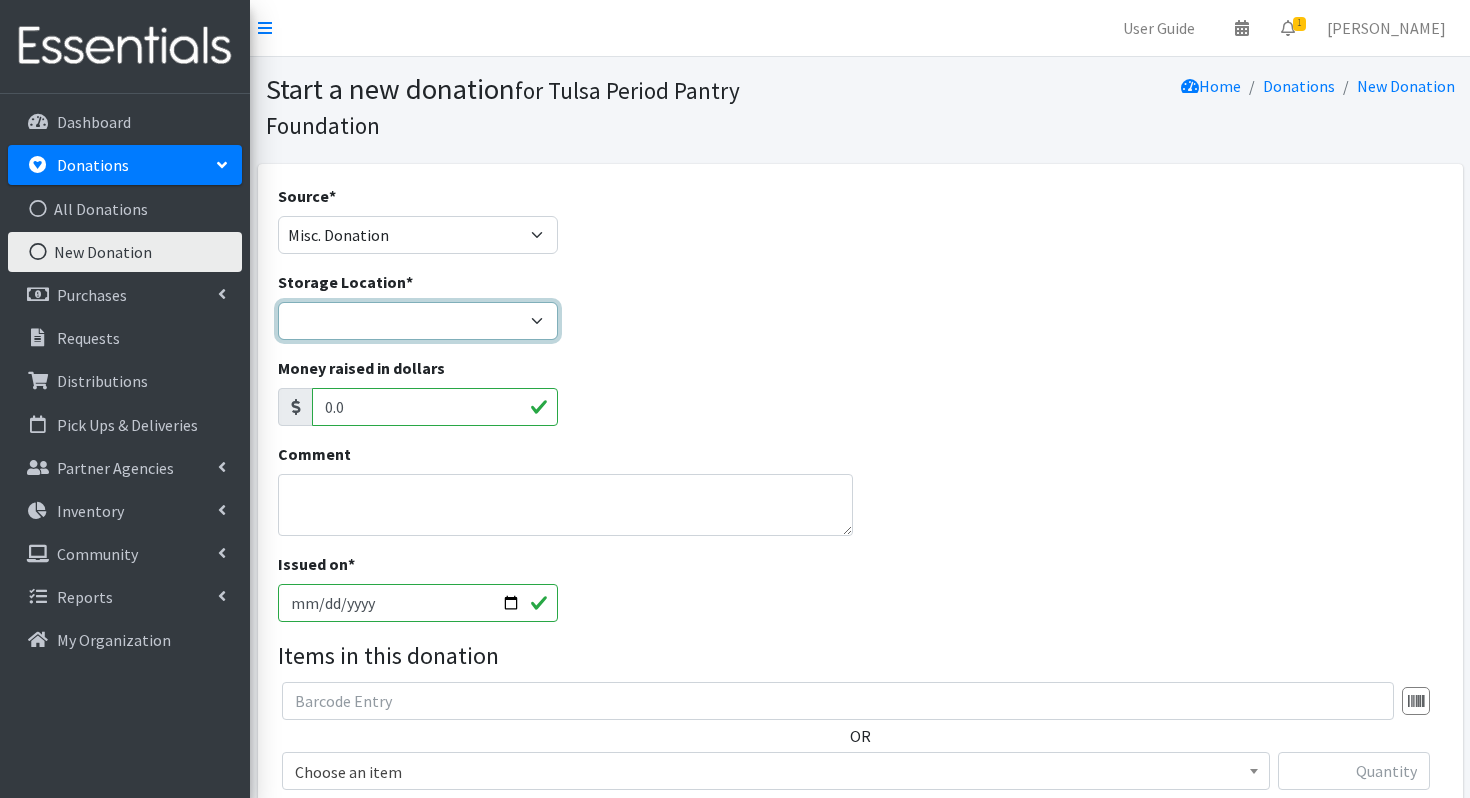 click on "Main Office" at bounding box center (418, 321) 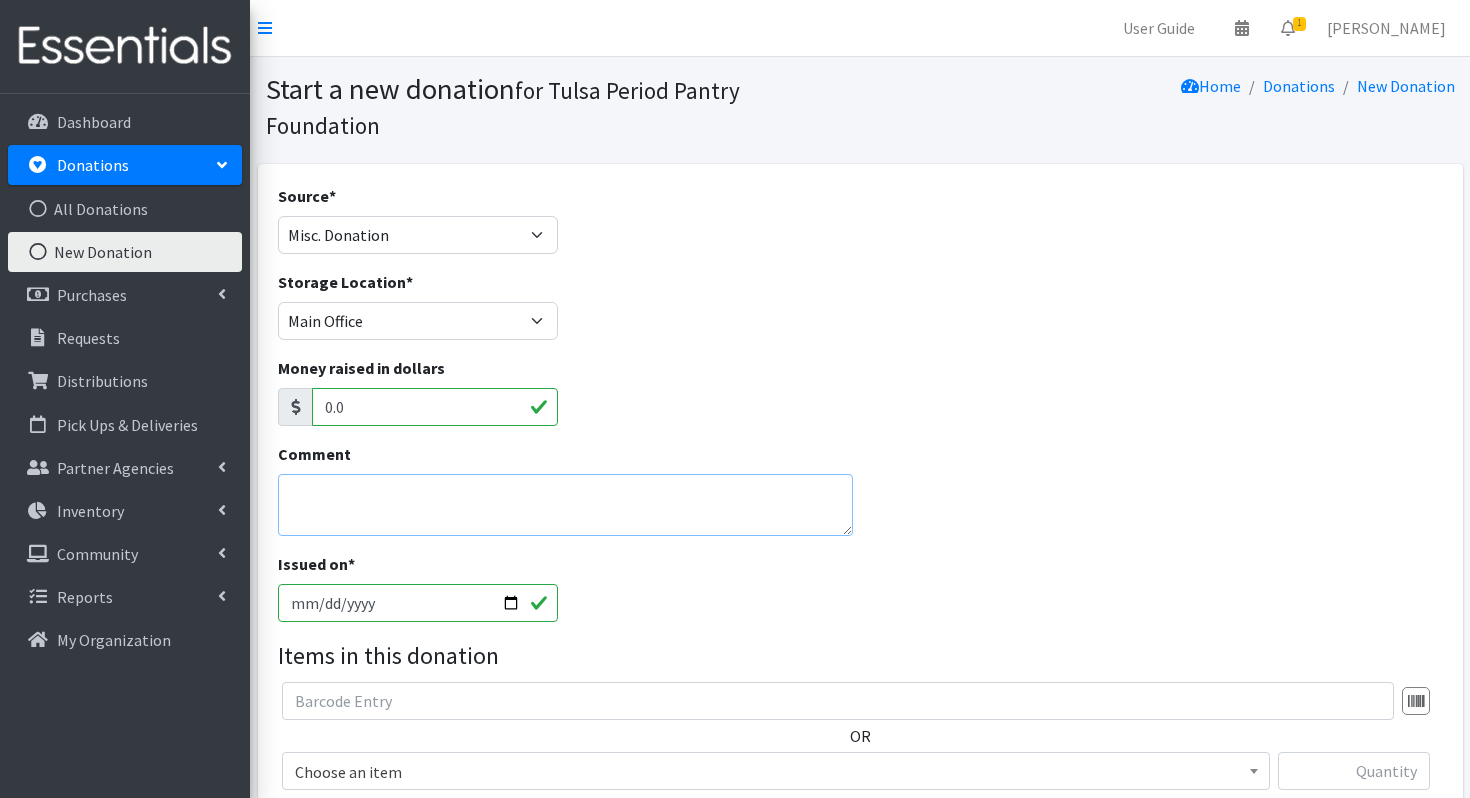click on "Comment" at bounding box center [565, 505] 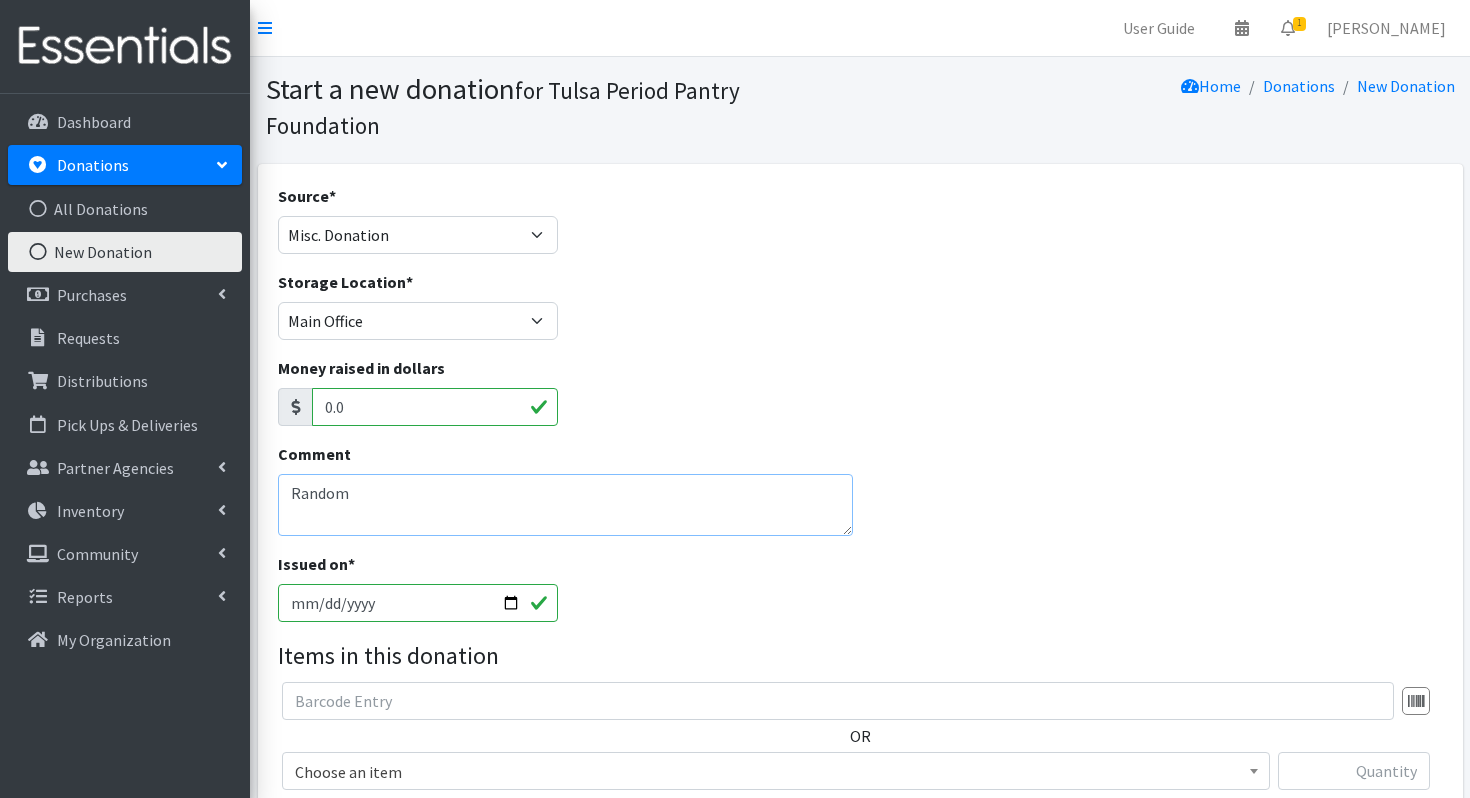 type on "Random" 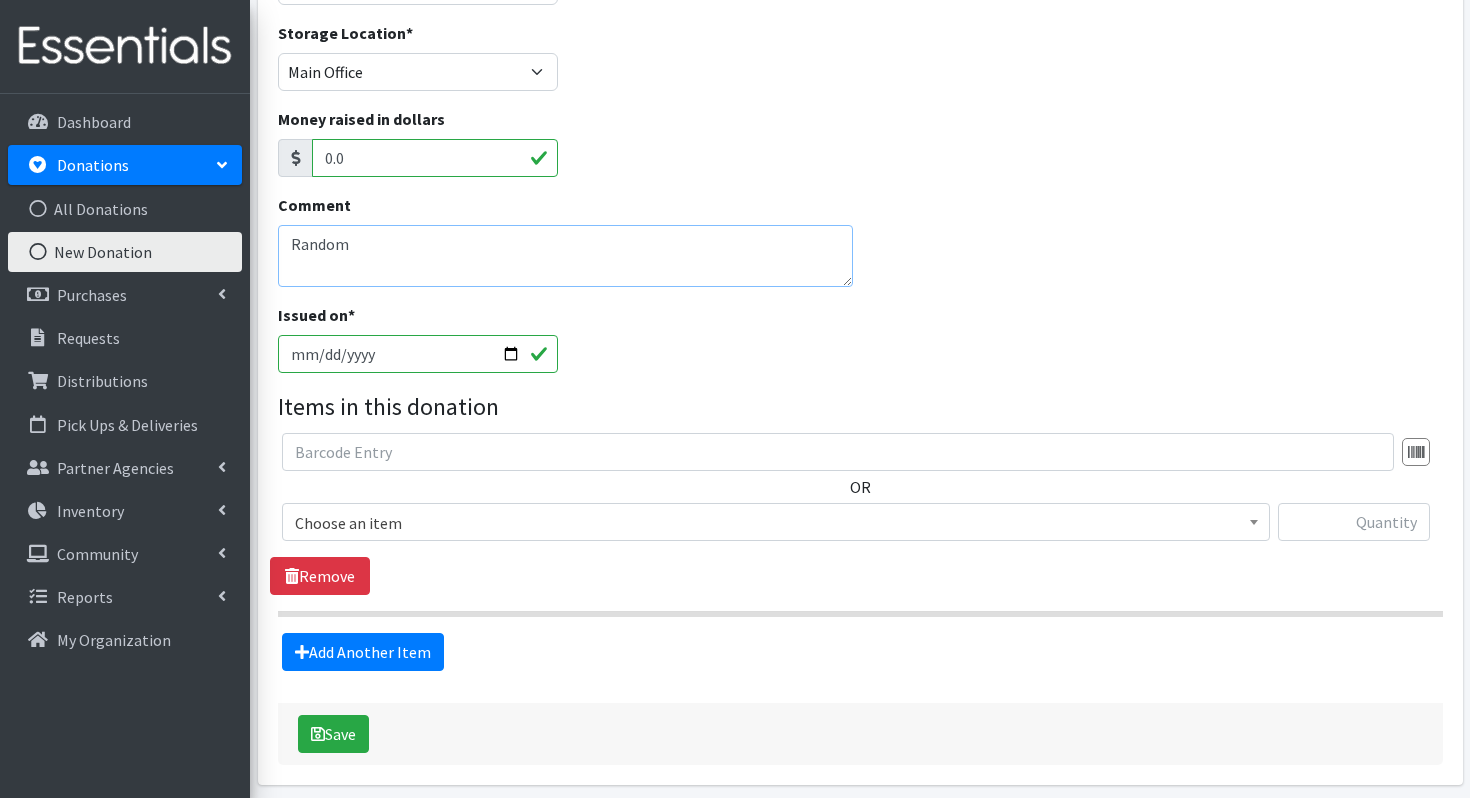 scroll, scrollTop: 260, scrollLeft: 0, axis: vertical 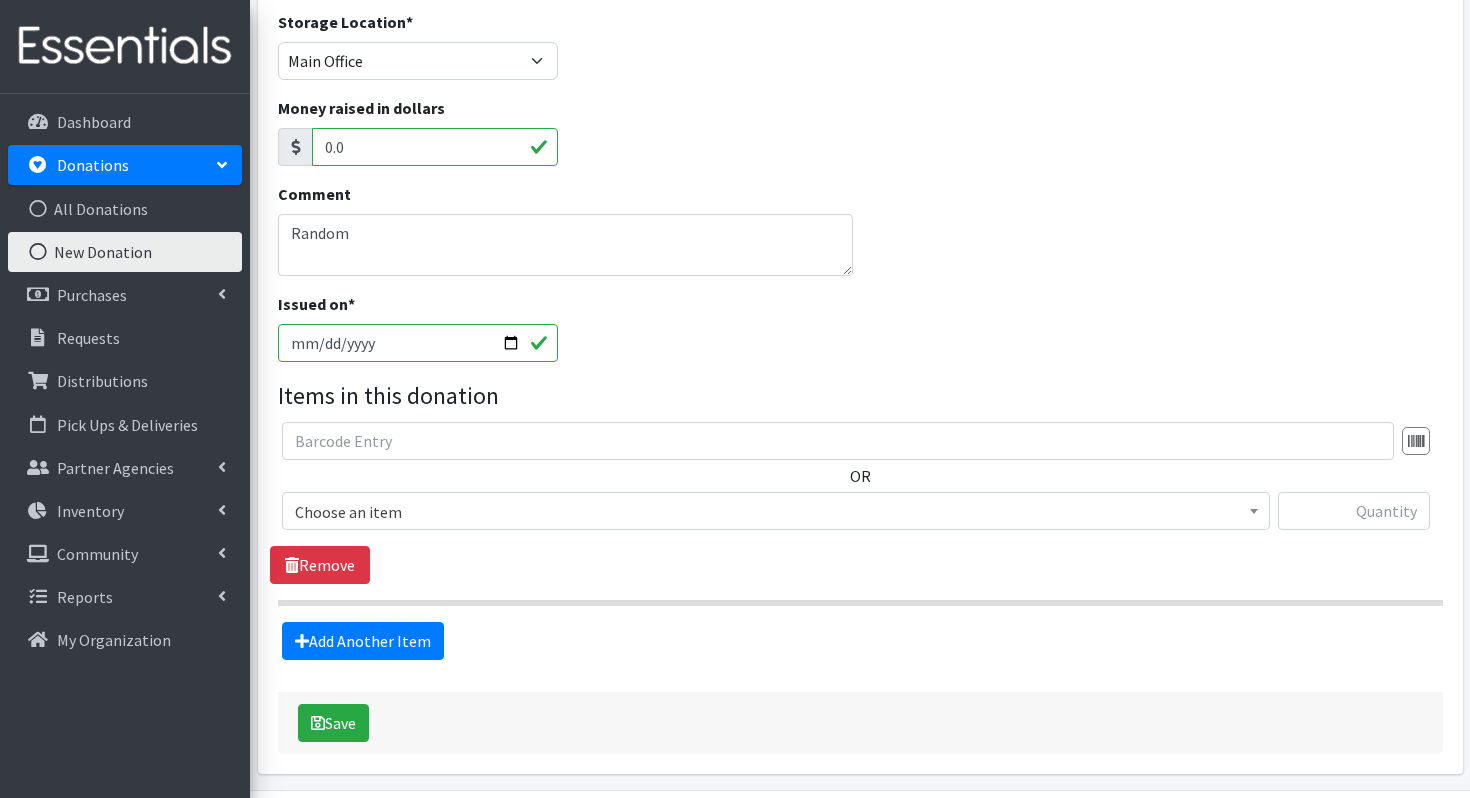 click on "Choose an item" at bounding box center (776, 512) 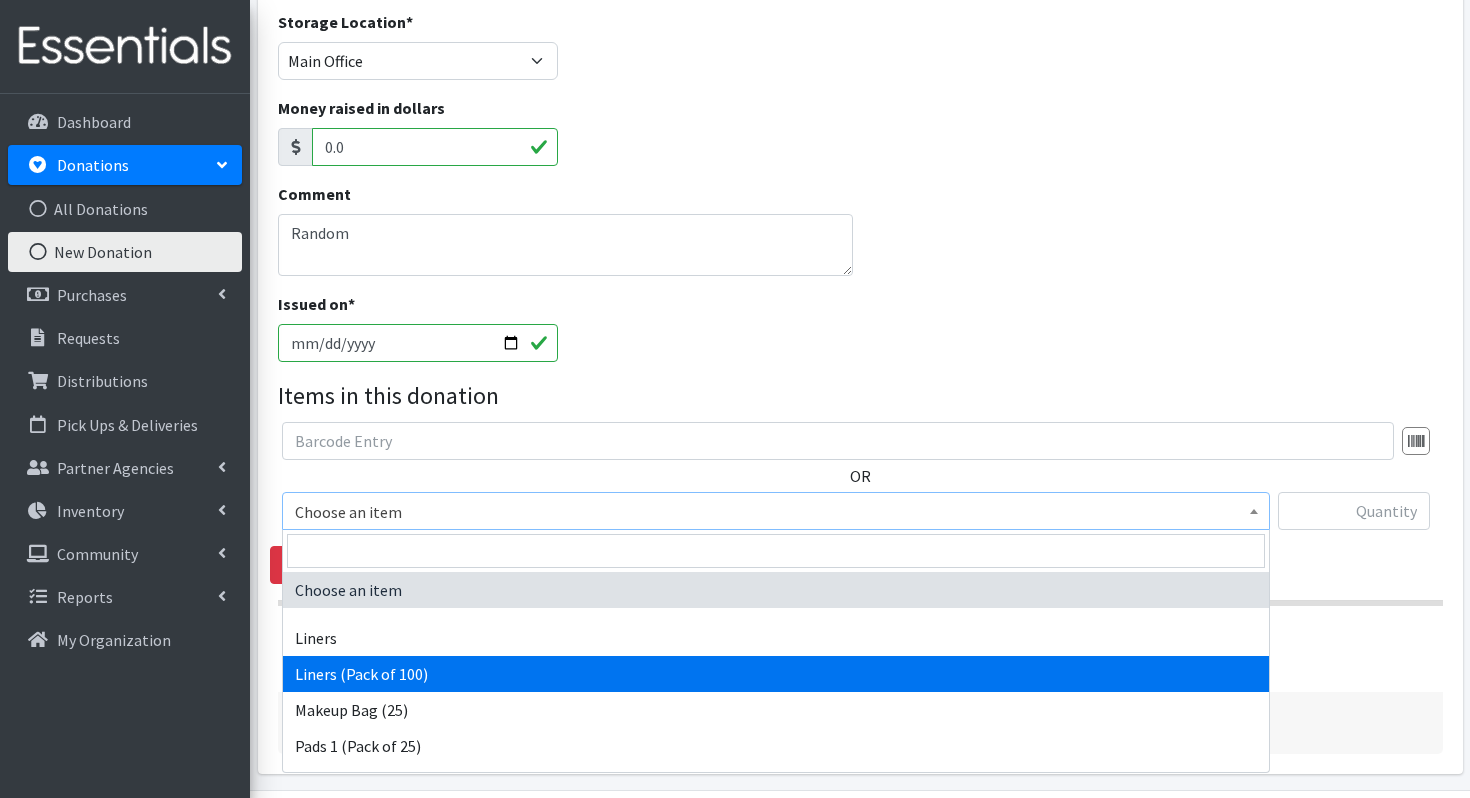 scroll, scrollTop: 274, scrollLeft: 0, axis: vertical 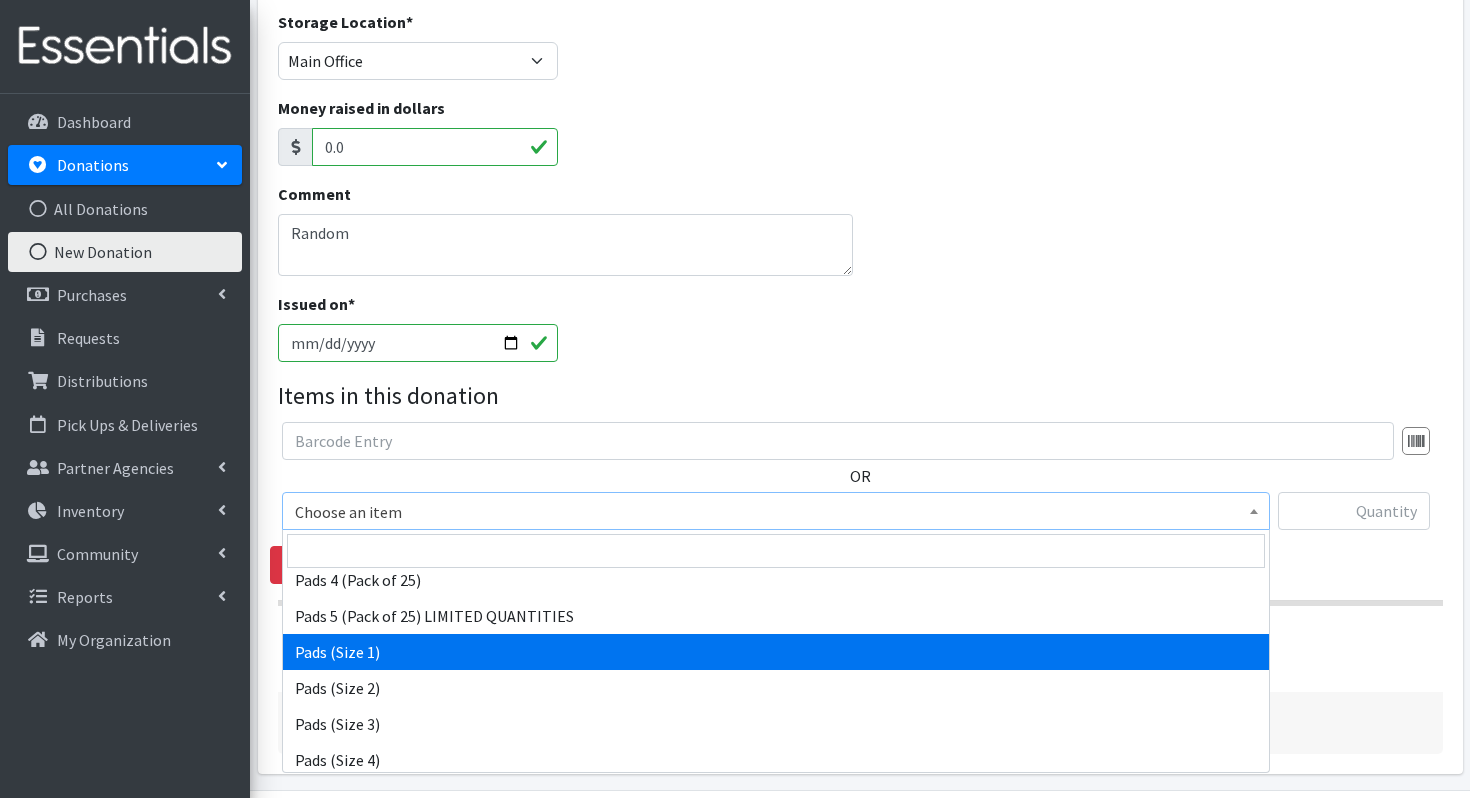 select on "12710" 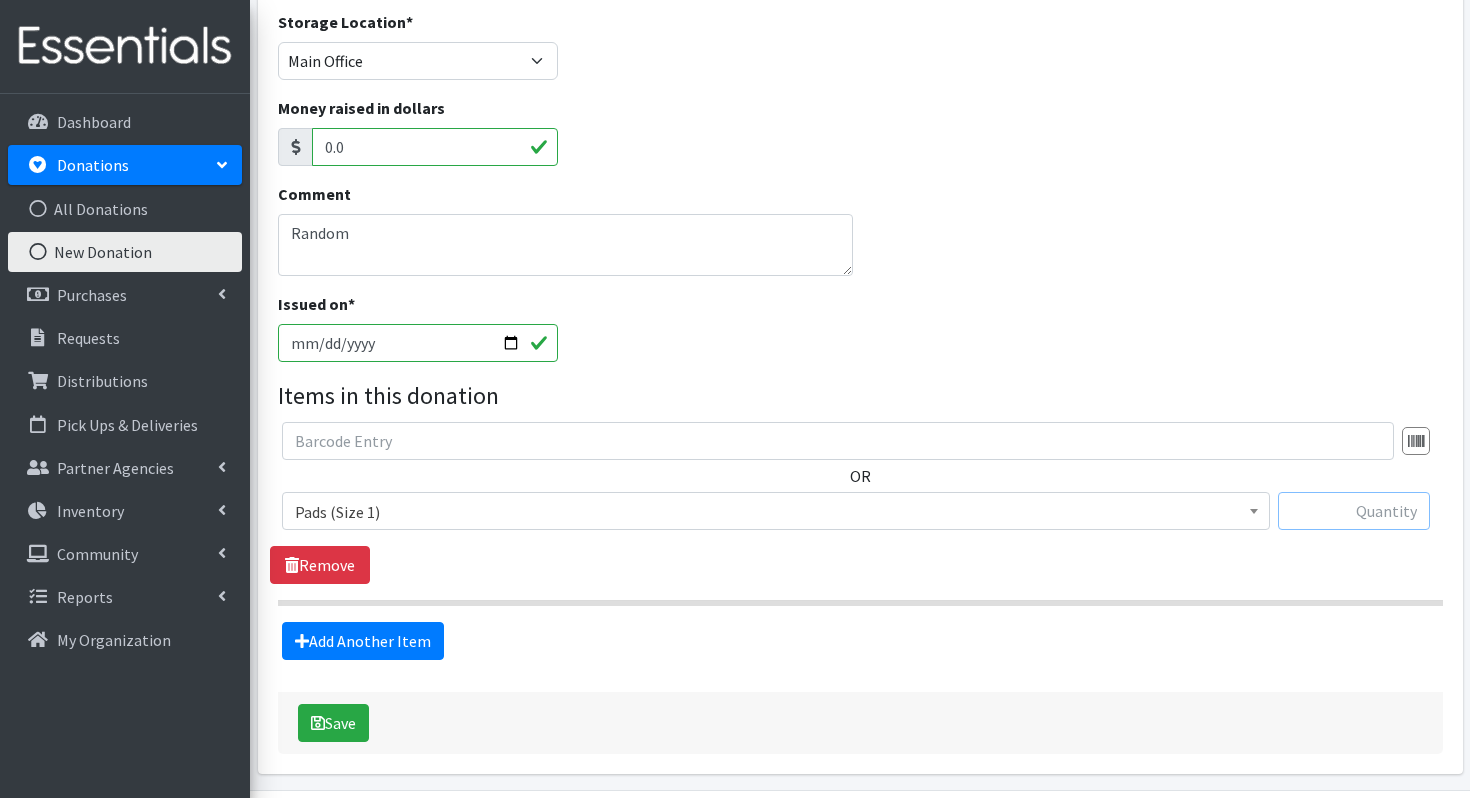 click at bounding box center (1354, 511) 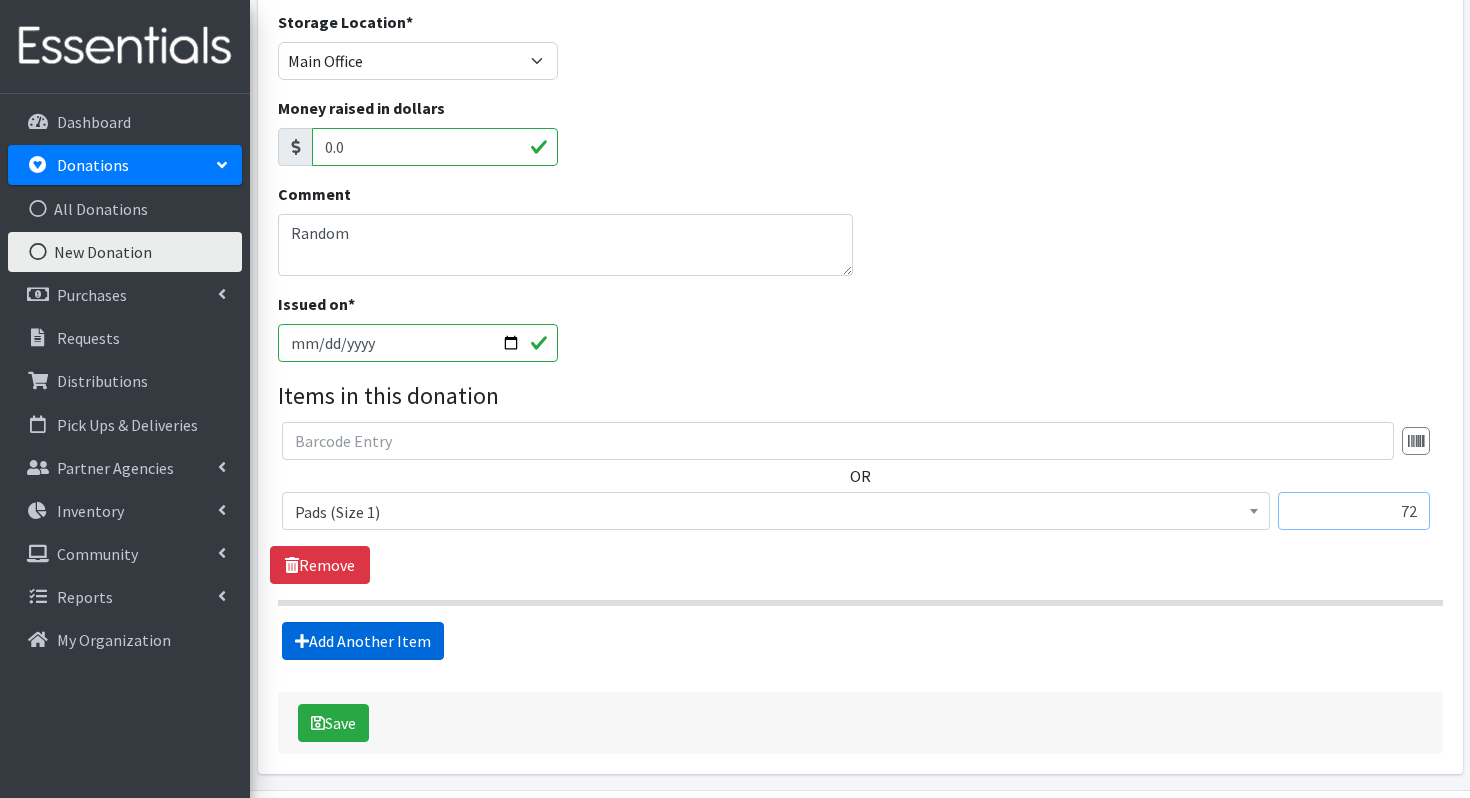 type on "72" 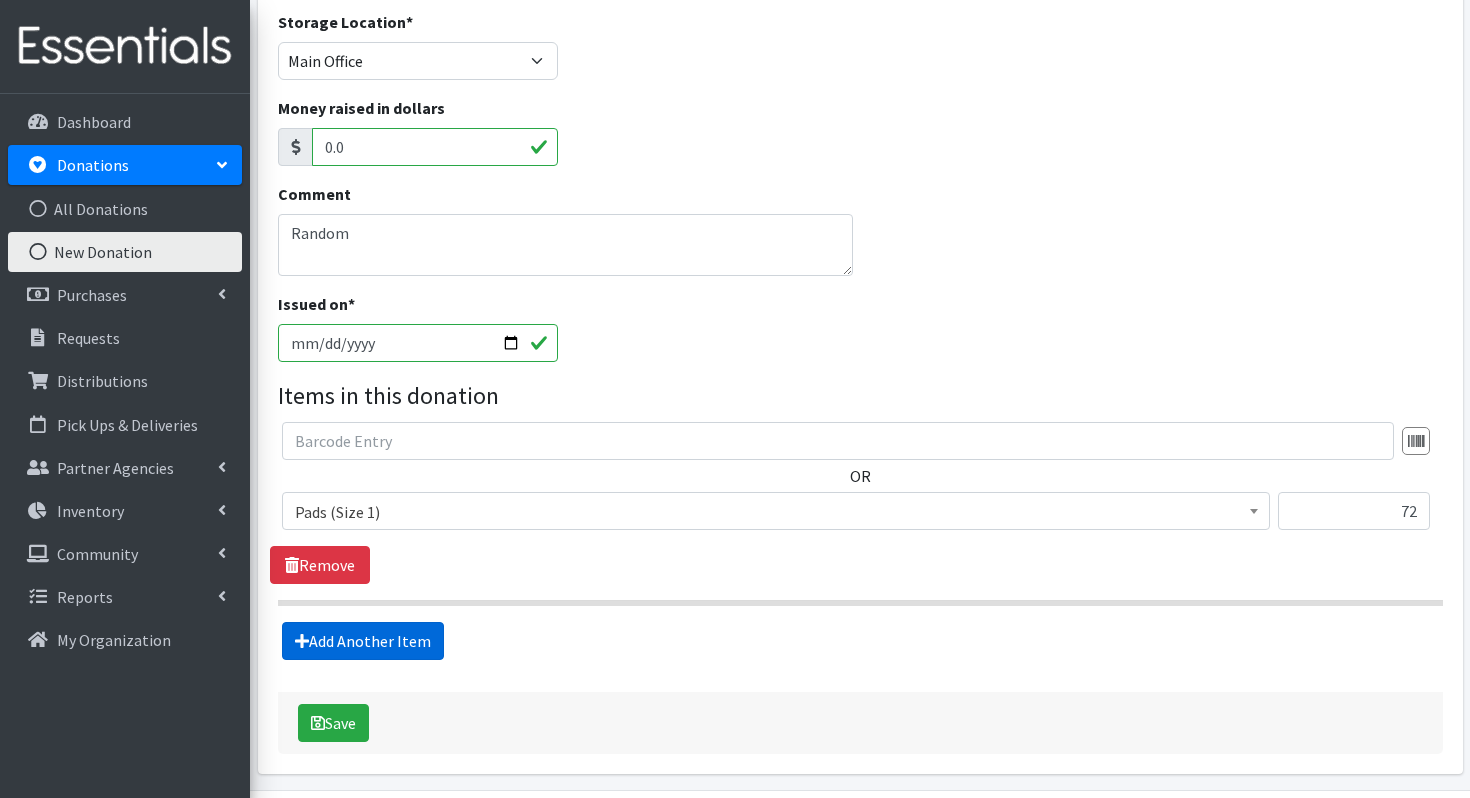 click on "Add Another Item" at bounding box center (363, 641) 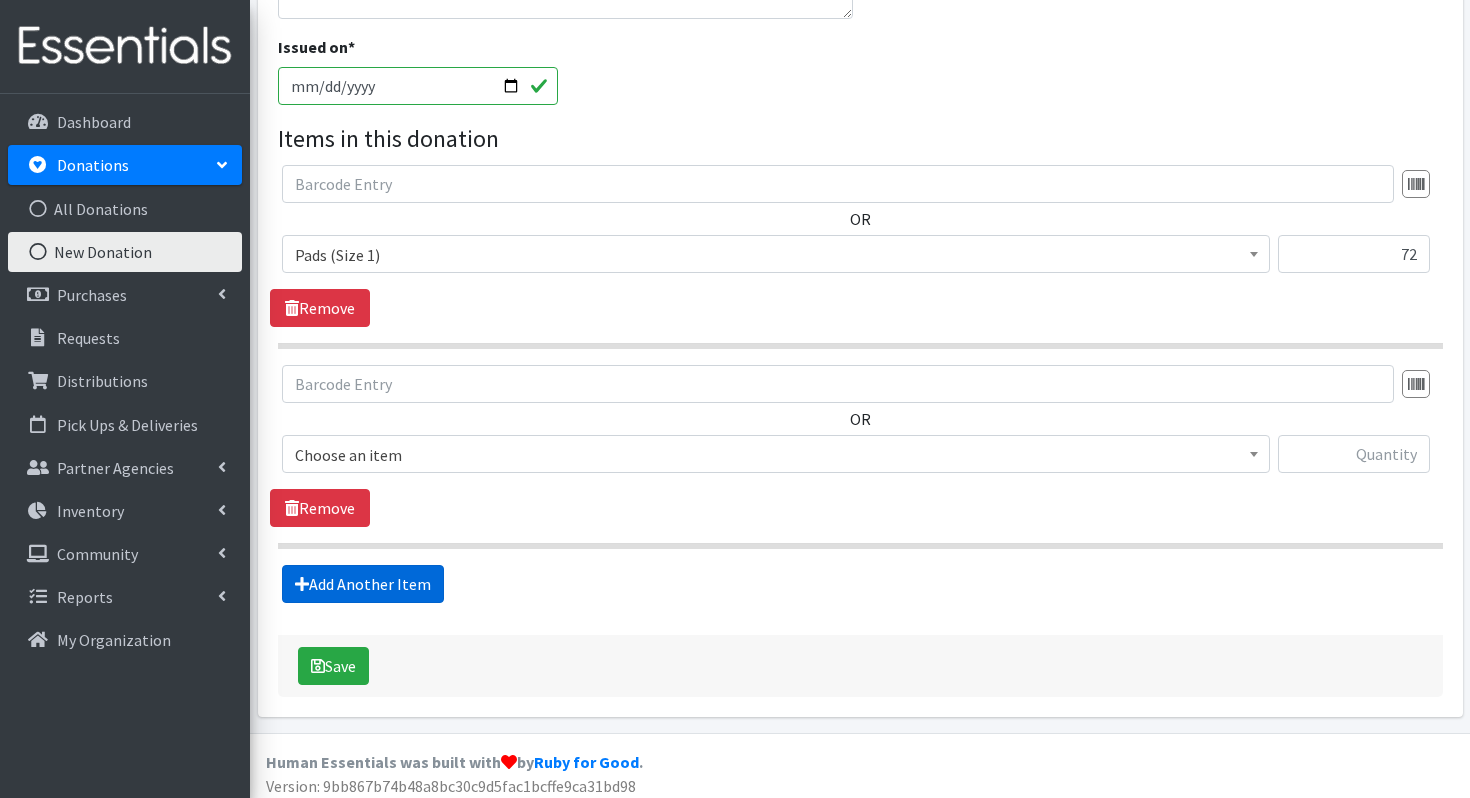 scroll, scrollTop: 527, scrollLeft: 0, axis: vertical 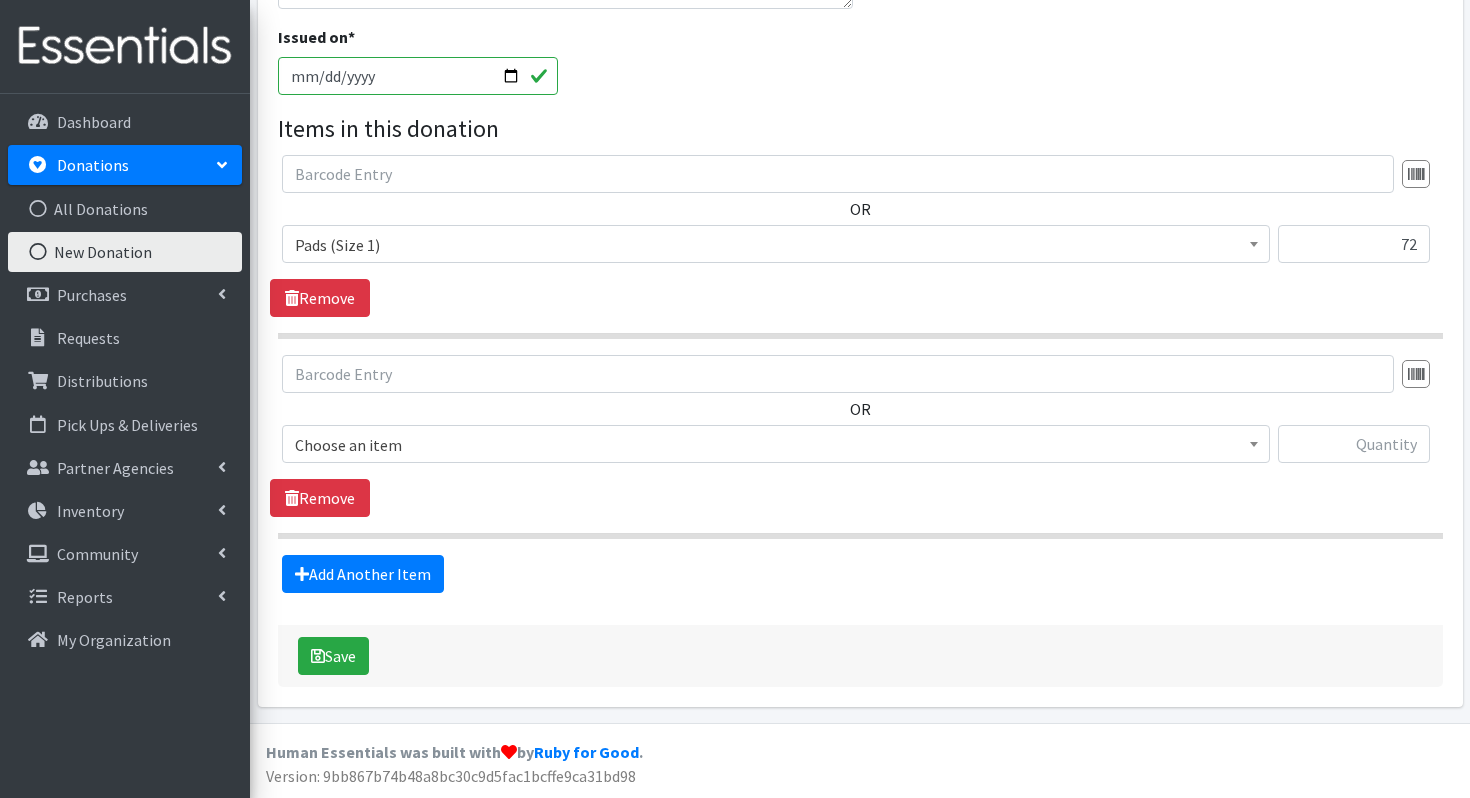 click on "Choose an item" at bounding box center (776, 445) 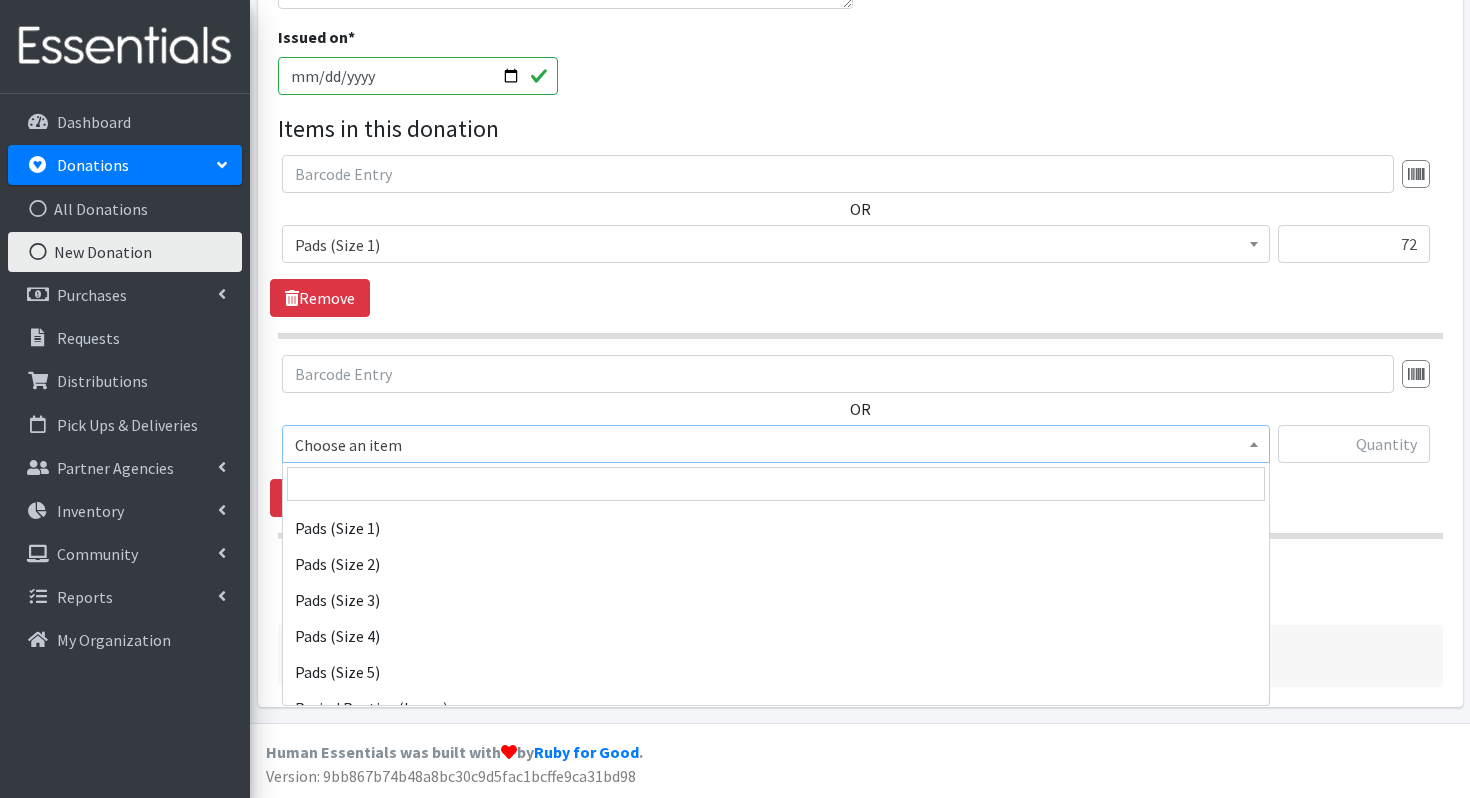 scroll, scrollTop: 335, scrollLeft: 0, axis: vertical 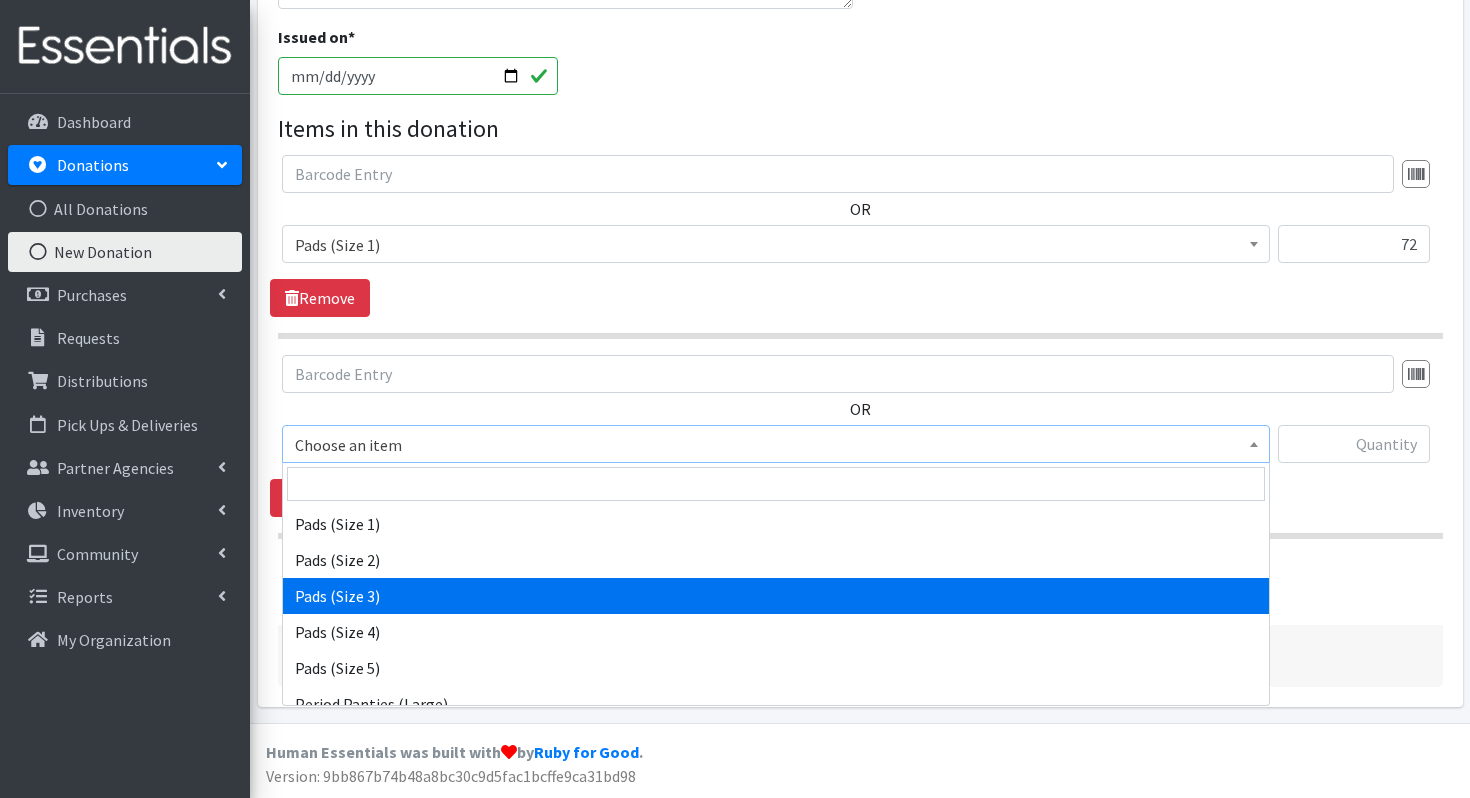 select on "13214" 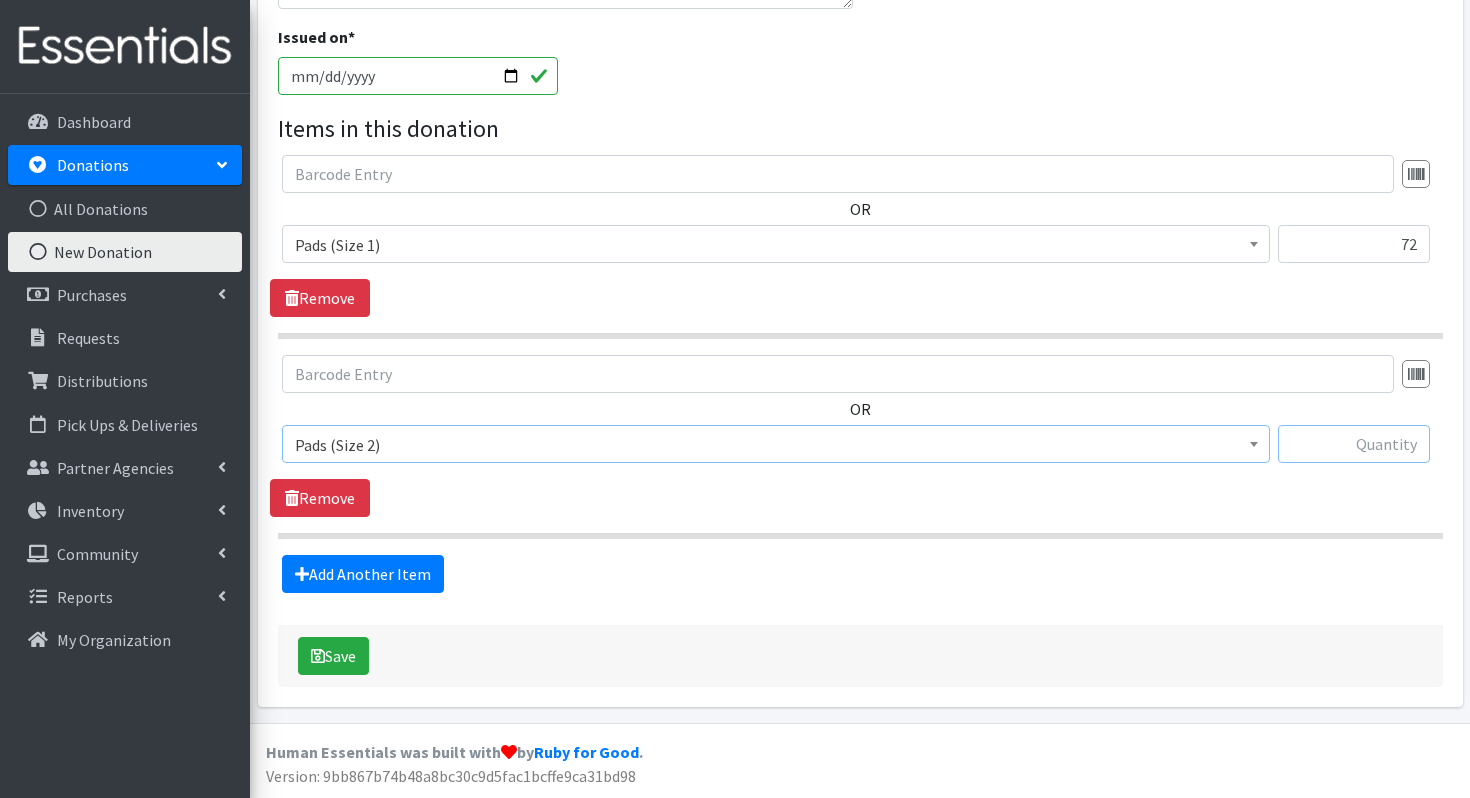 click at bounding box center (1354, 444) 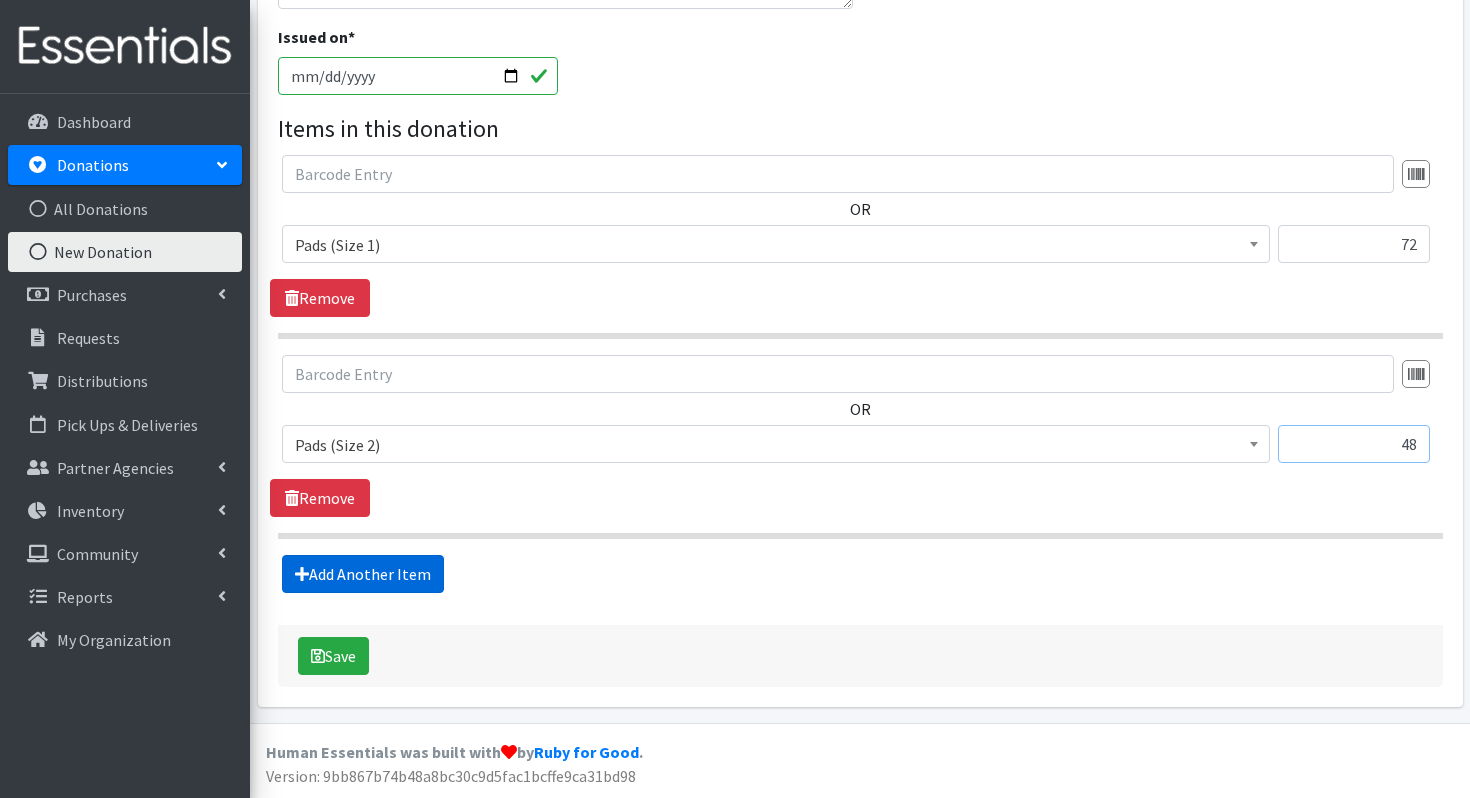type on "48" 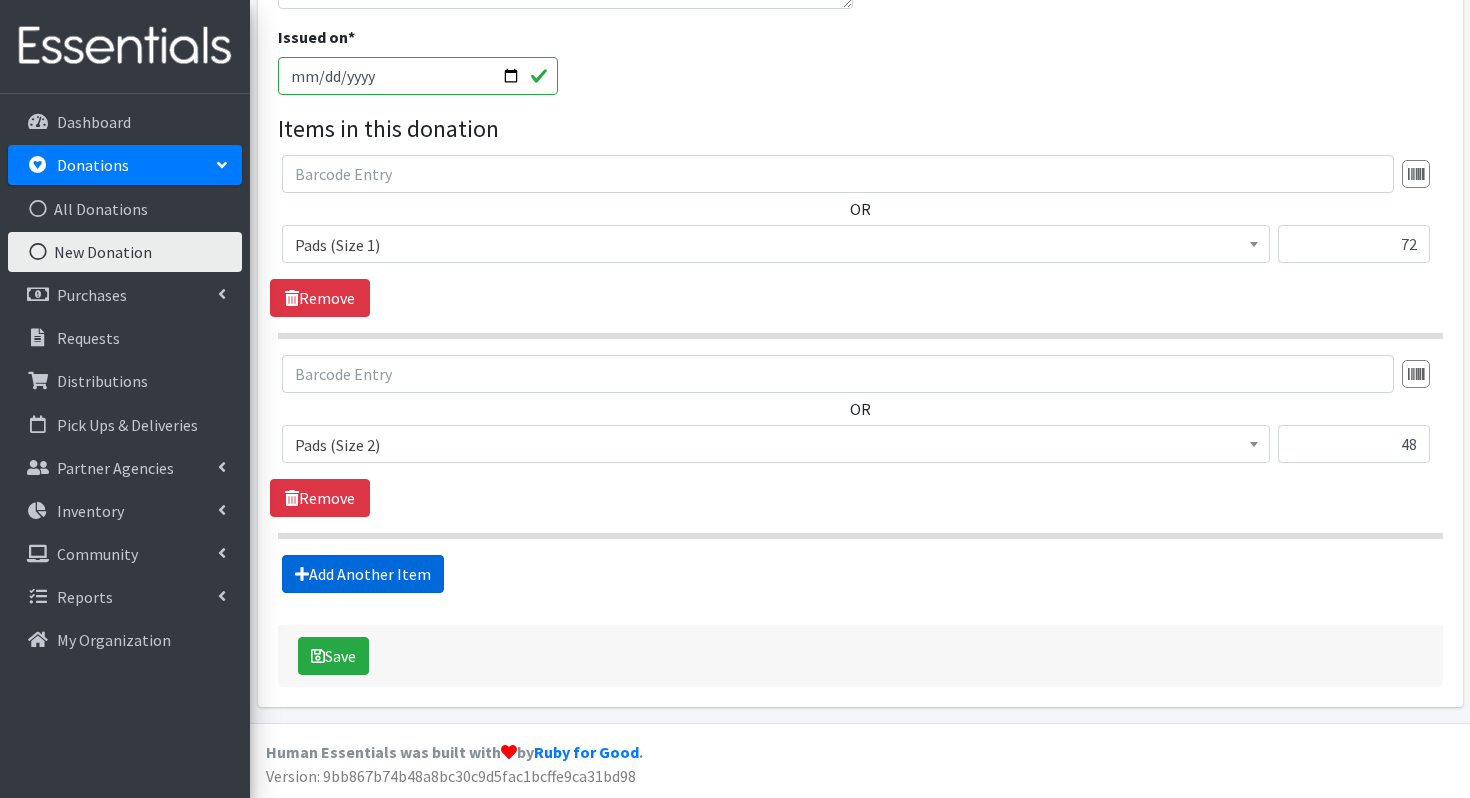 click on "Add Another Item" at bounding box center [363, 574] 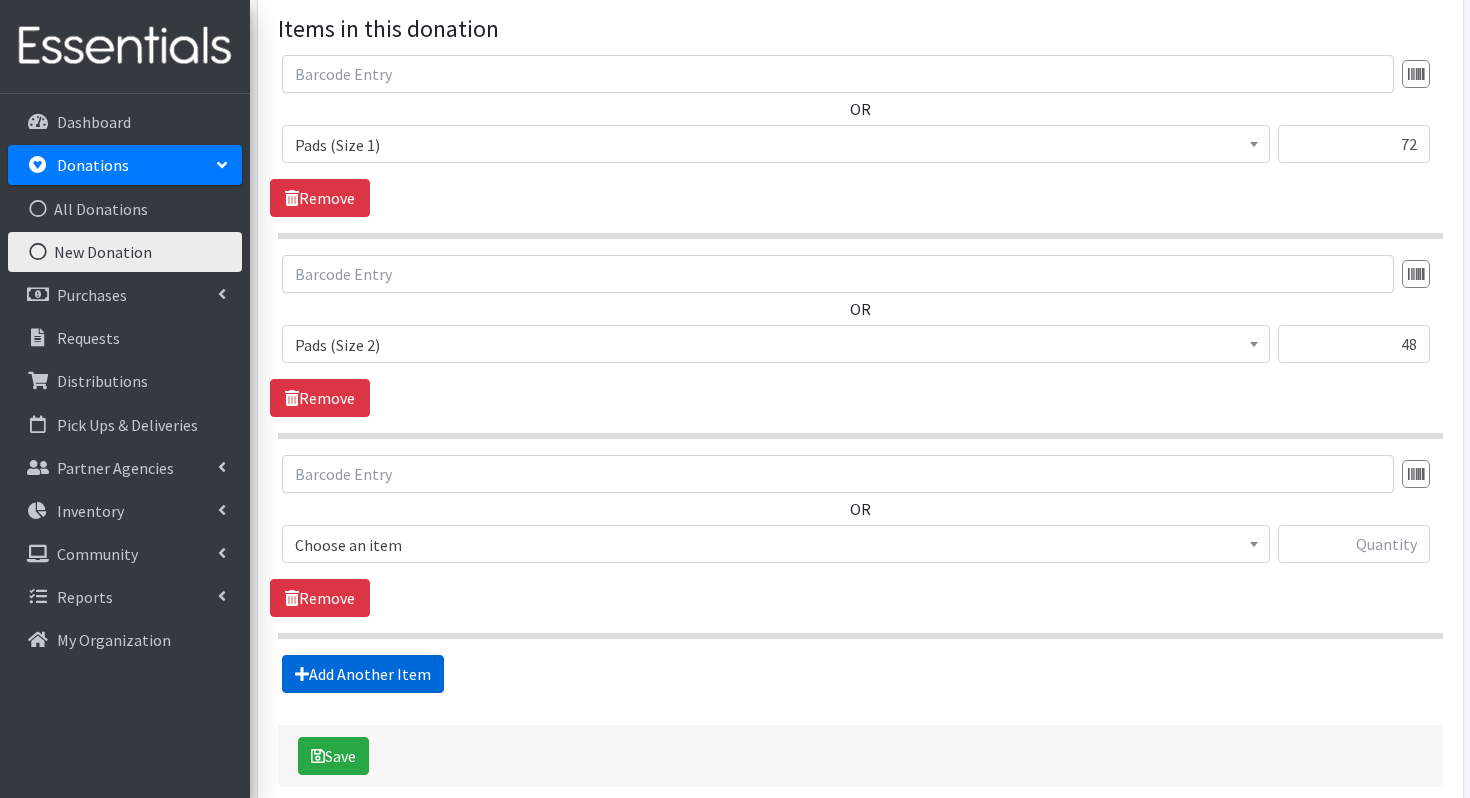 scroll, scrollTop: 727, scrollLeft: 0, axis: vertical 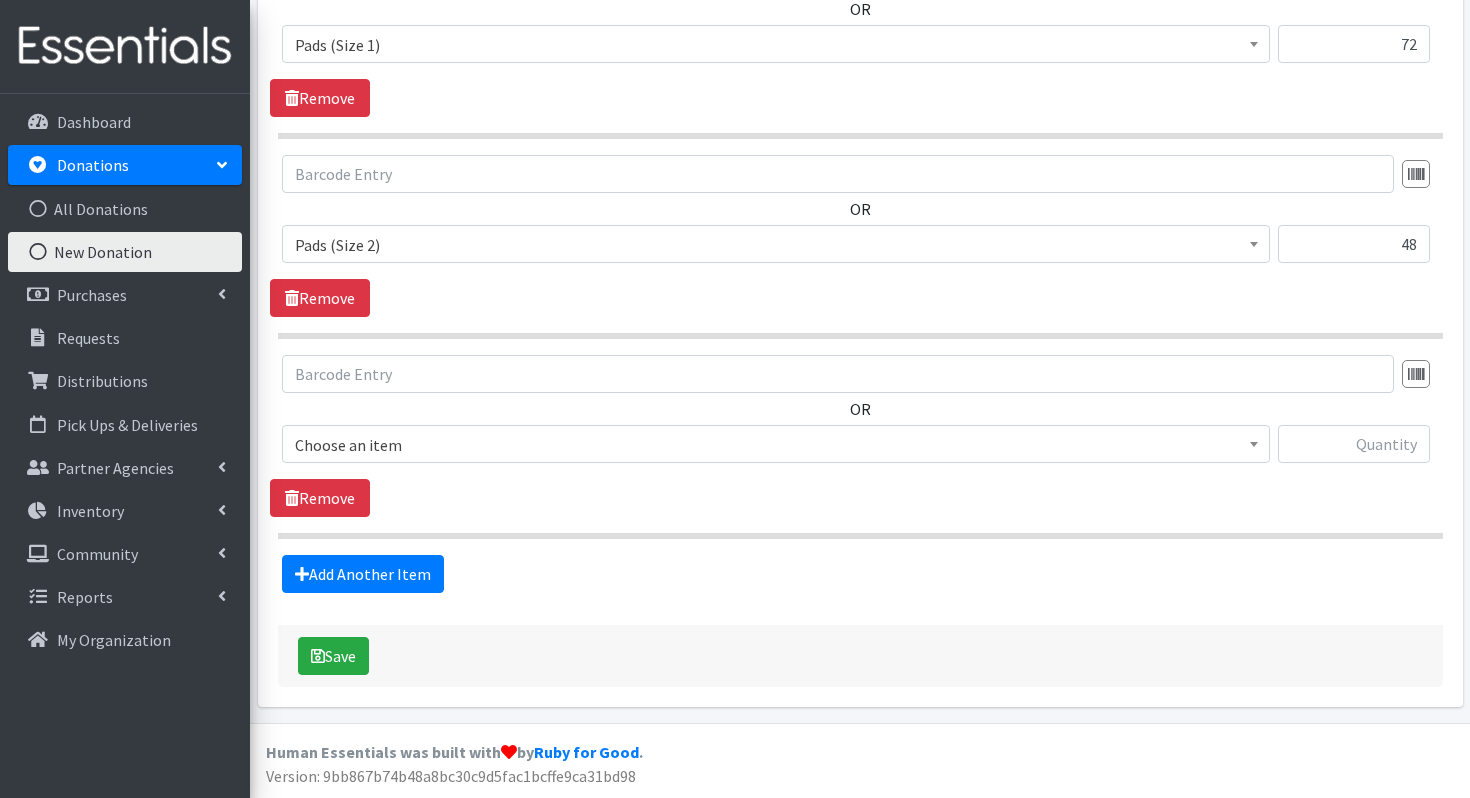 click on "Choose an item" at bounding box center [776, 445] 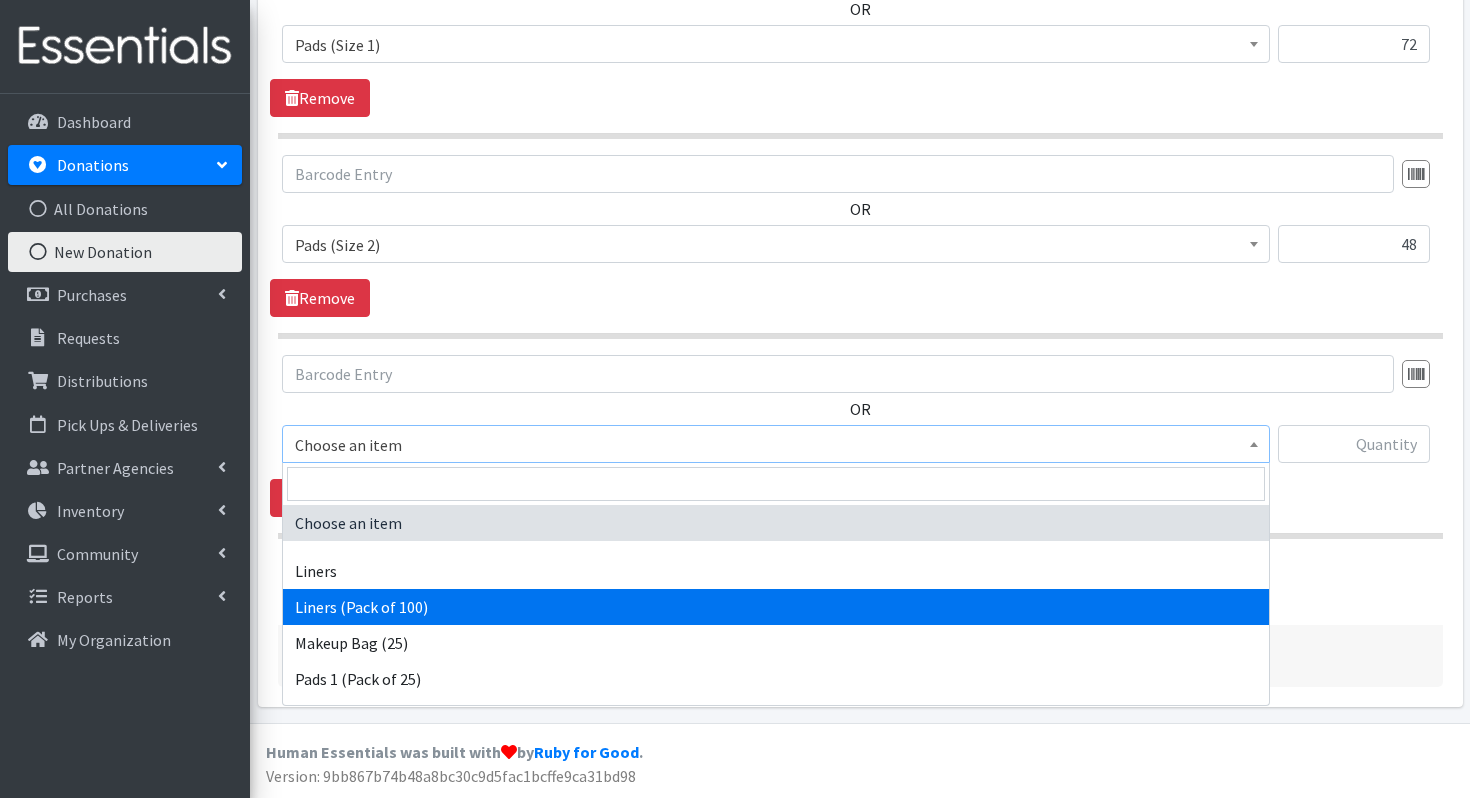 scroll, scrollTop: 284, scrollLeft: 0, axis: vertical 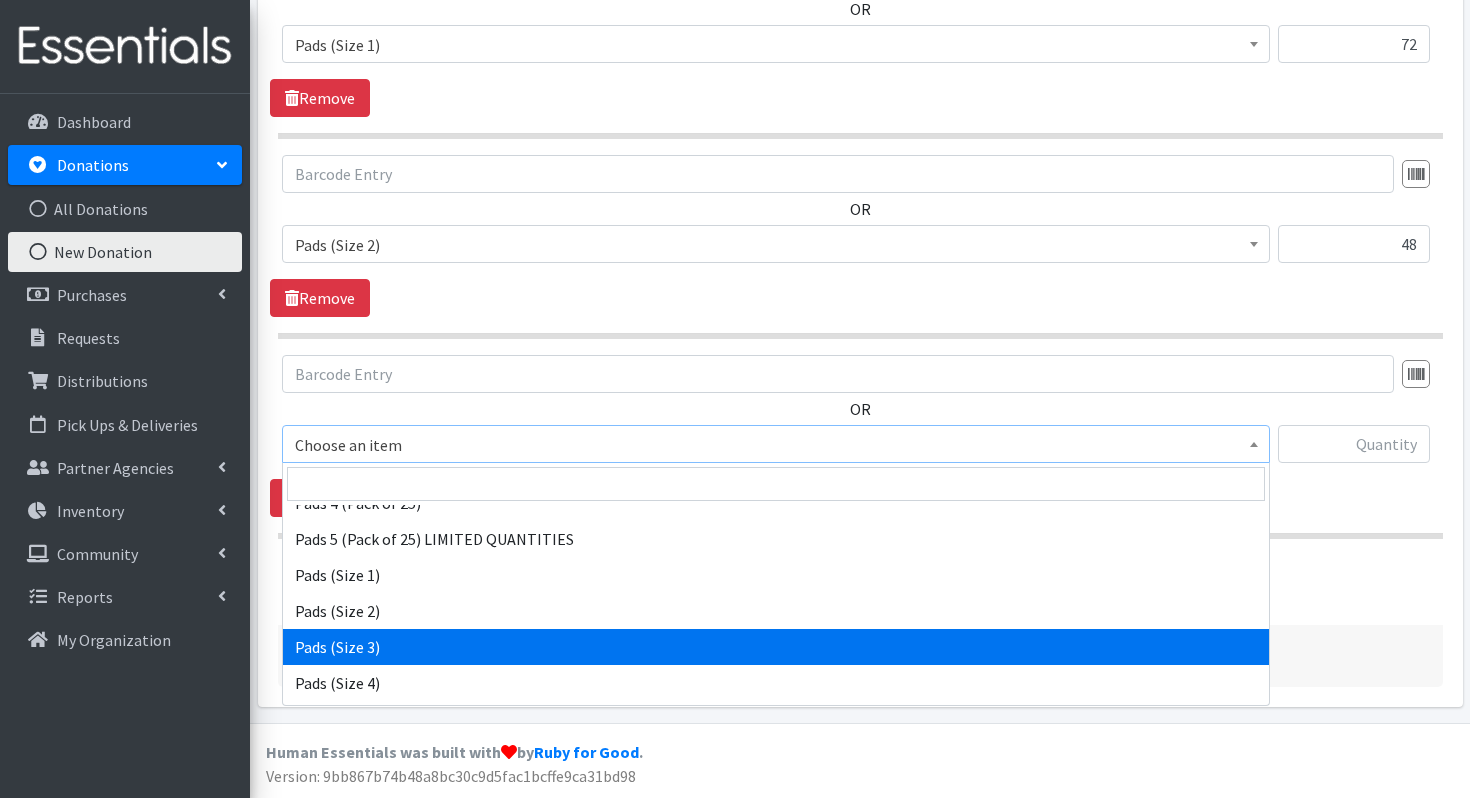 select on "13215" 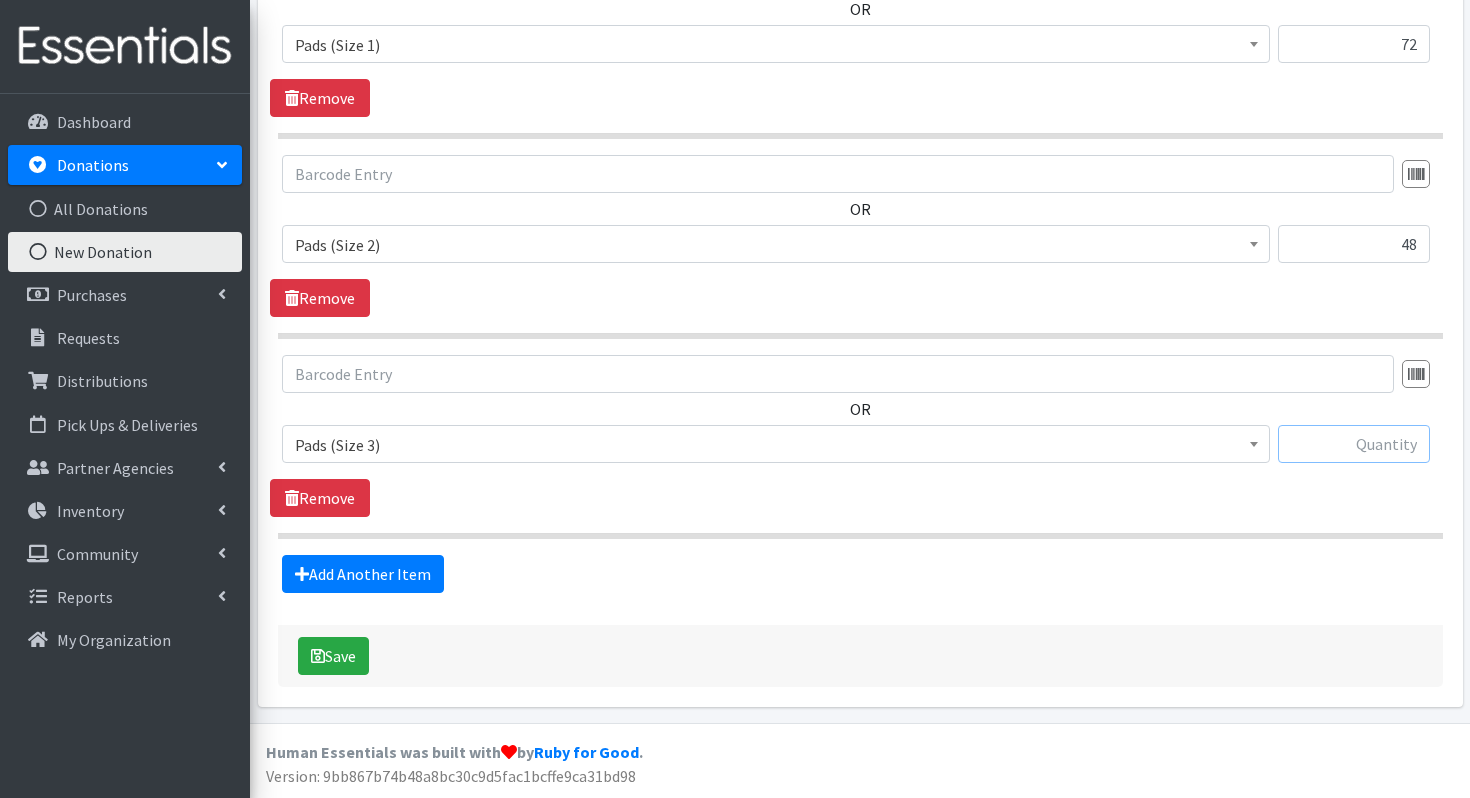 click at bounding box center [1354, 444] 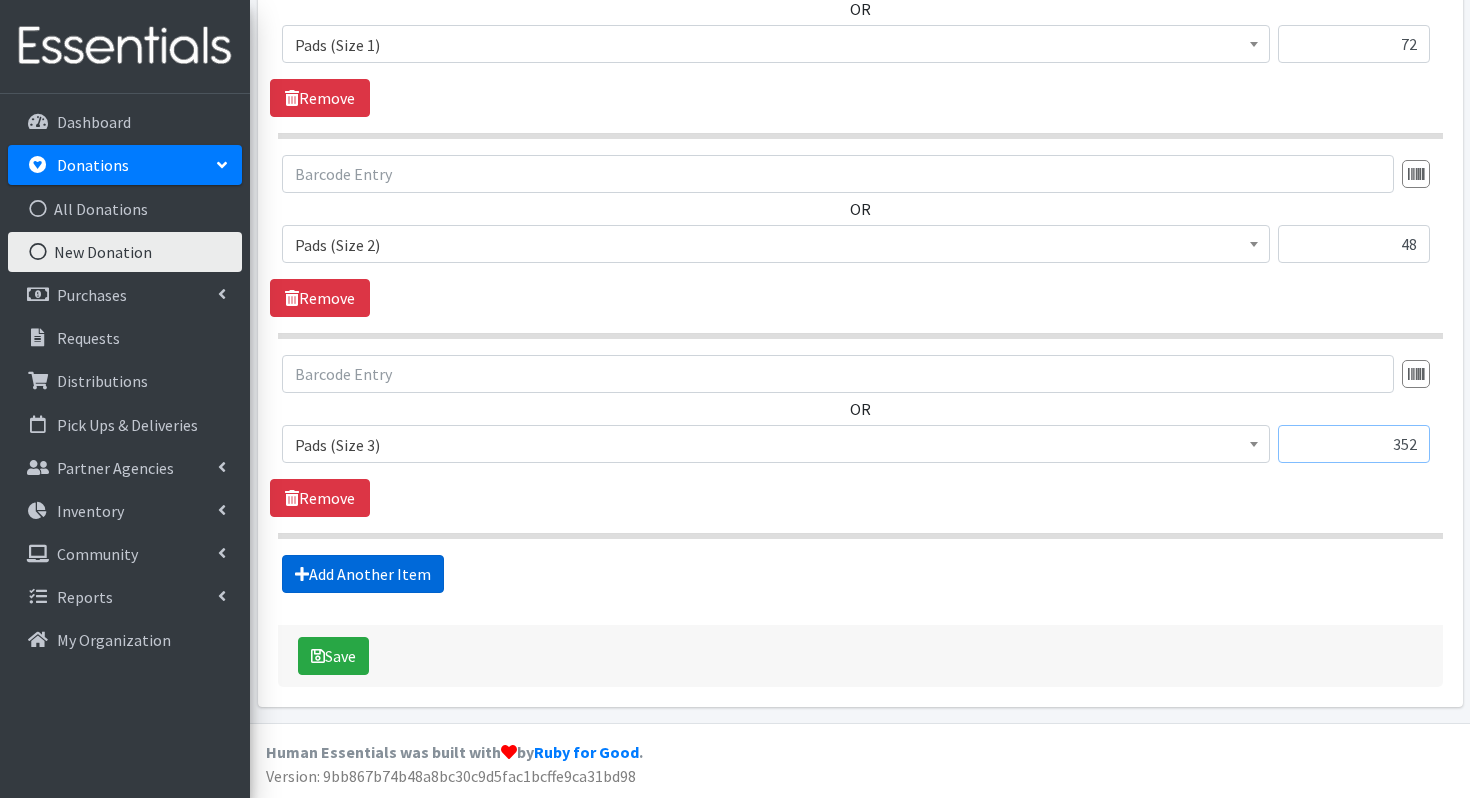 type on "352" 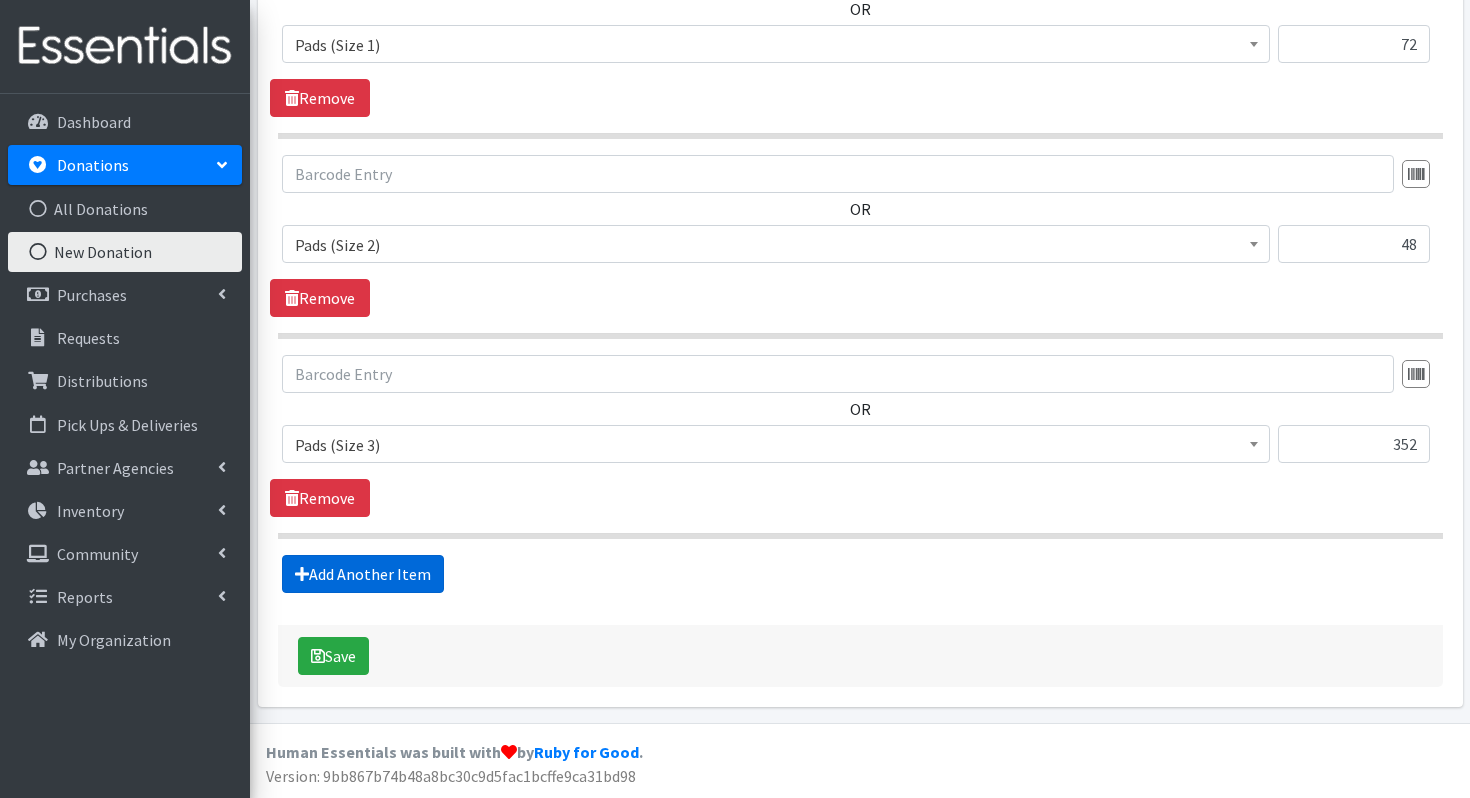 click on "Add Another Item" at bounding box center [363, 574] 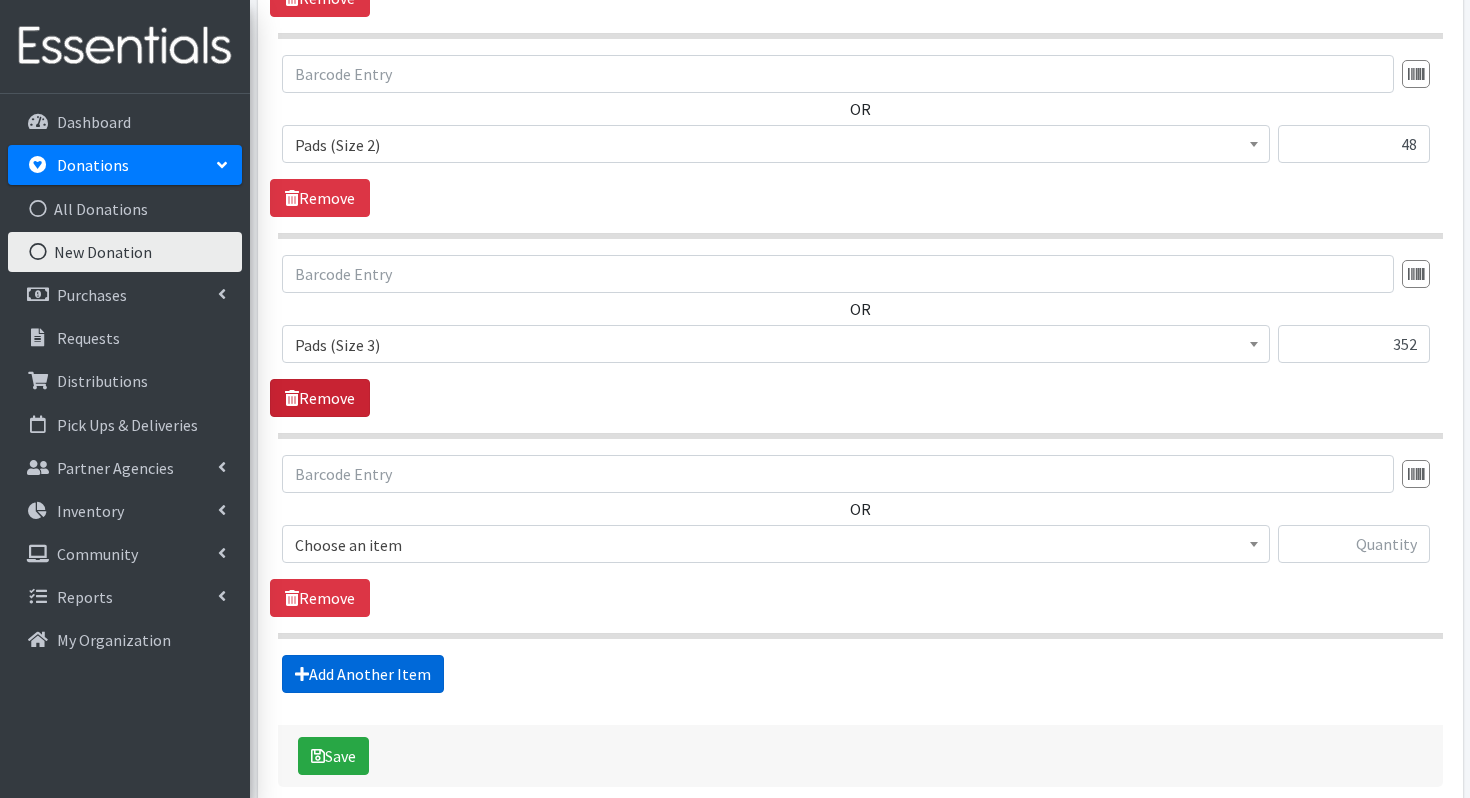 scroll, scrollTop: 927, scrollLeft: 0, axis: vertical 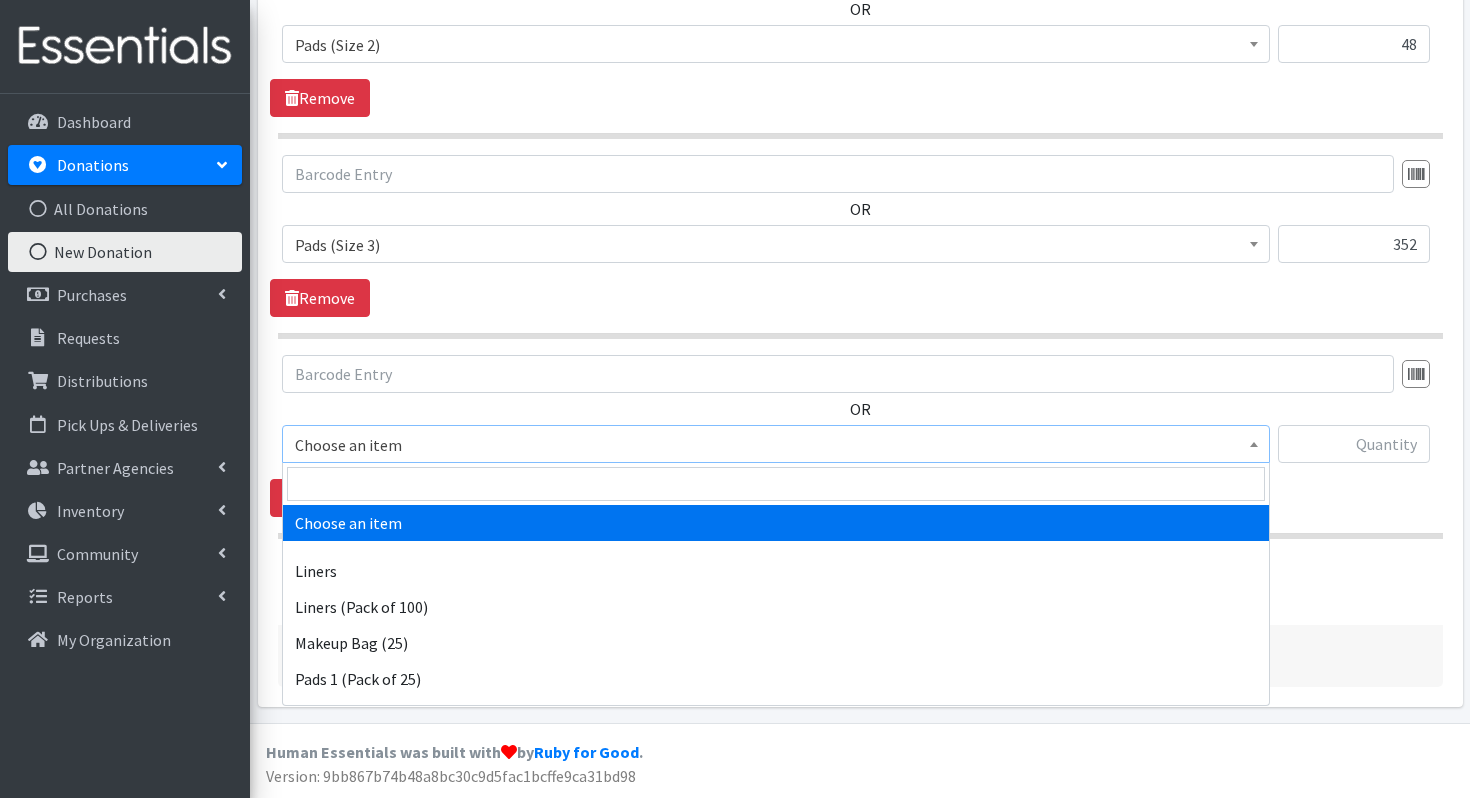 click on "Choose an item" at bounding box center [776, 445] 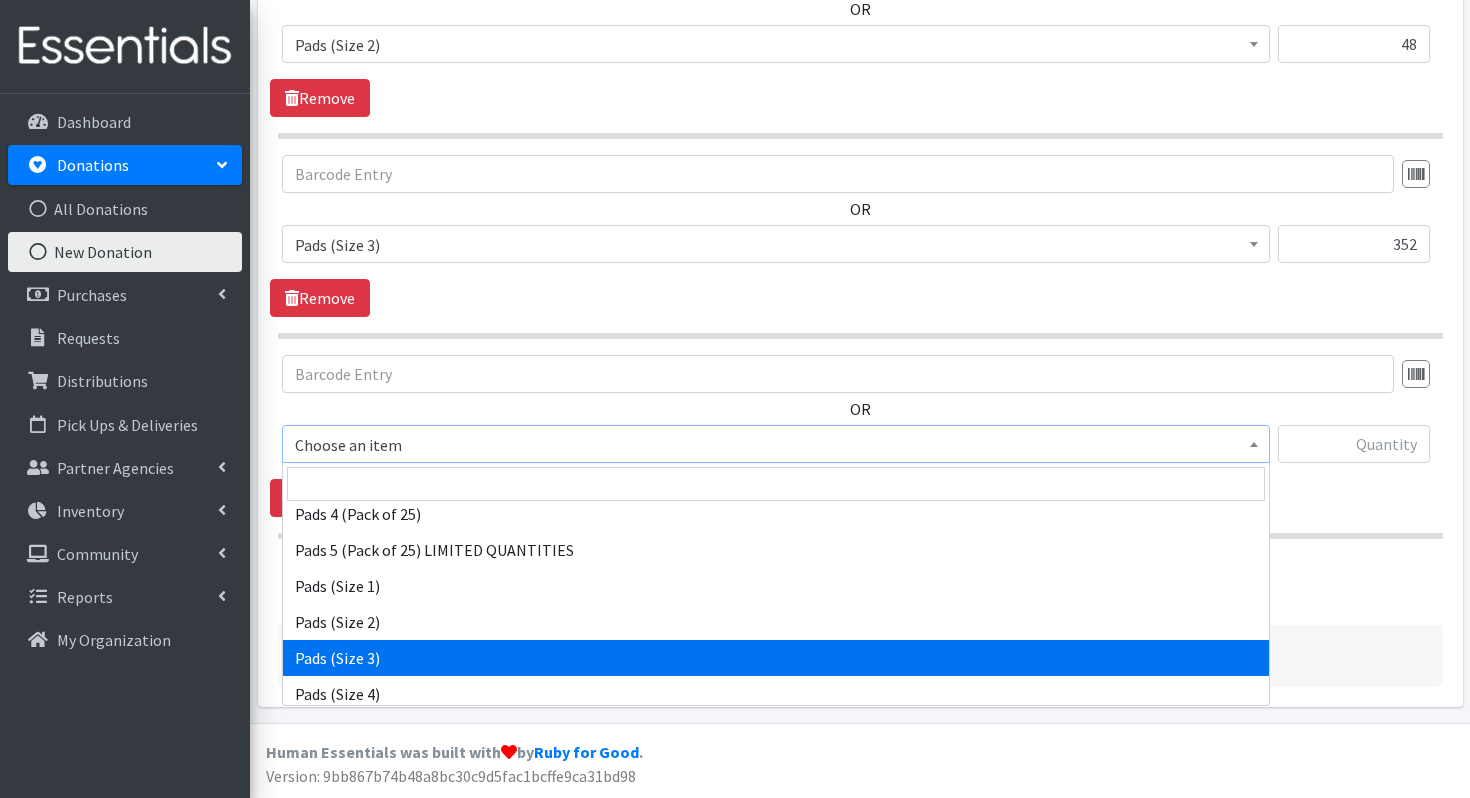 scroll, scrollTop: 278, scrollLeft: 0, axis: vertical 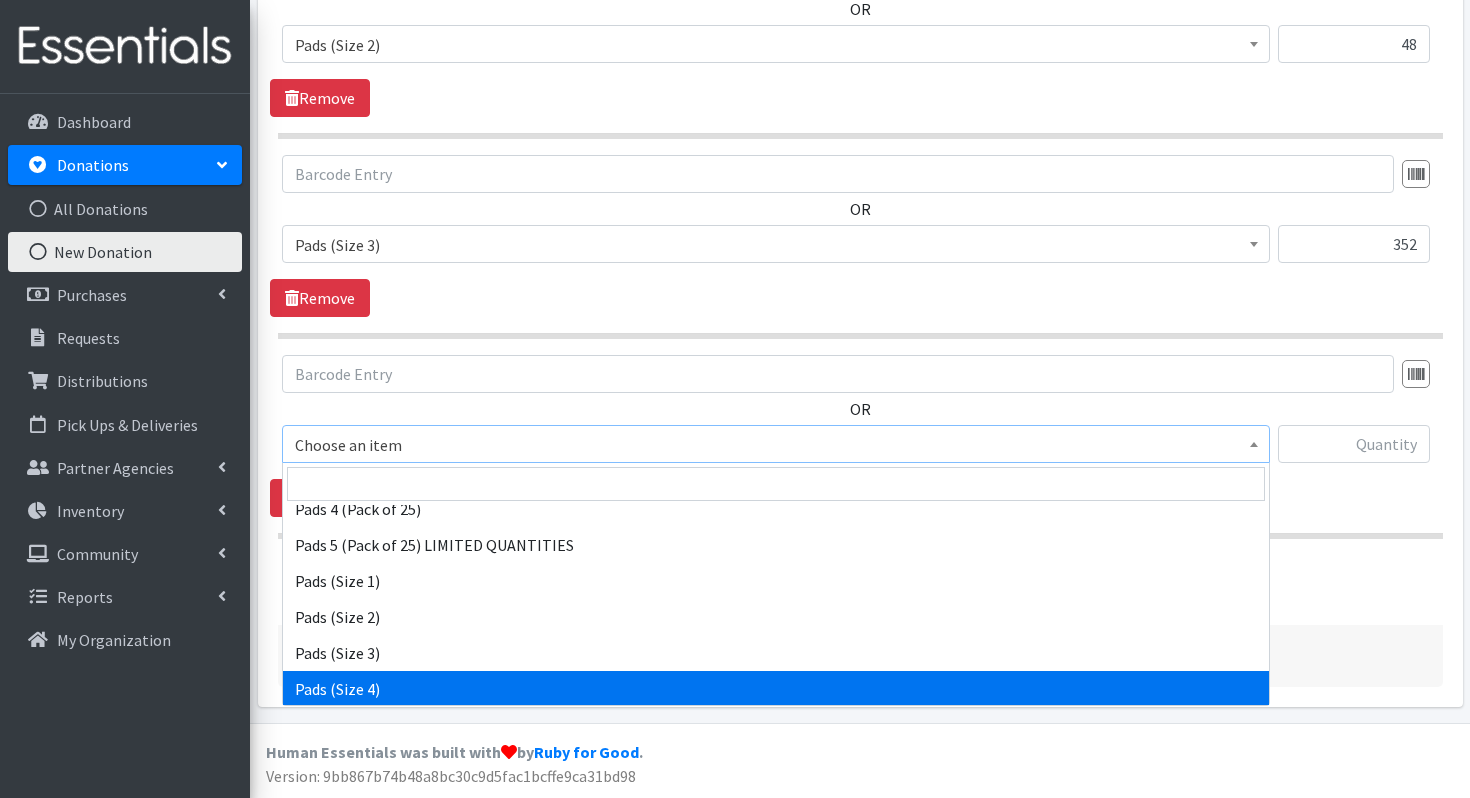 select on "13216" 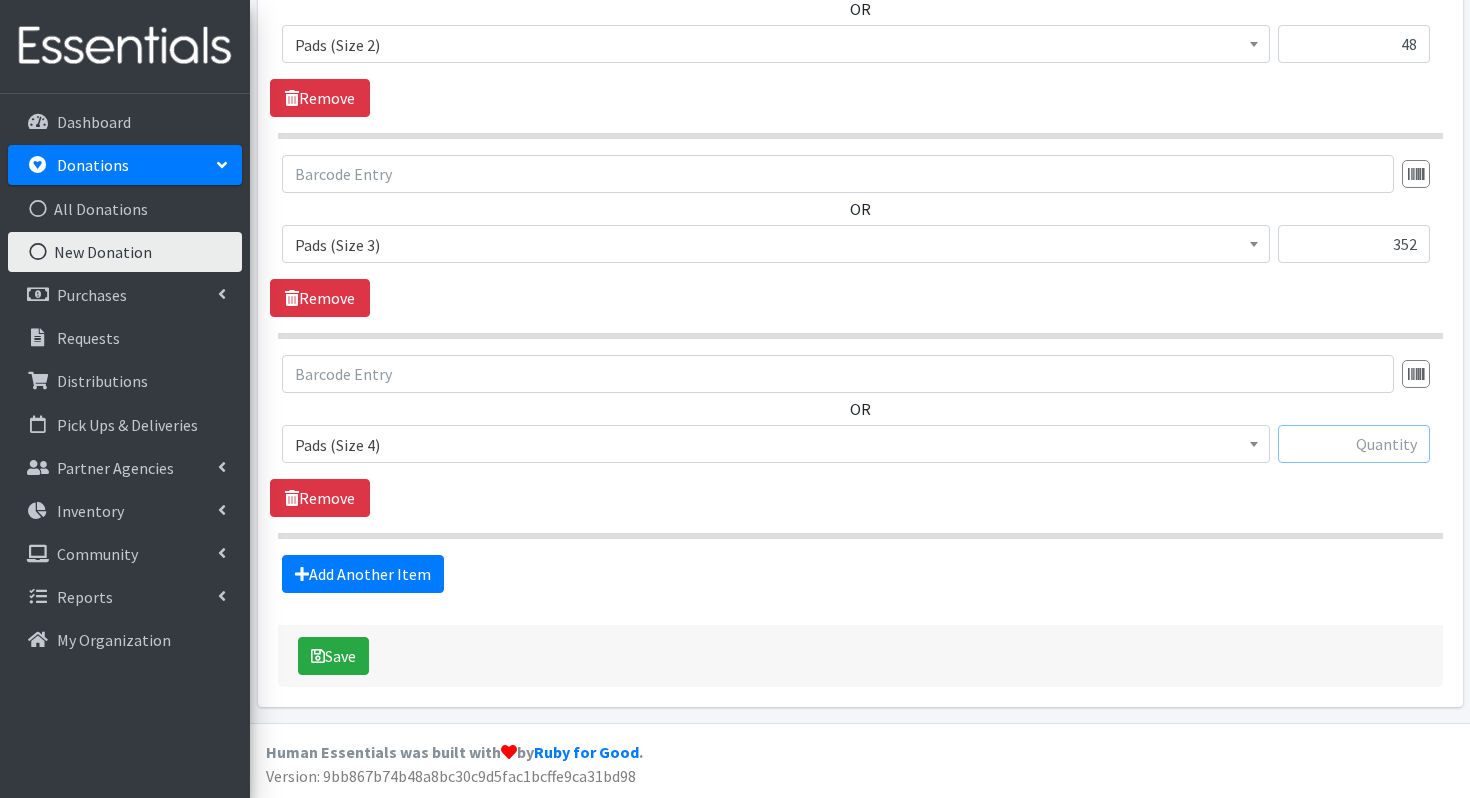 click at bounding box center [1354, 444] 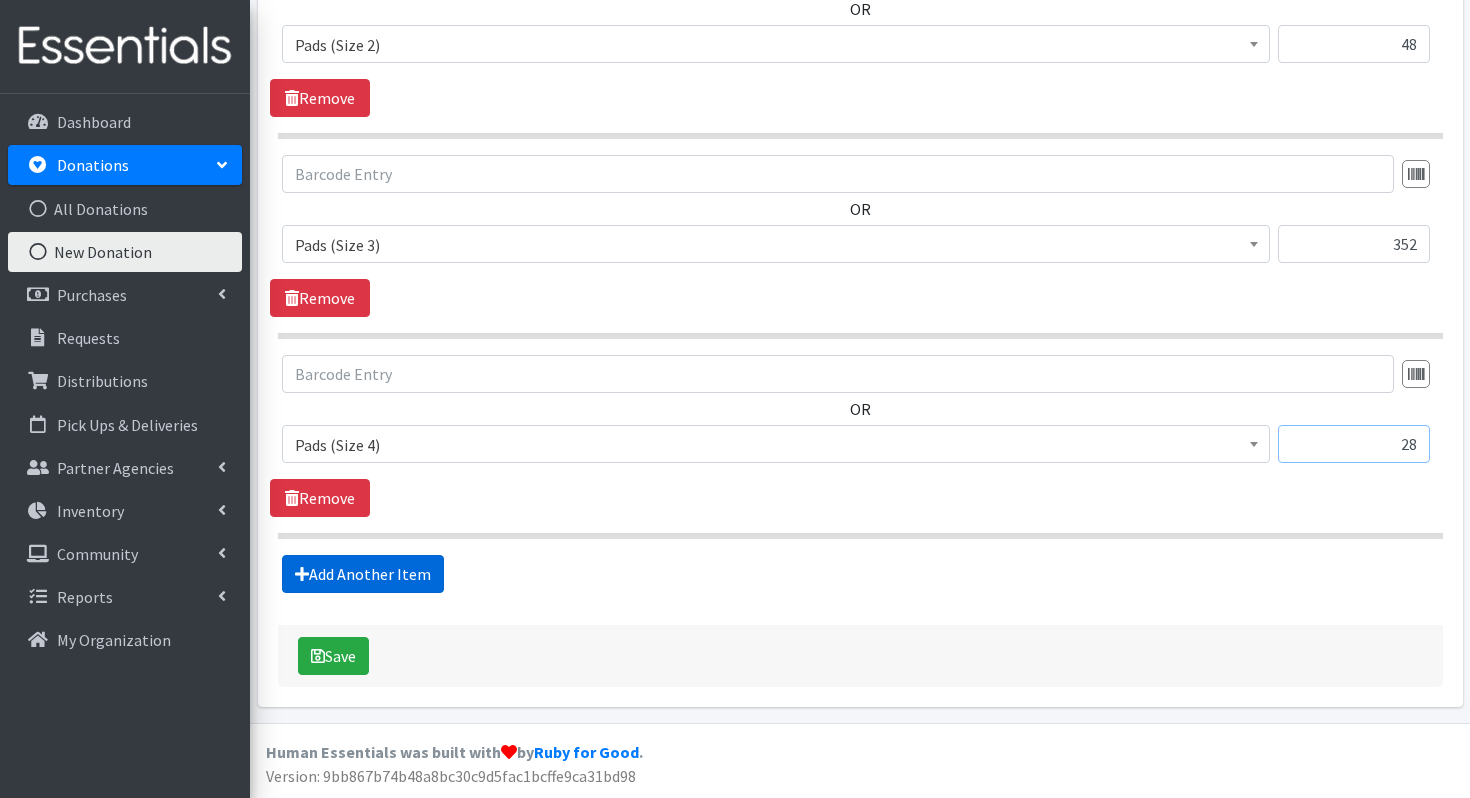 type on "28" 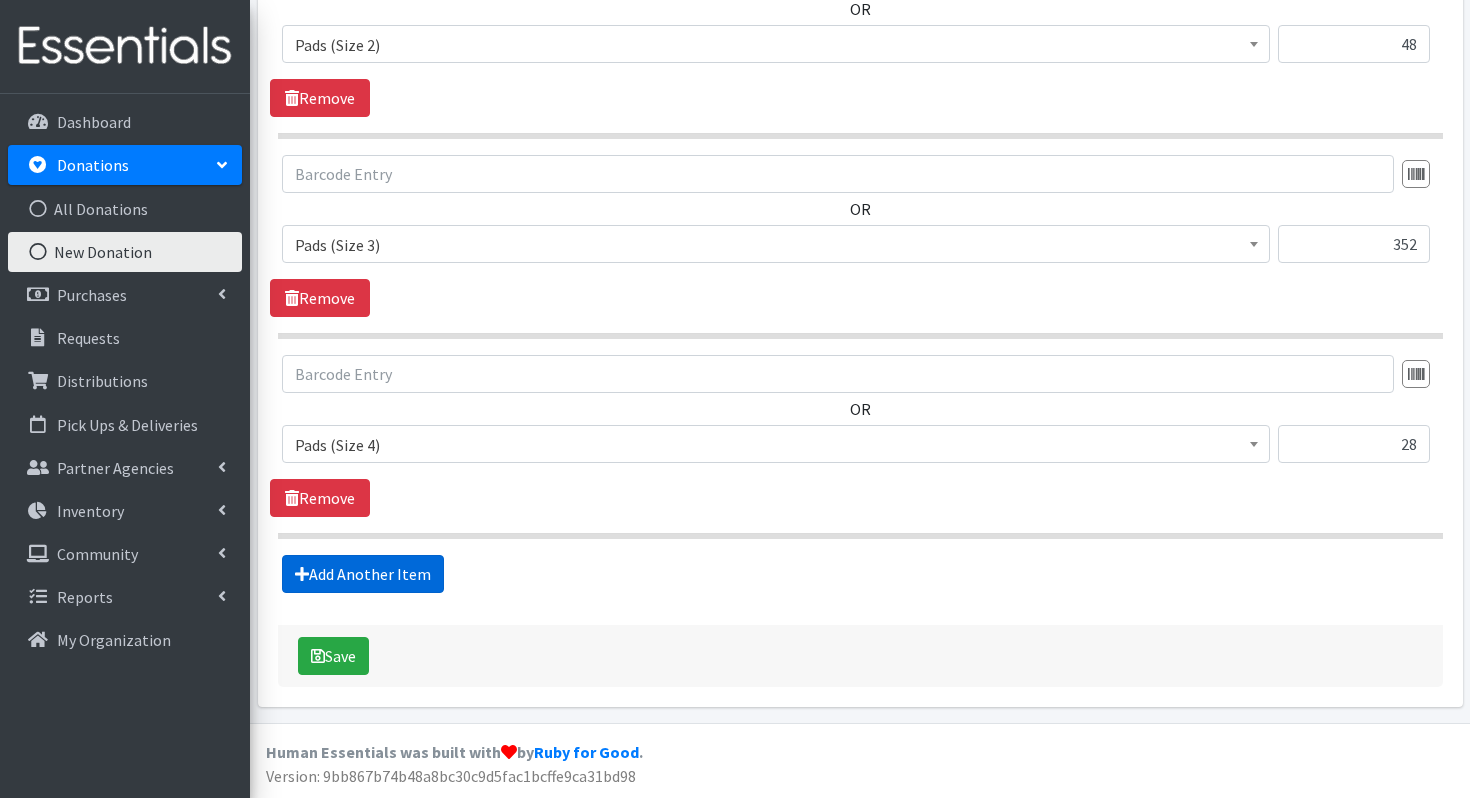 click on "Add Another Item" at bounding box center [363, 574] 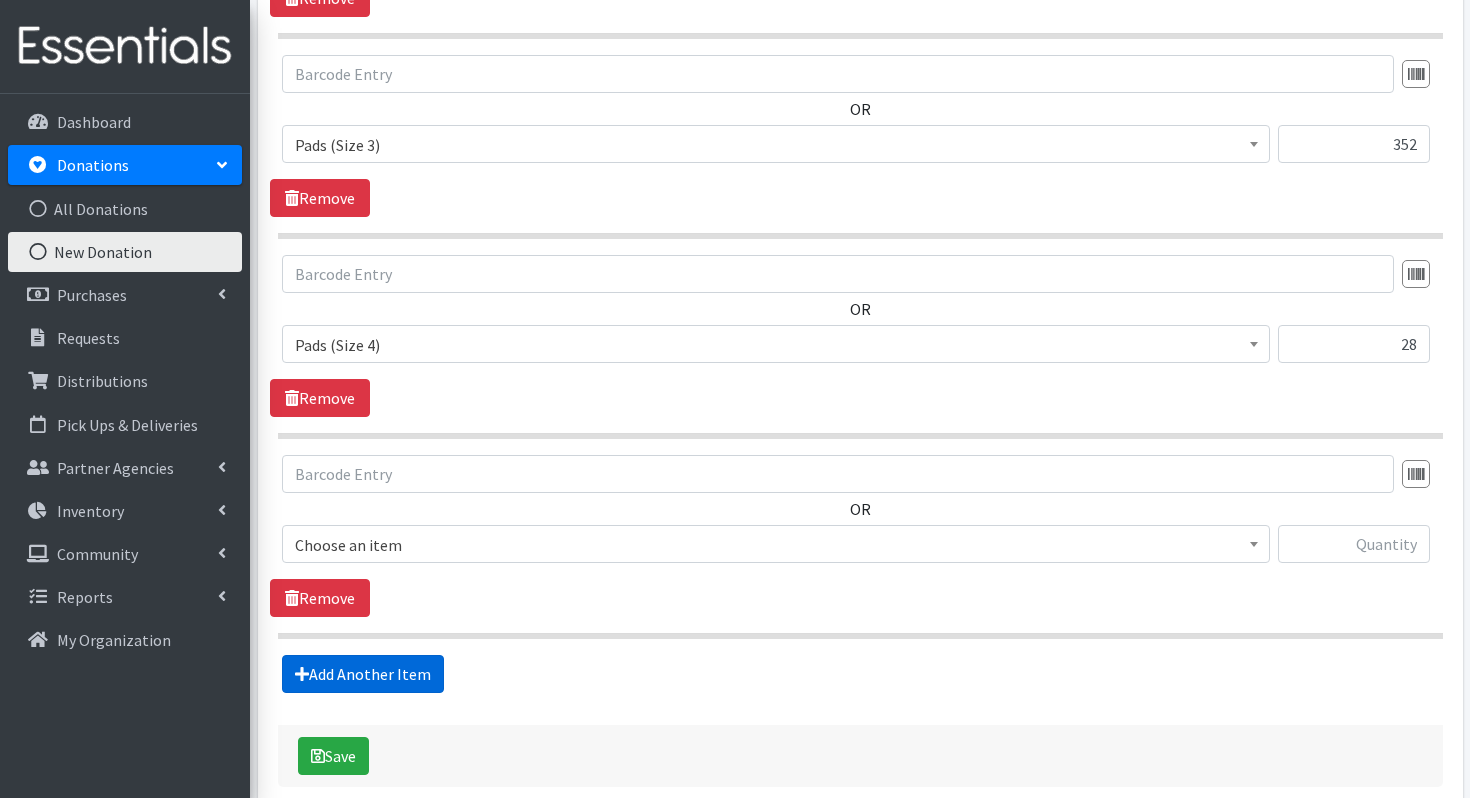 scroll, scrollTop: 1127, scrollLeft: 0, axis: vertical 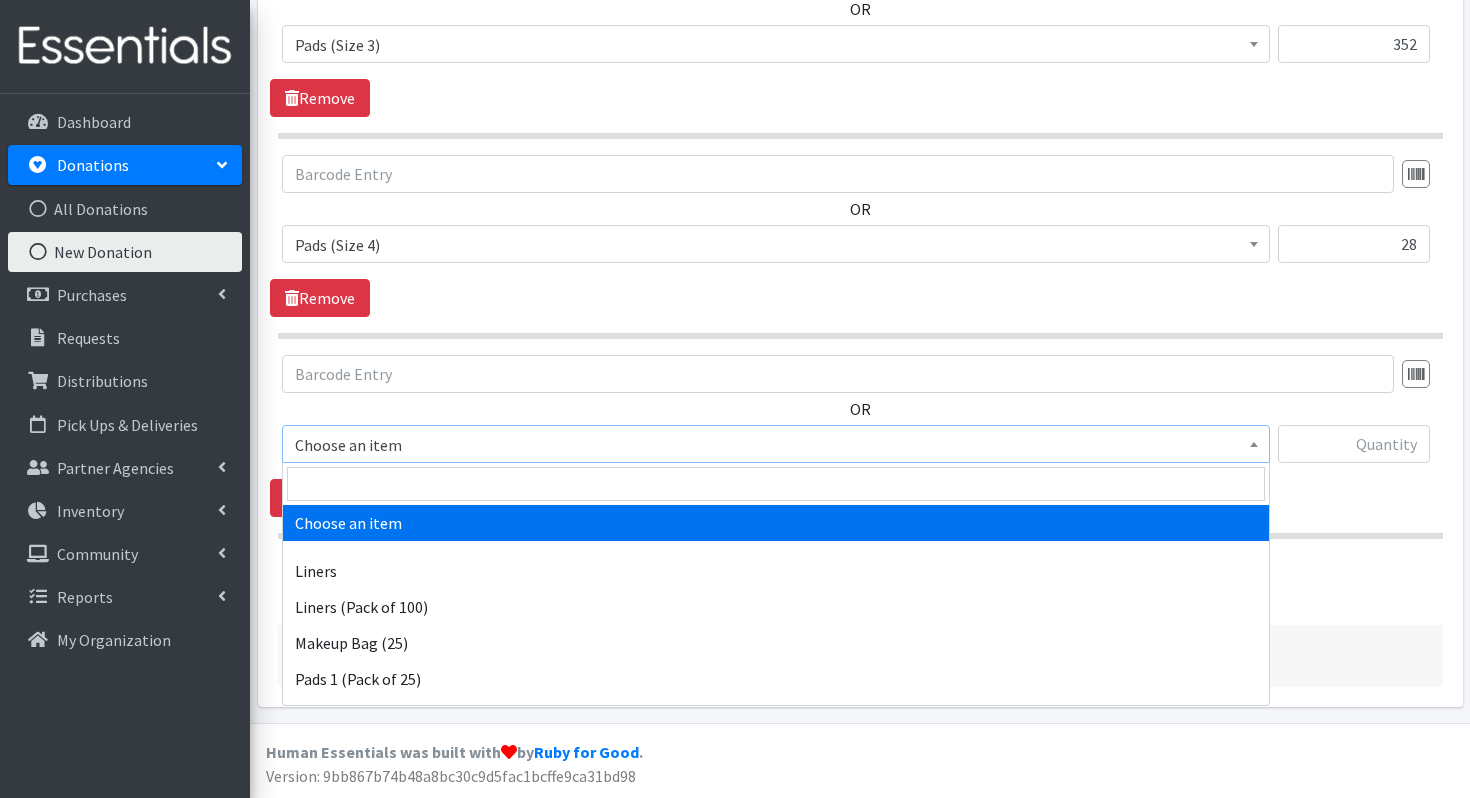 click on "Choose an item" at bounding box center [776, 445] 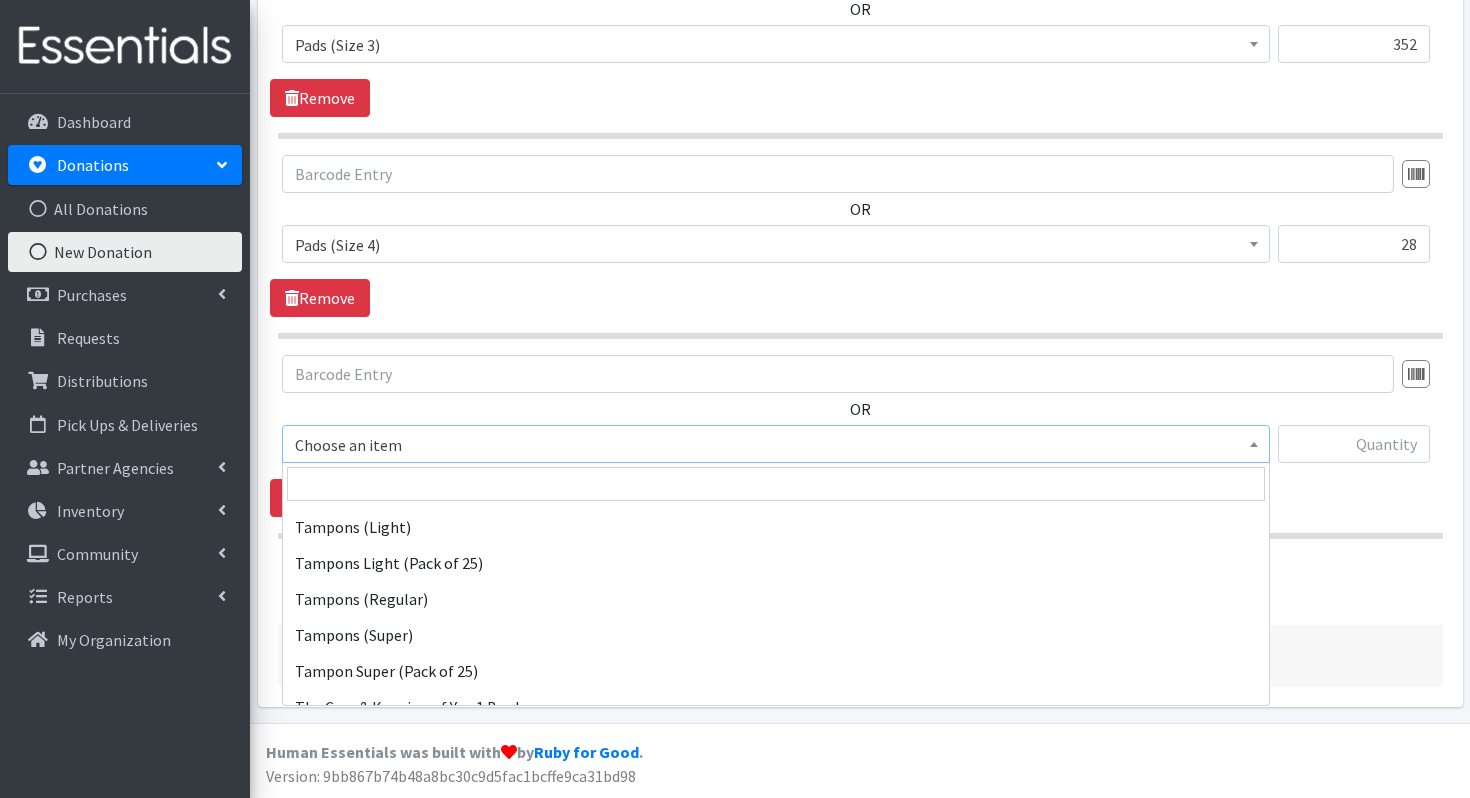 scroll, scrollTop: 733, scrollLeft: 0, axis: vertical 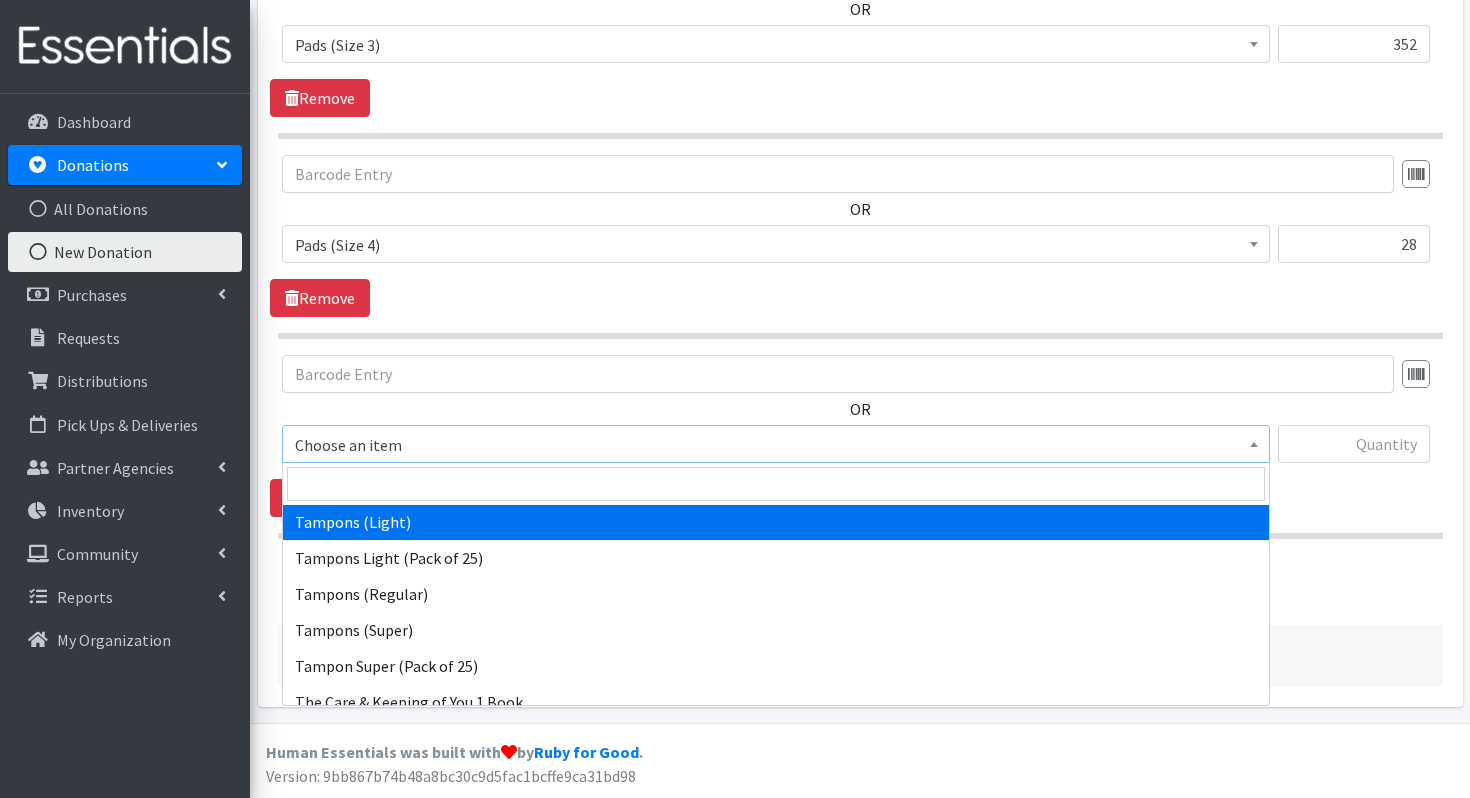 select on "12709" 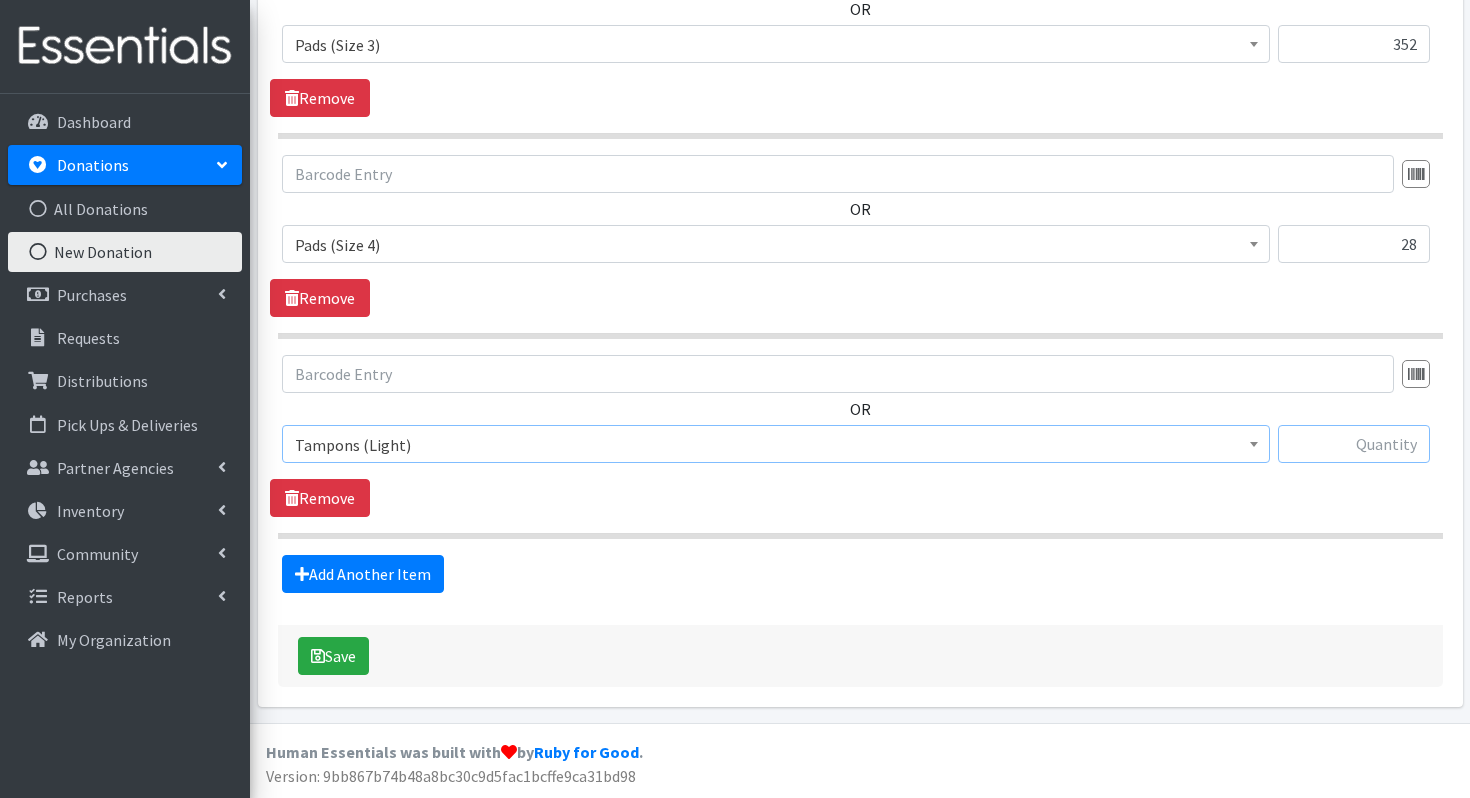 click at bounding box center (1354, 444) 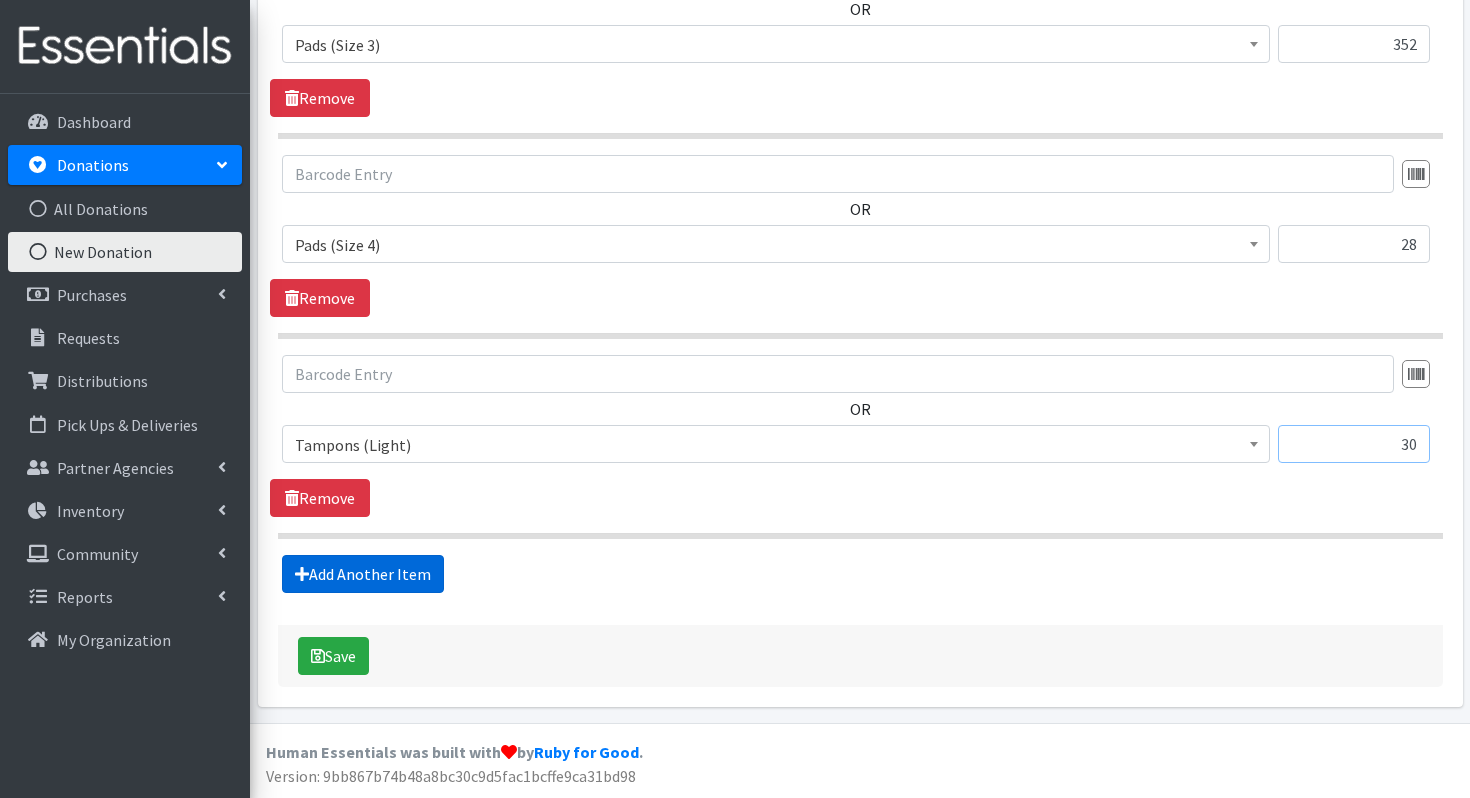 type on "30" 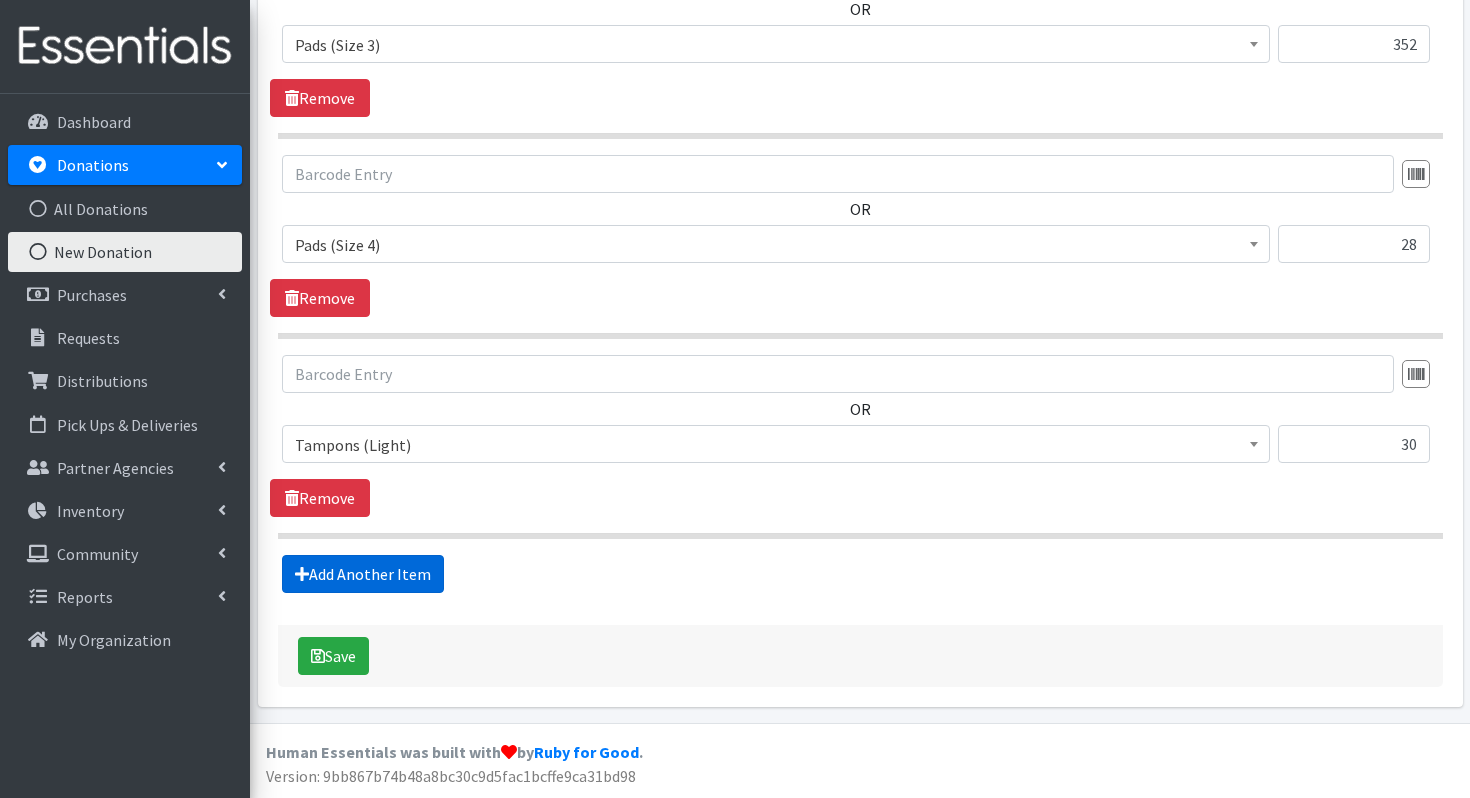 click on "Add Another Item" at bounding box center (363, 574) 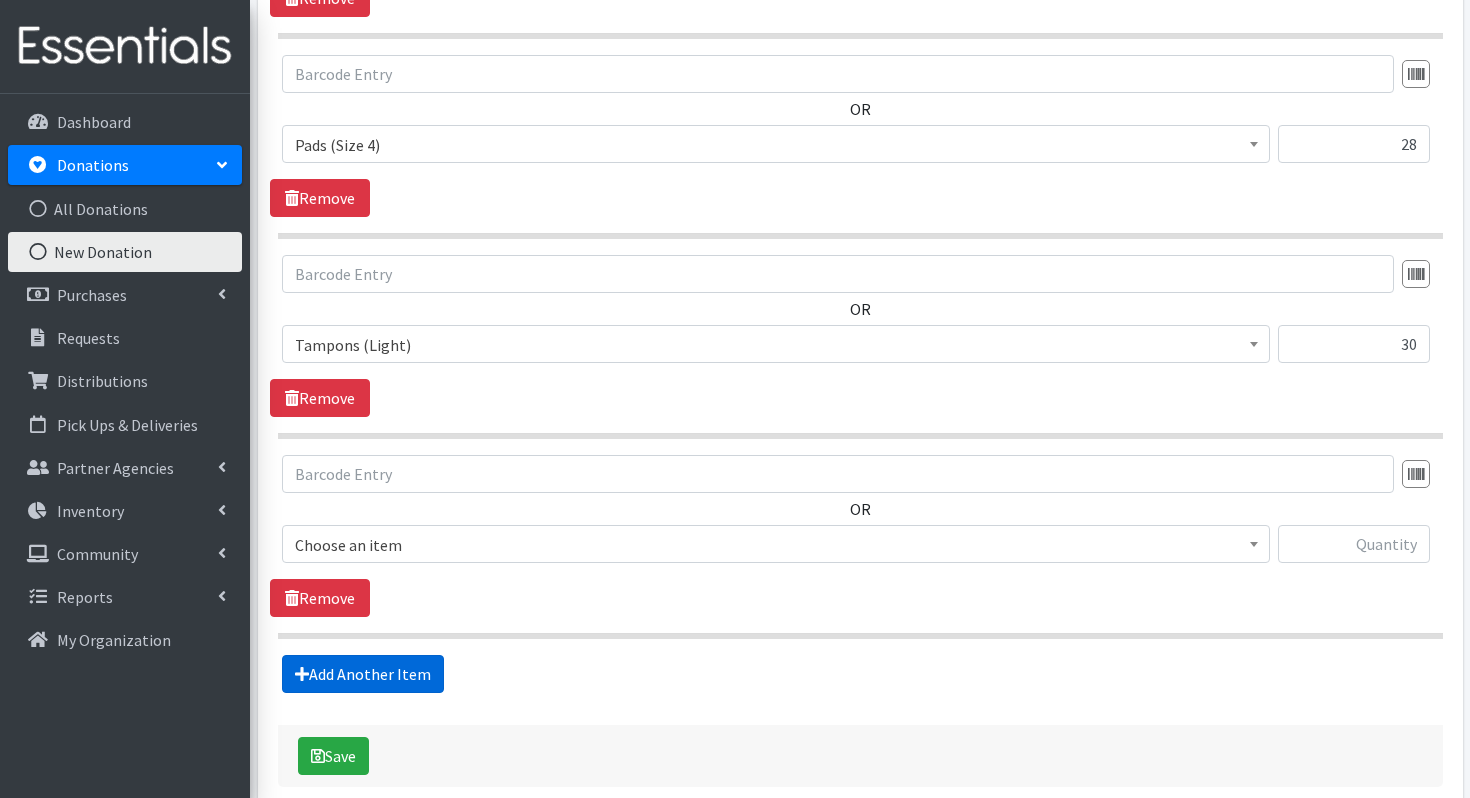 scroll, scrollTop: 1327, scrollLeft: 0, axis: vertical 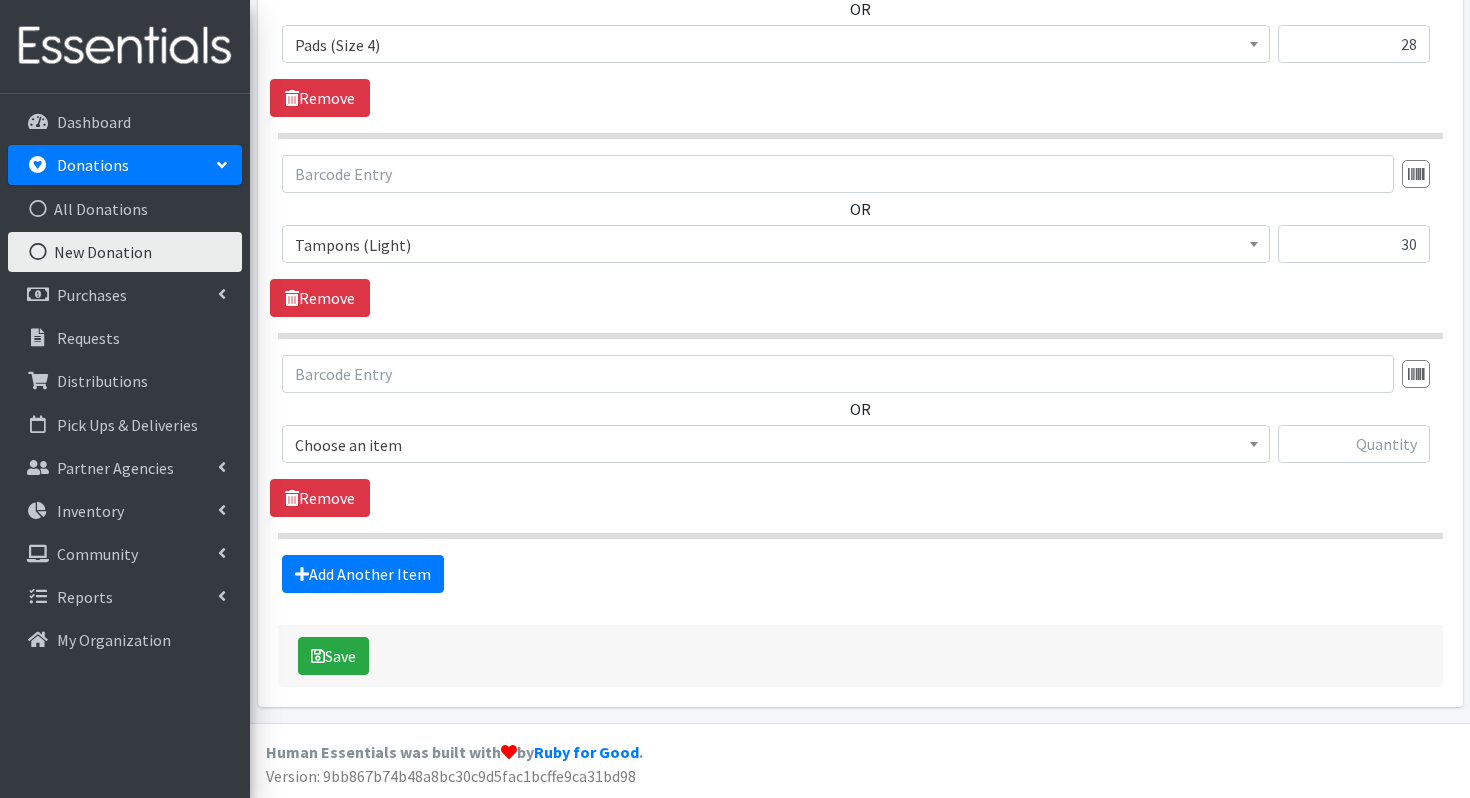 click on "Choose an item" at bounding box center (776, 445) 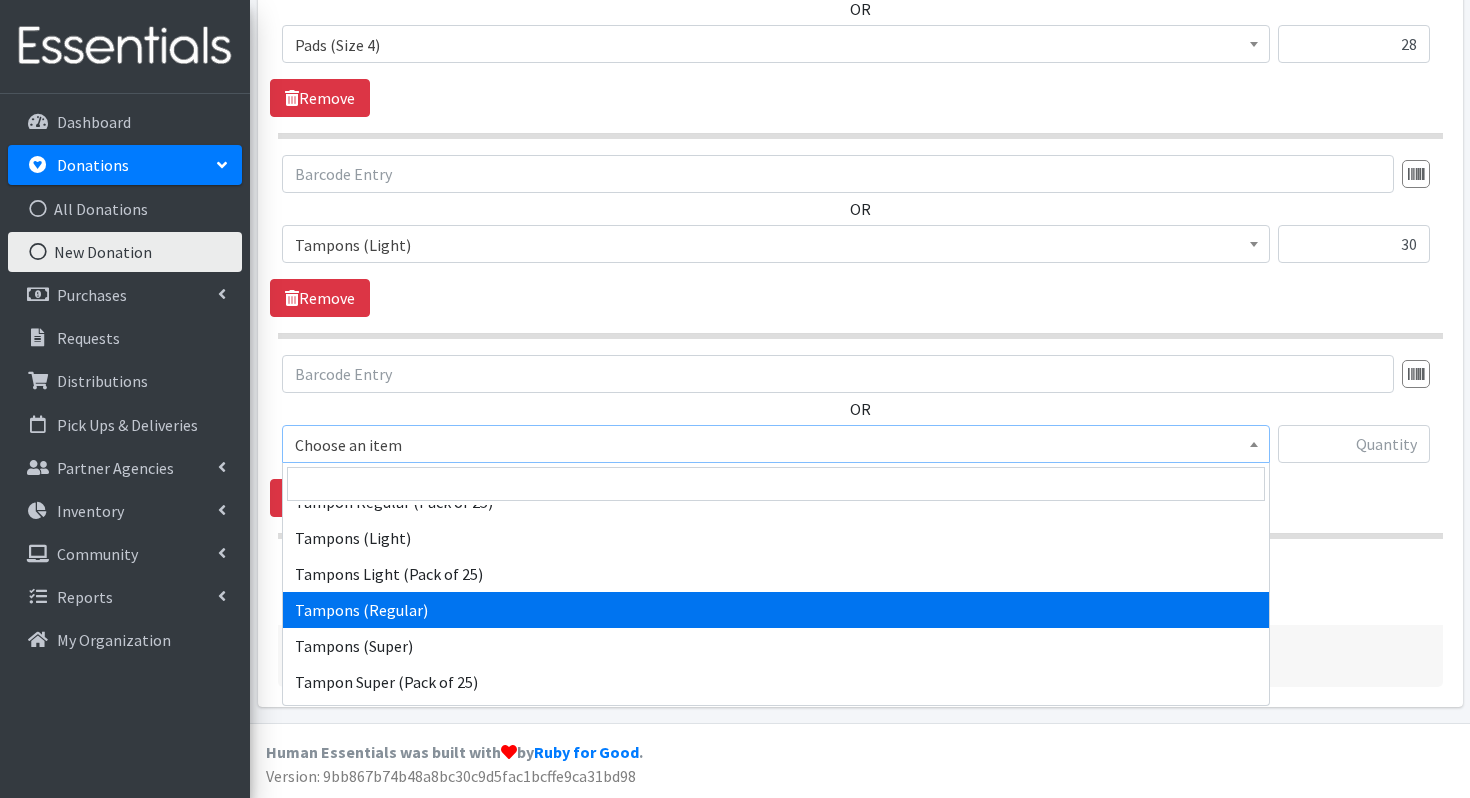 scroll, scrollTop: 748, scrollLeft: 0, axis: vertical 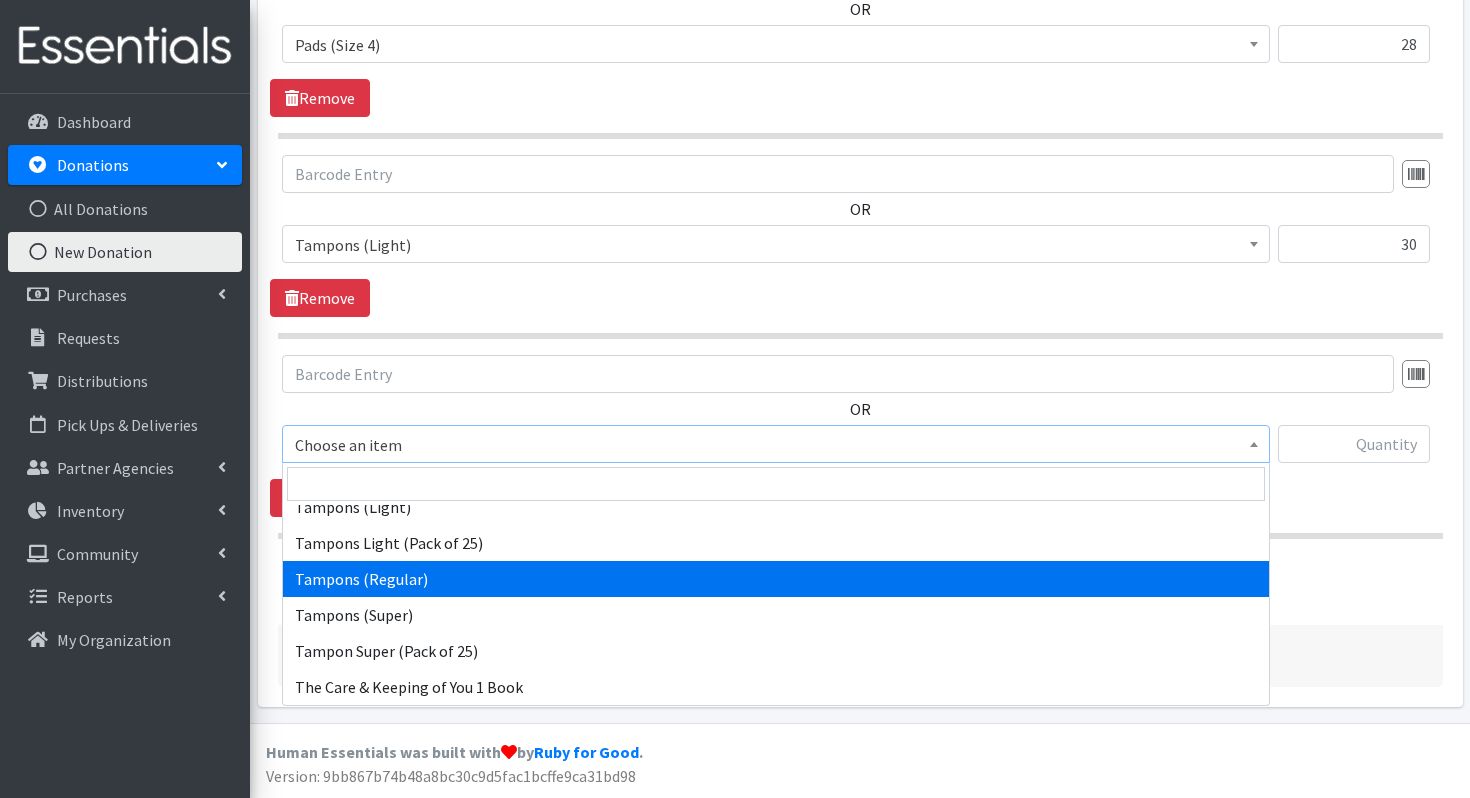 select on "13212" 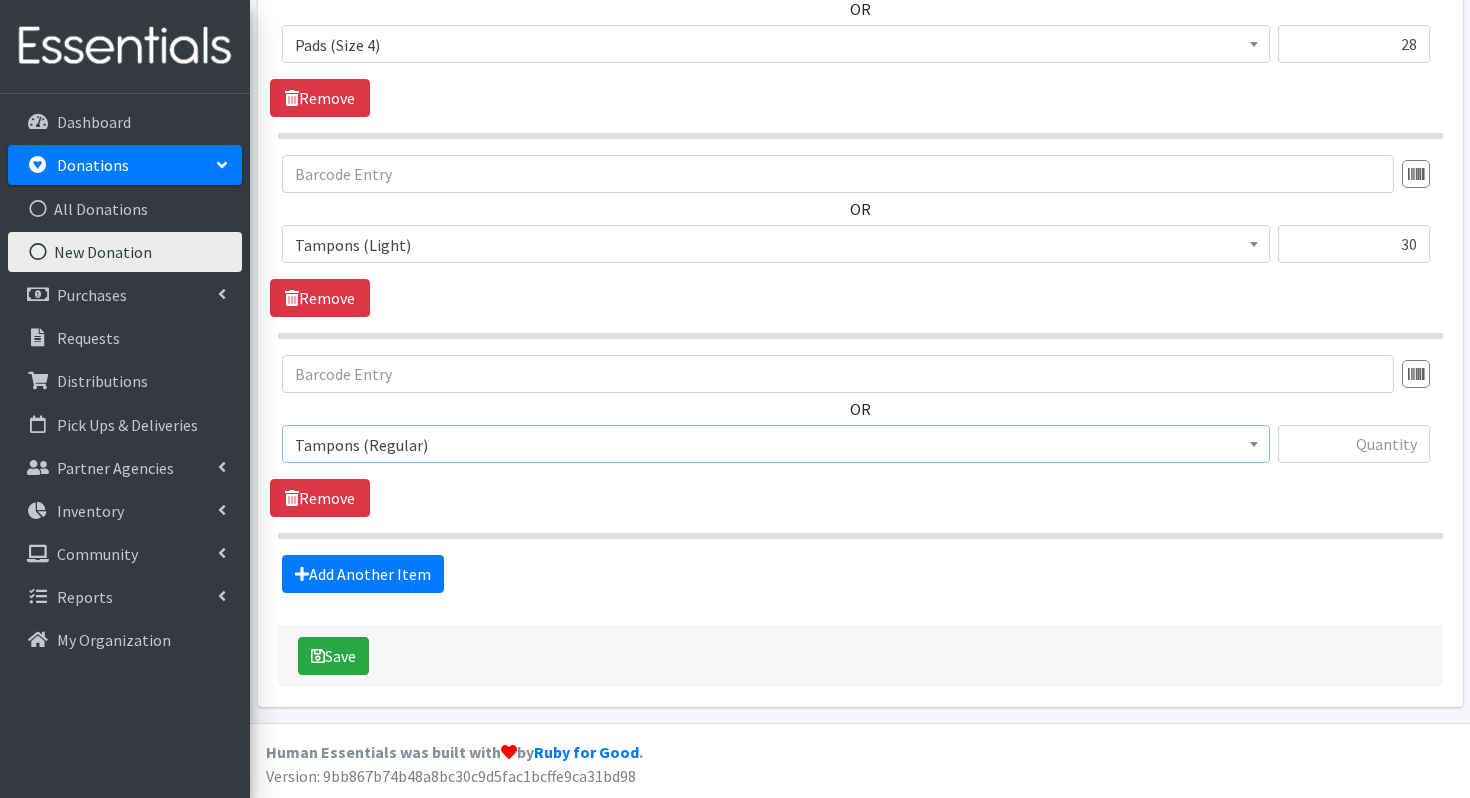 click at bounding box center [1354, 452] 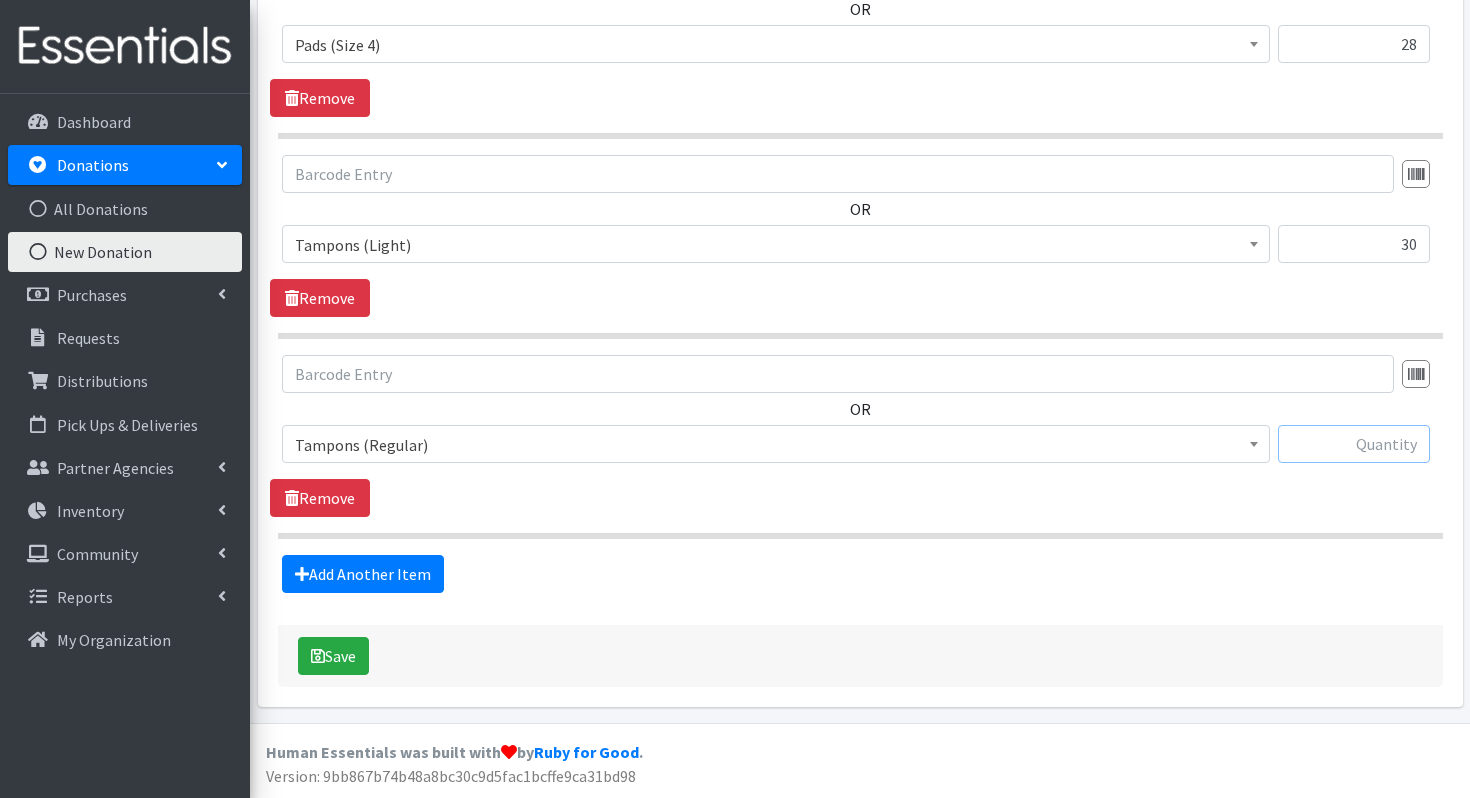 click at bounding box center [1354, 444] 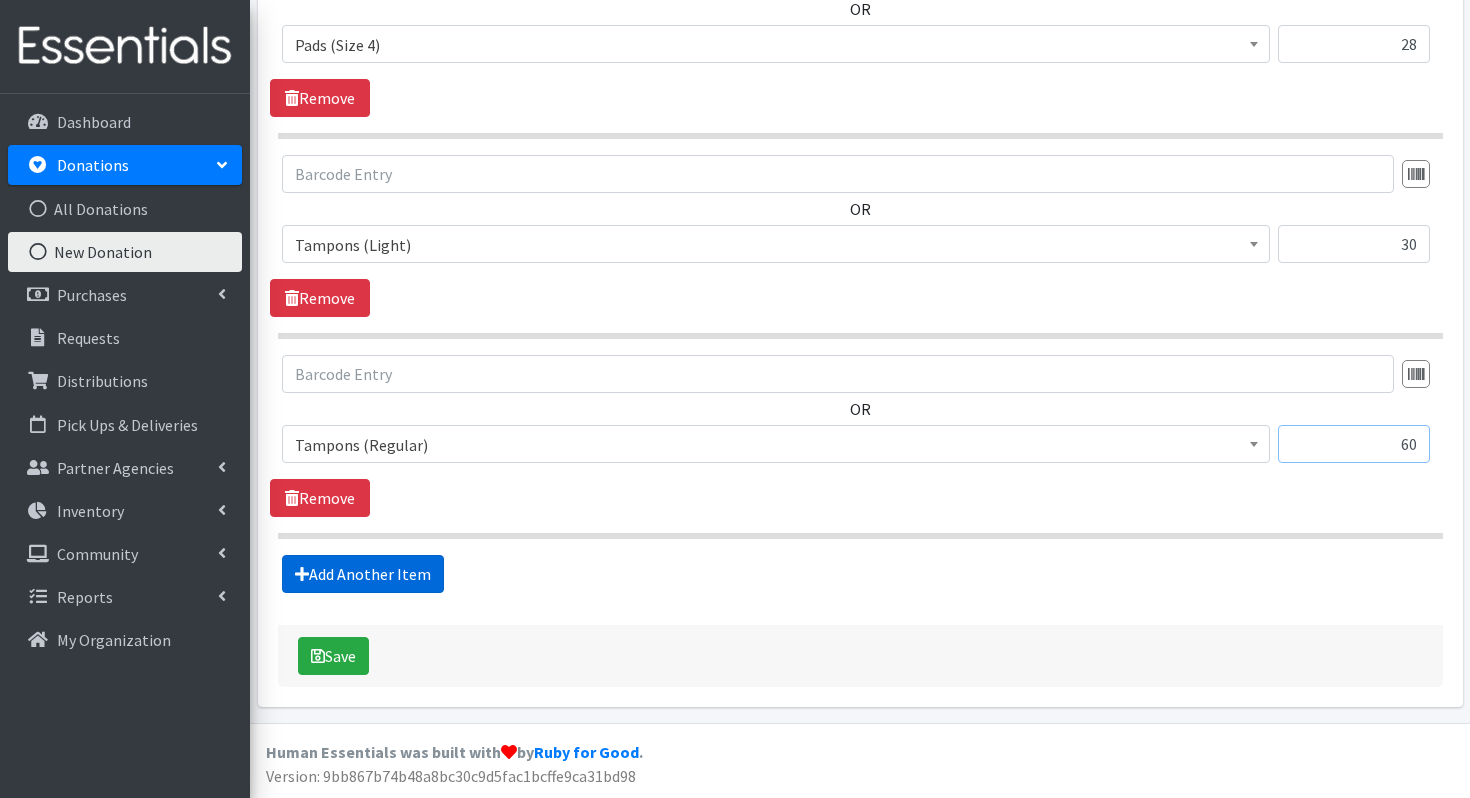 type on "60" 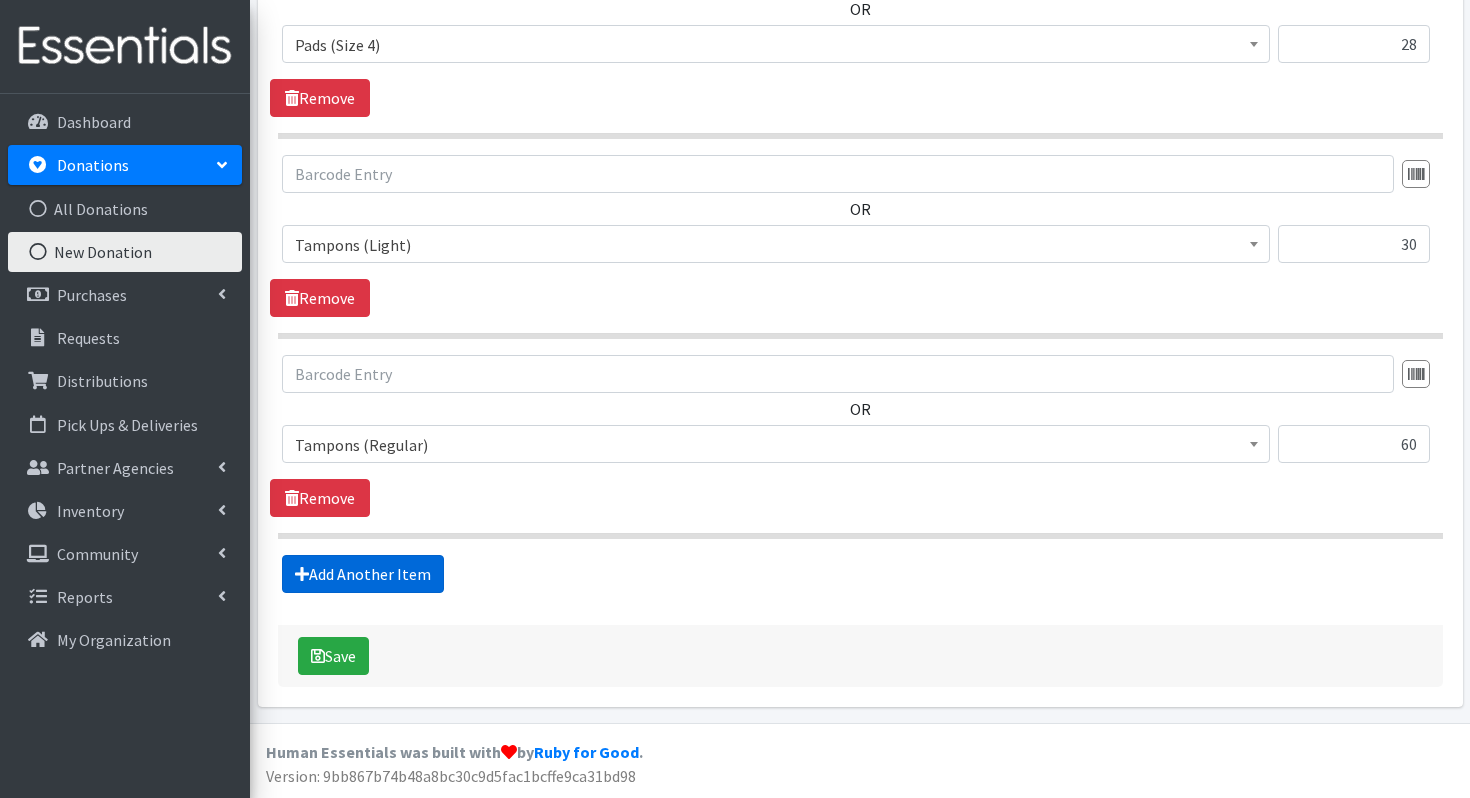 click on "Add Another Item" at bounding box center (363, 574) 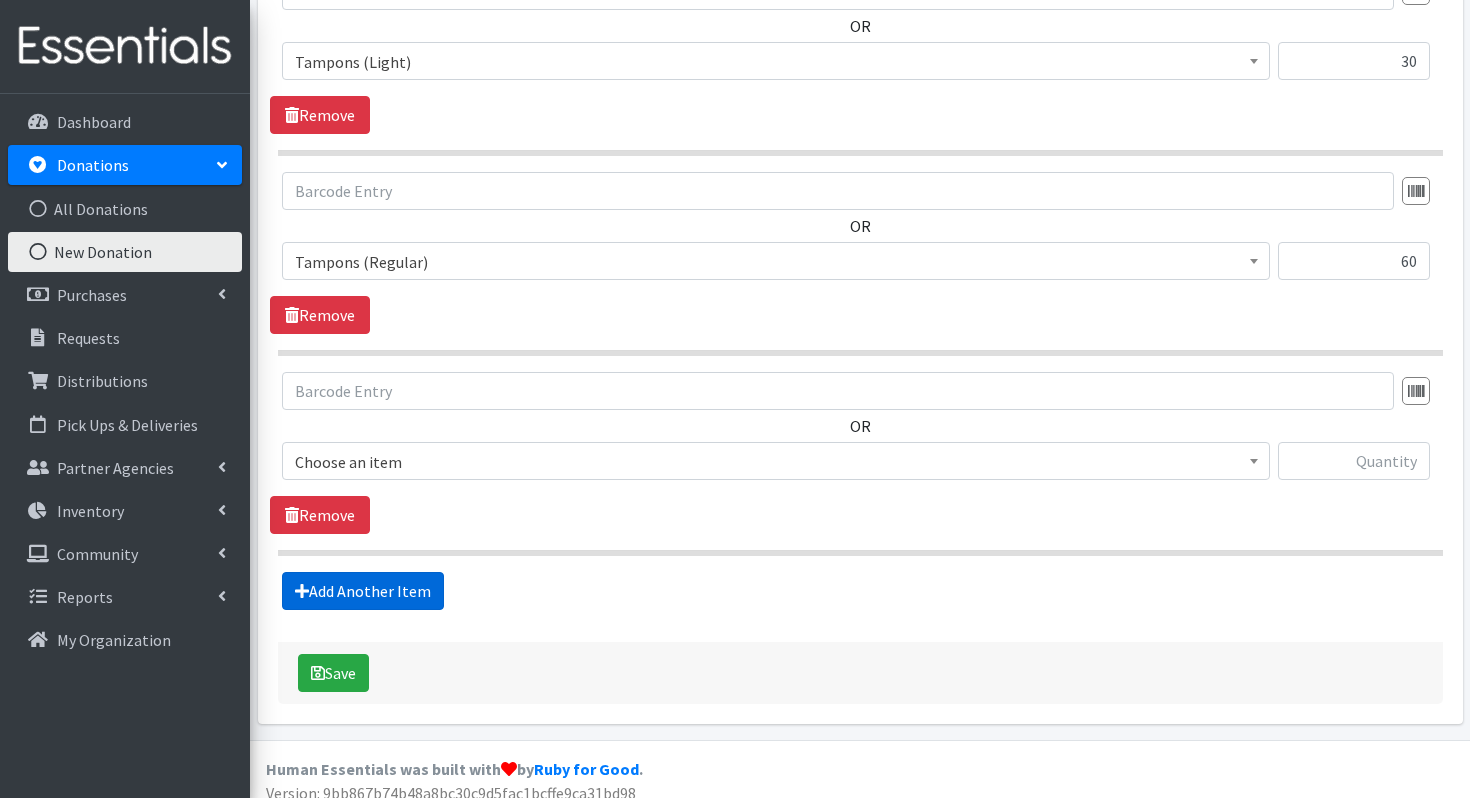 scroll, scrollTop: 1527, scrollLeft: 0, axis: vertical 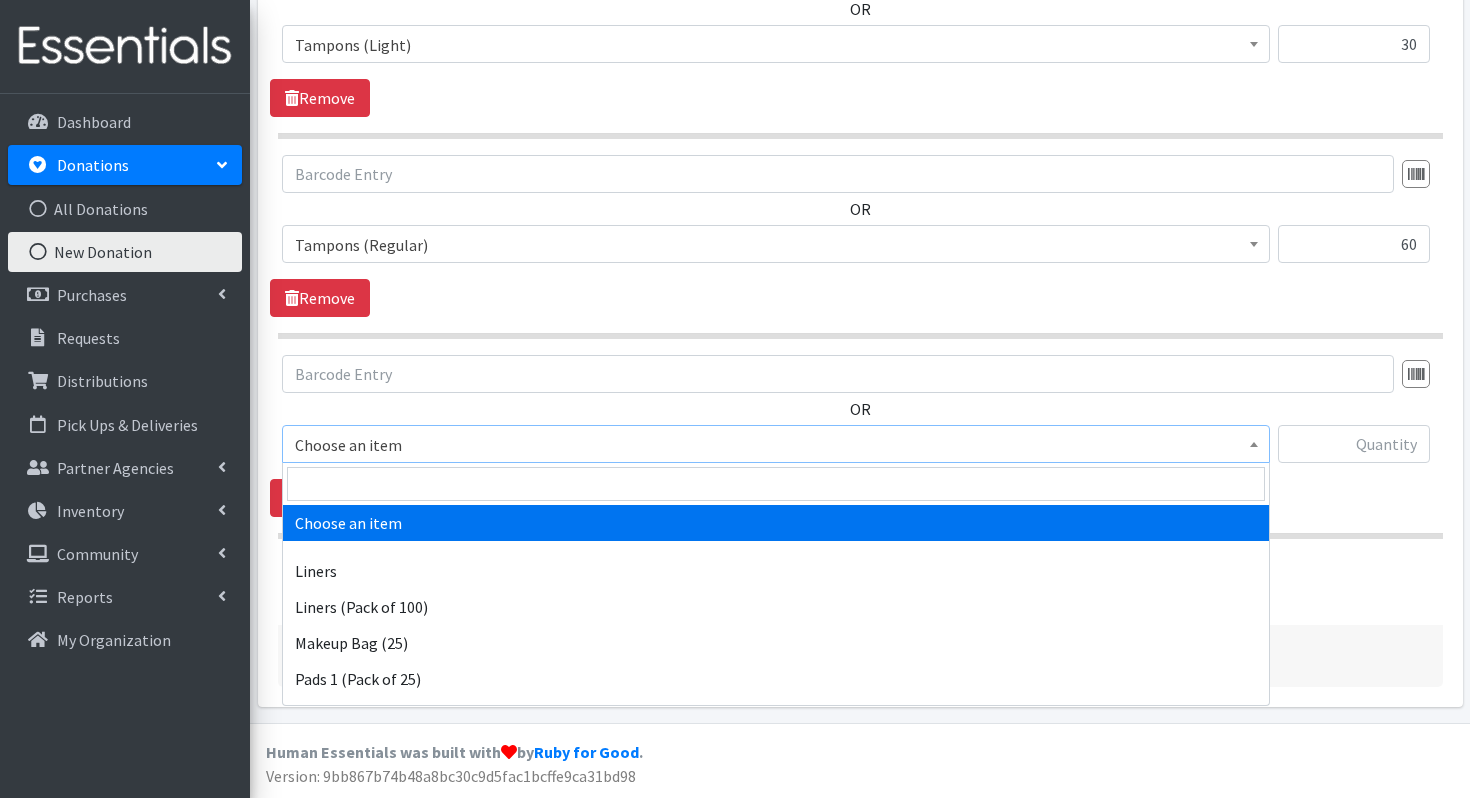 click on "Choose an item" at bounding box center [776, 444] 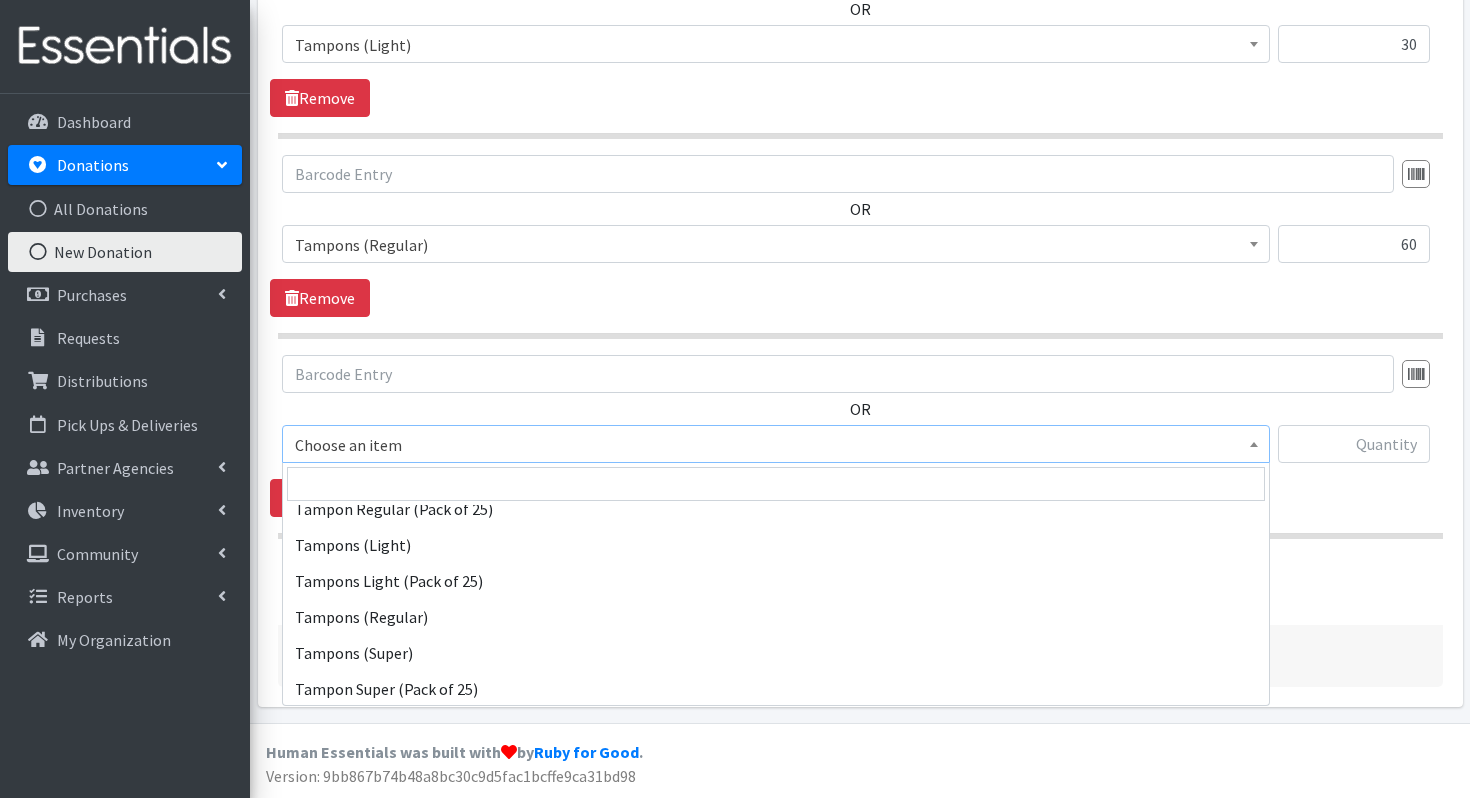 scroll, scrollTop: 748, scrollLeft: 0, axis: vertical 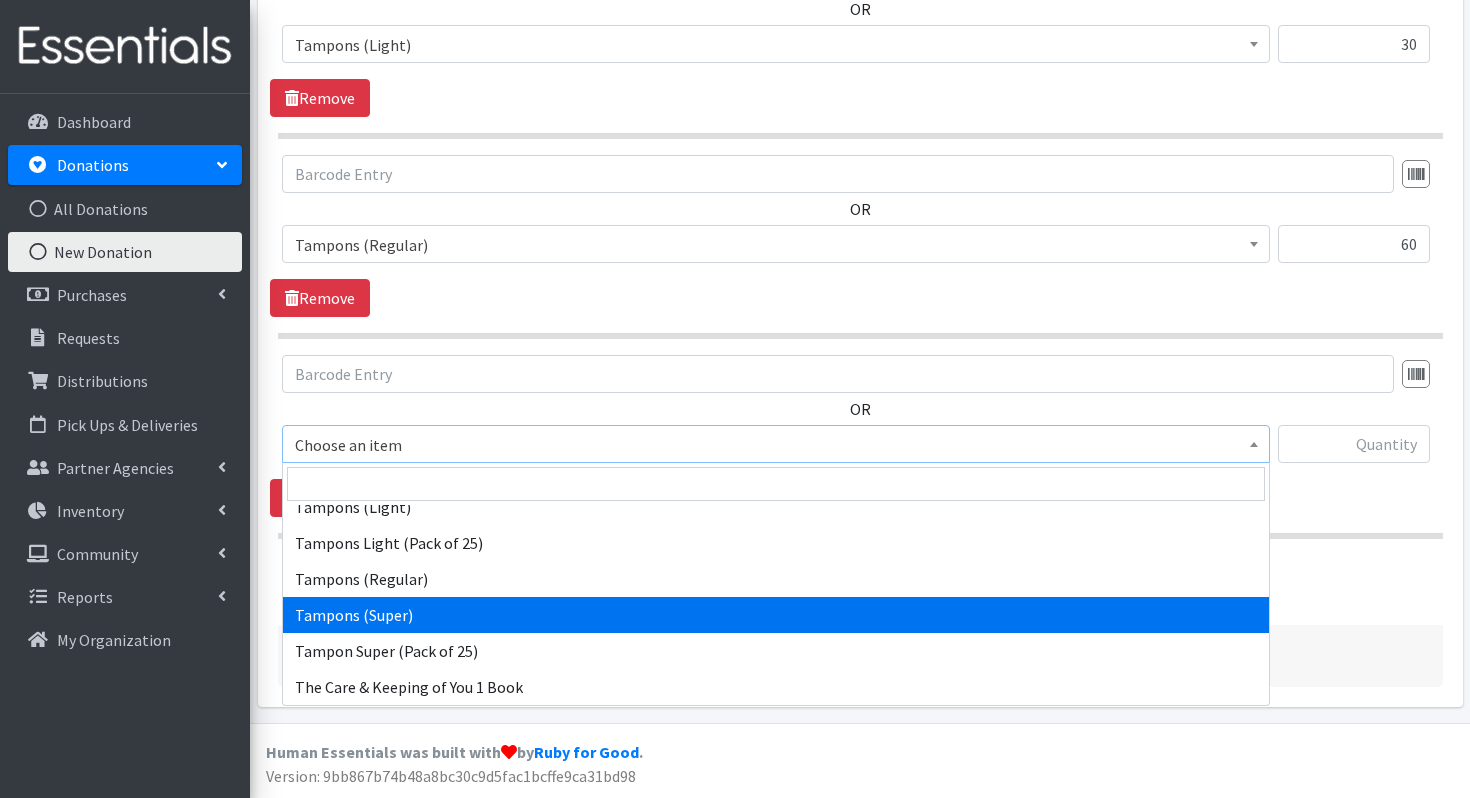 select on "13213" 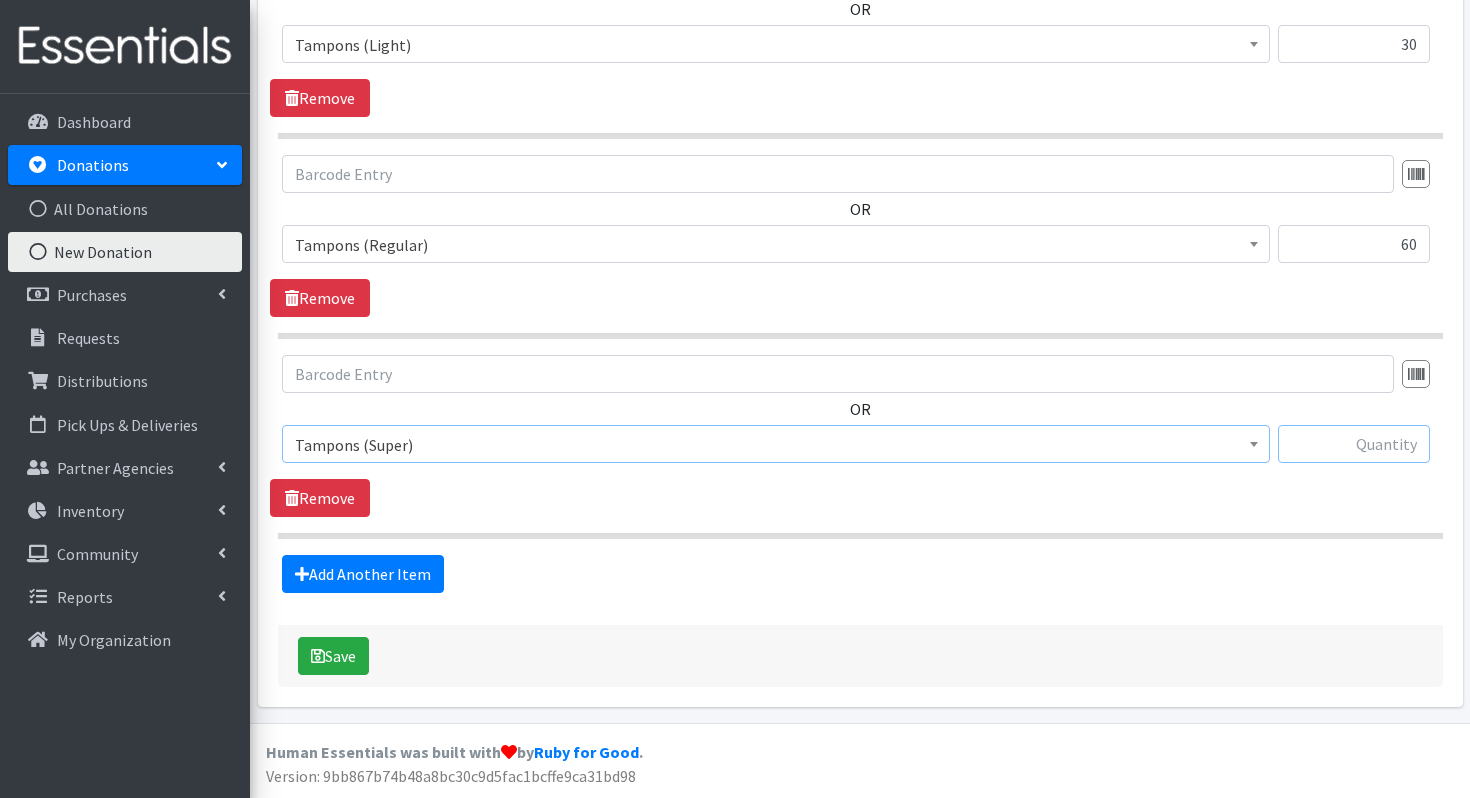 click at bounding box center [1354, 444] 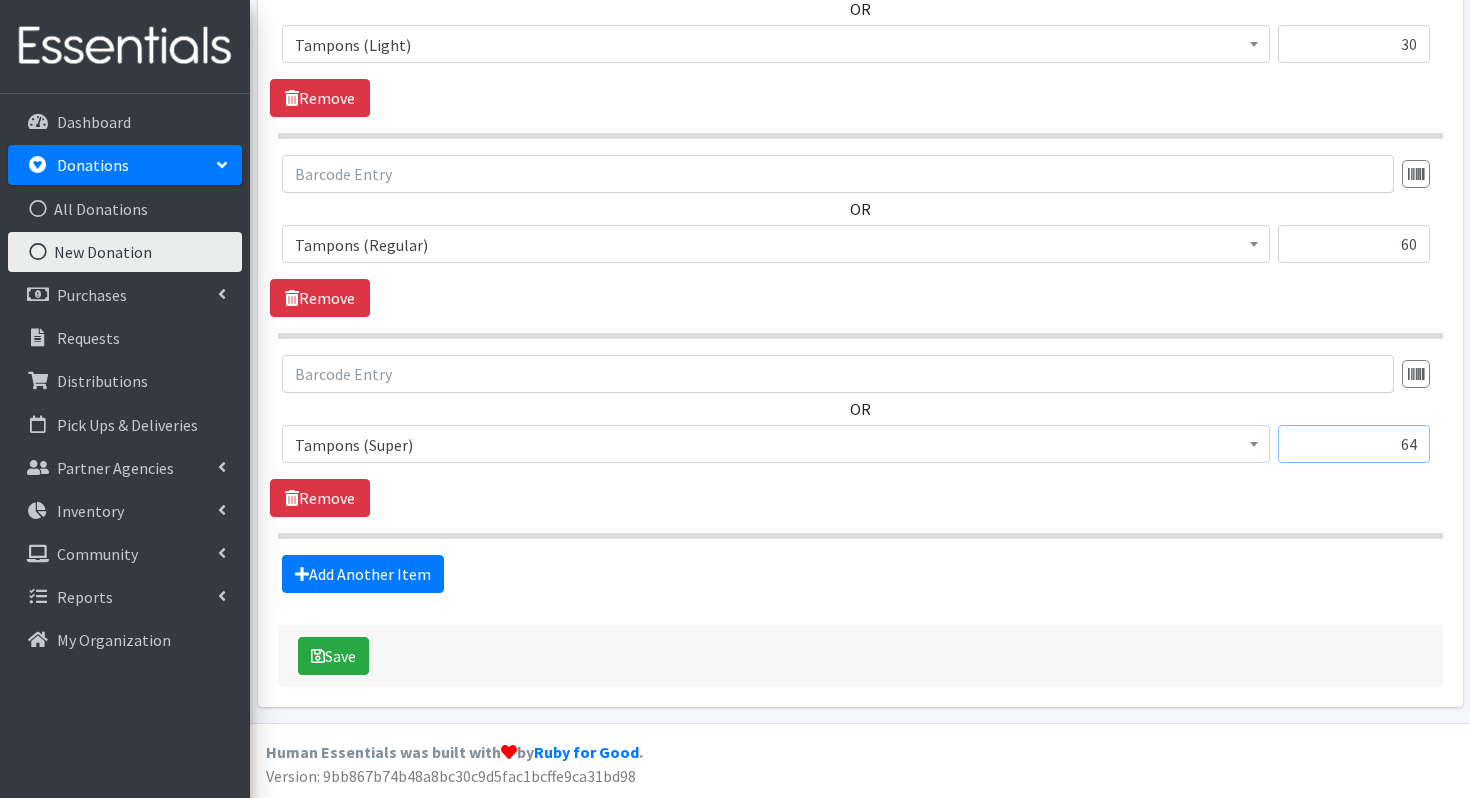 type on "64" 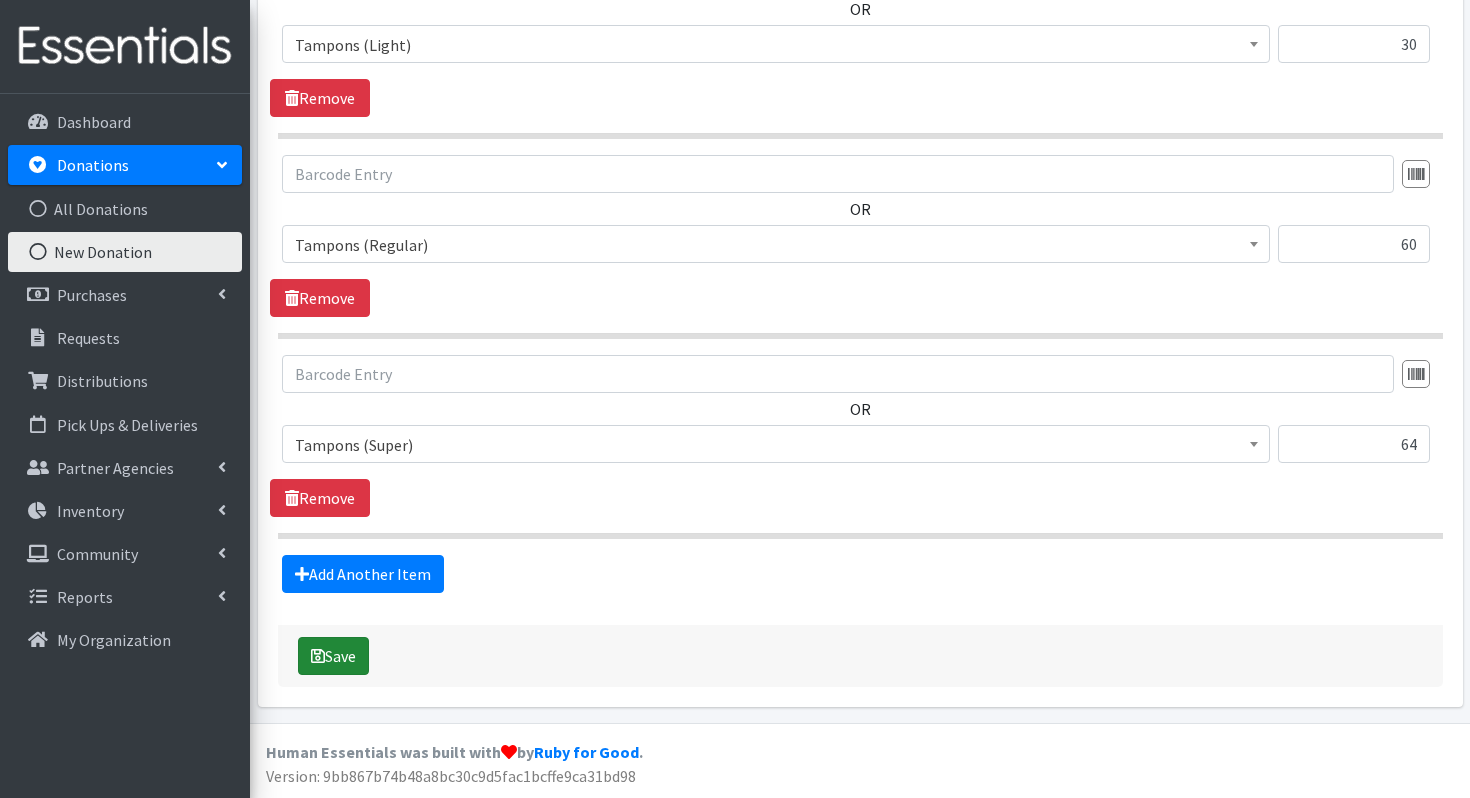 click on "Save" at bounding box center [333, 656] 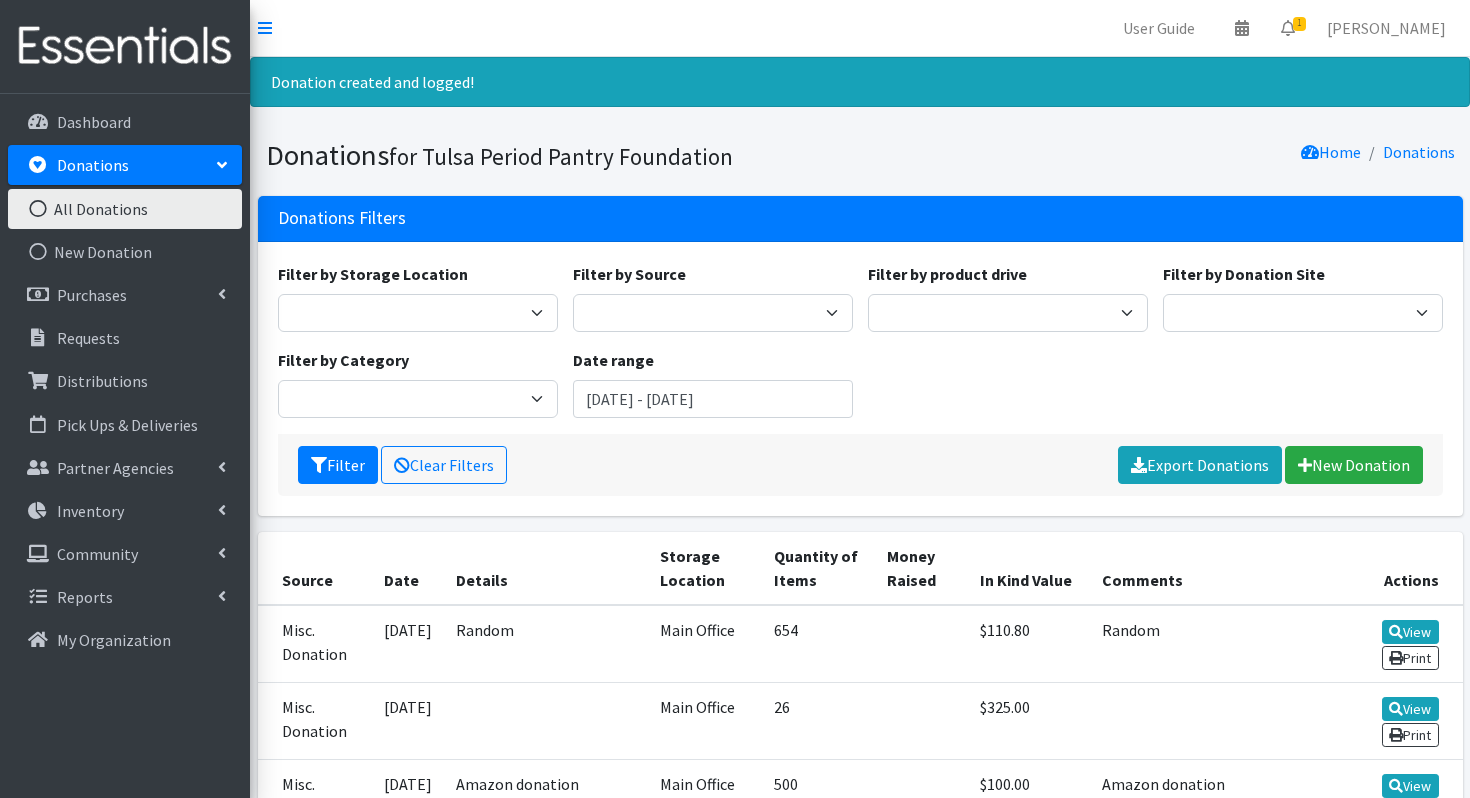 scroll, scrollTop: 0, scrollLeft: 0, axis: both 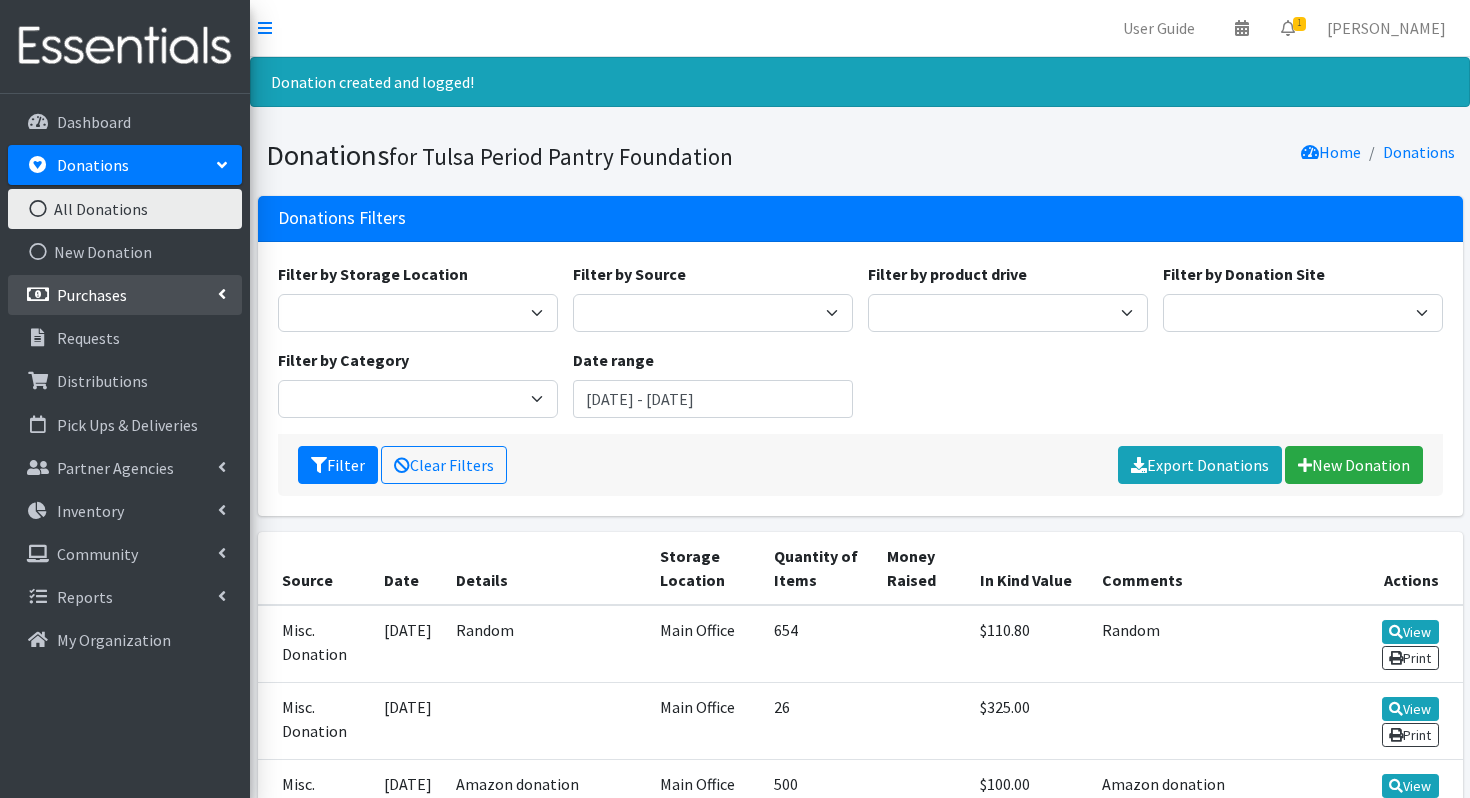 click on "Purchases" at bounding box center (92, 295) 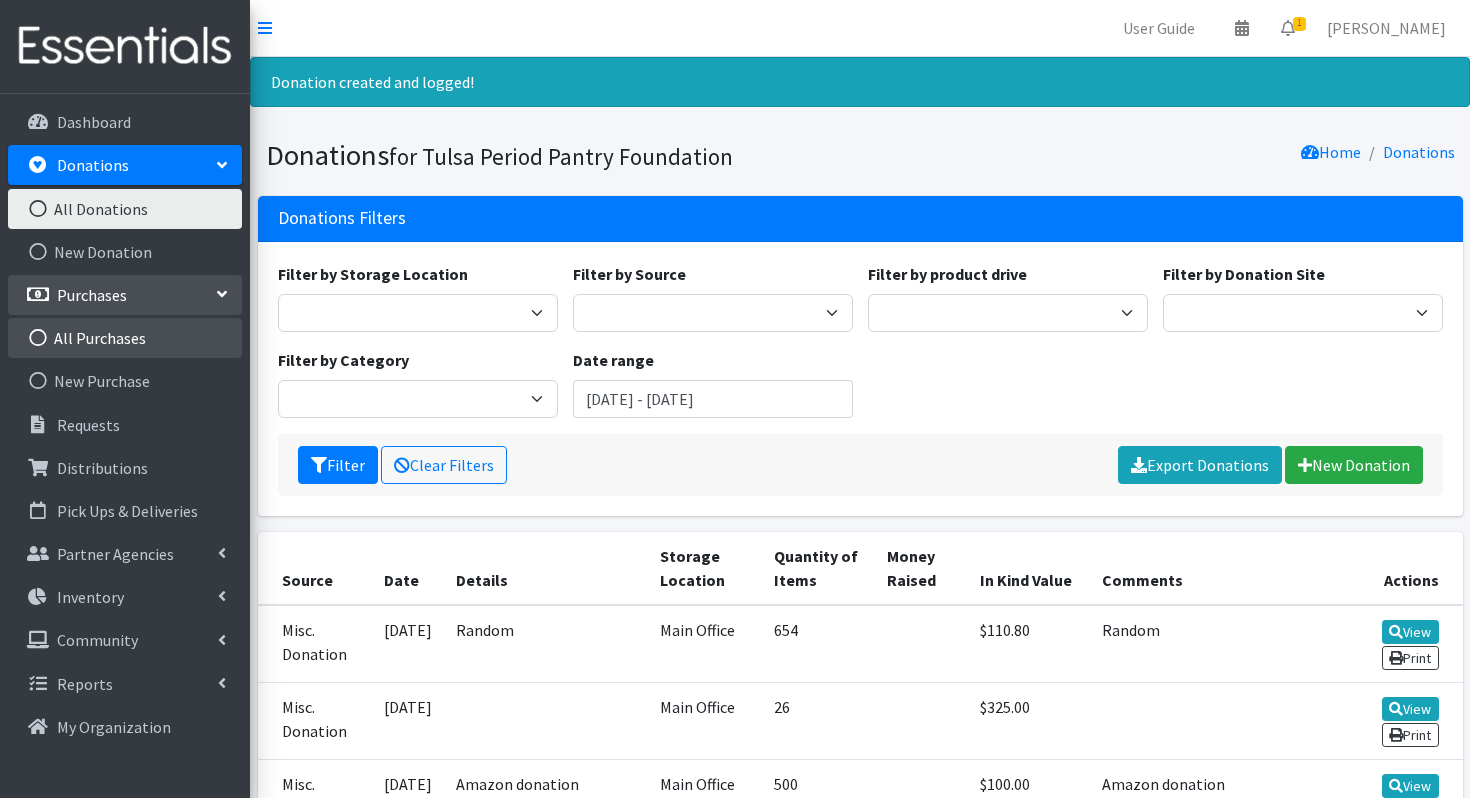 click on "All Purchases" at bounding box center [125, 338] 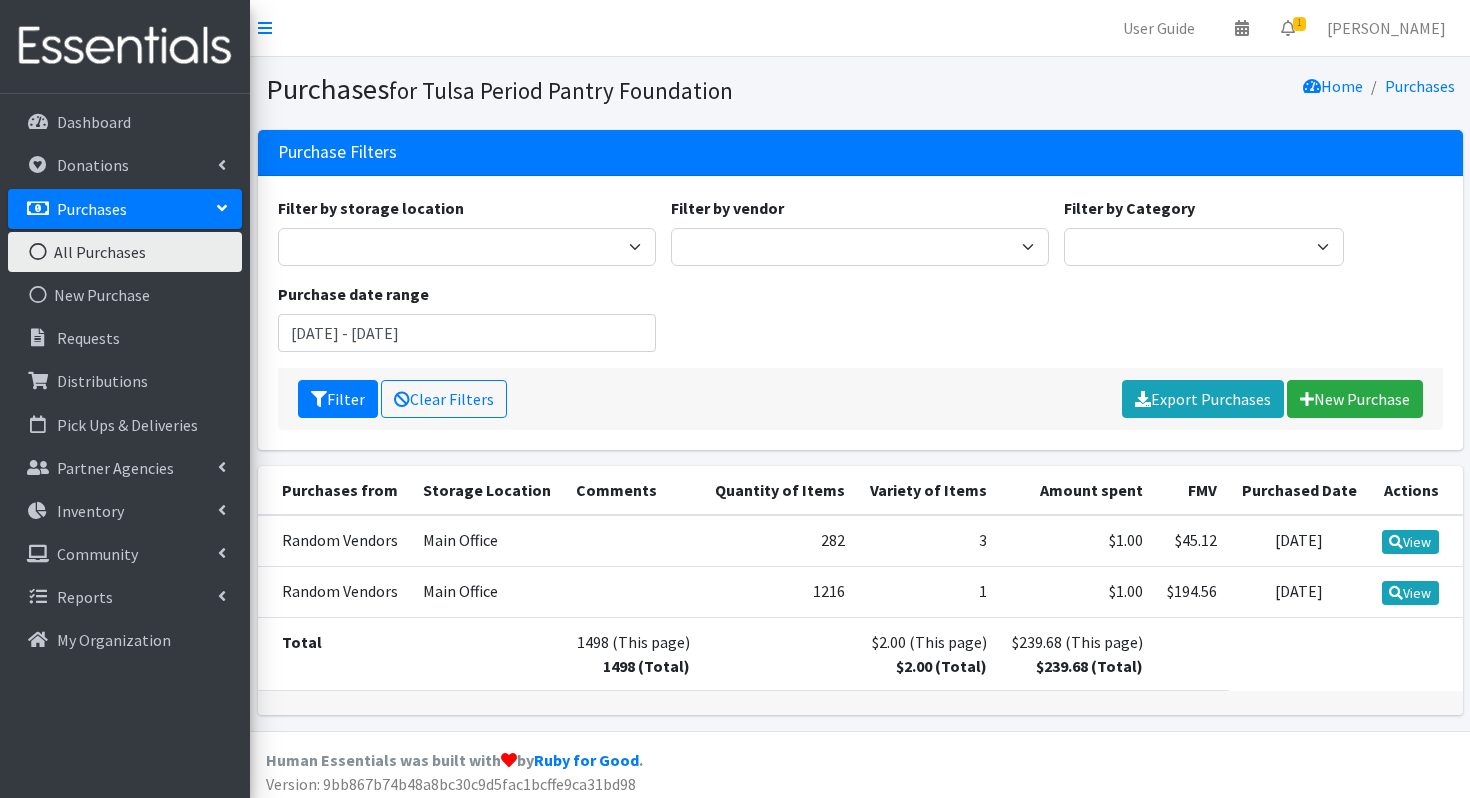 scroll, scrollTop: 0, scrollLeft: 0, axis: both 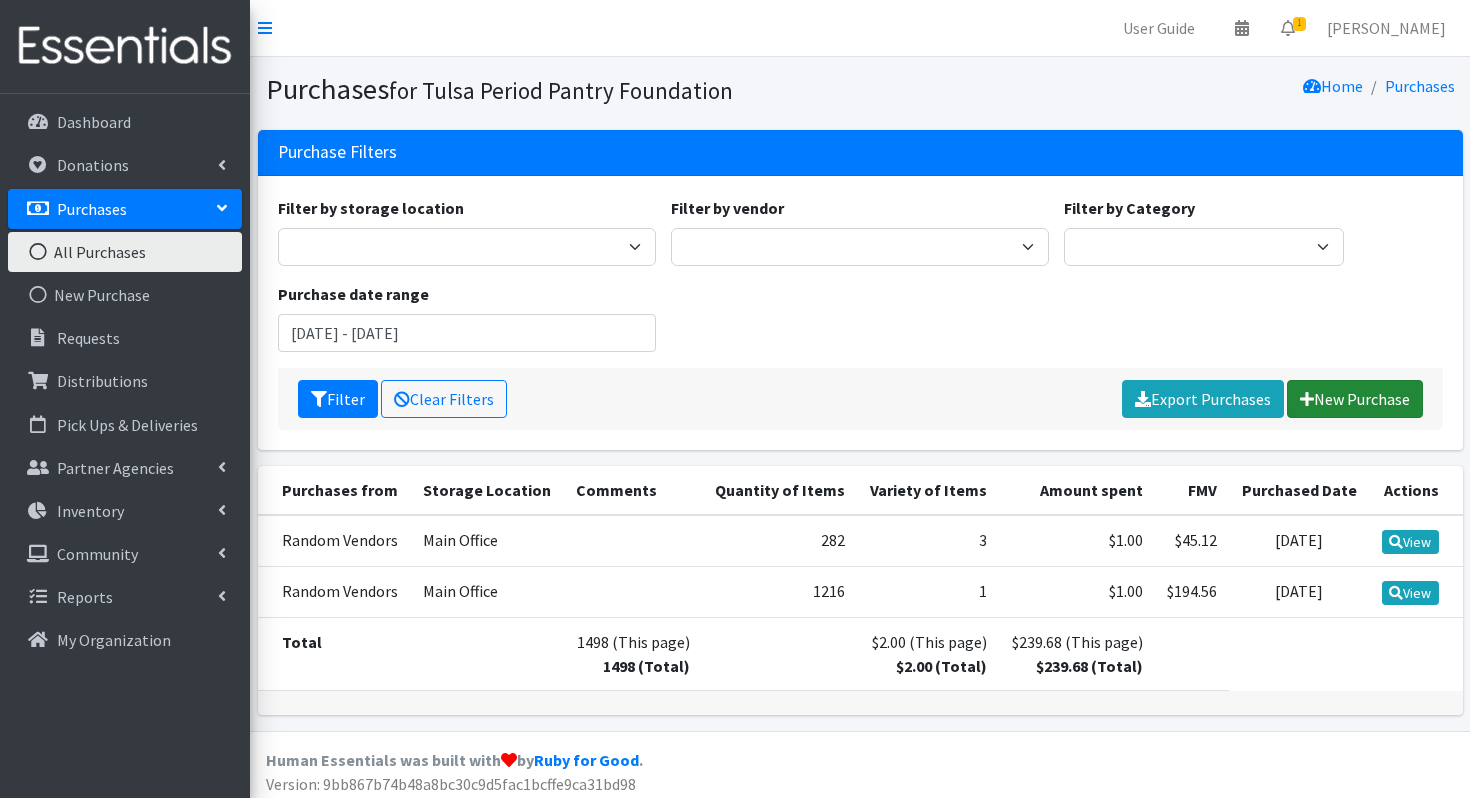 click on "New Purchase" at bounding box center (1355, 399) 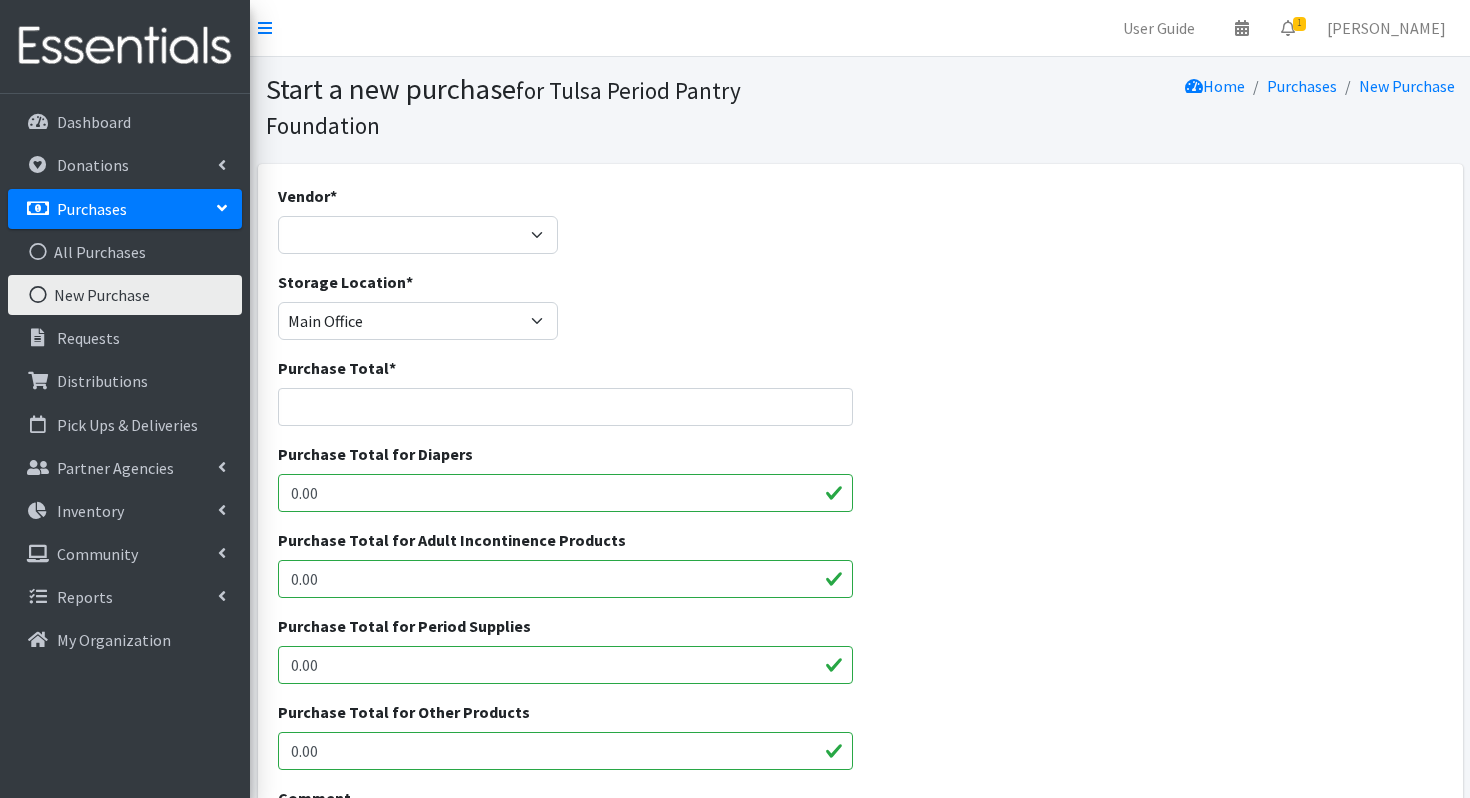 scroll, scrollTop: 0, scrollLeft: 0, axis: both 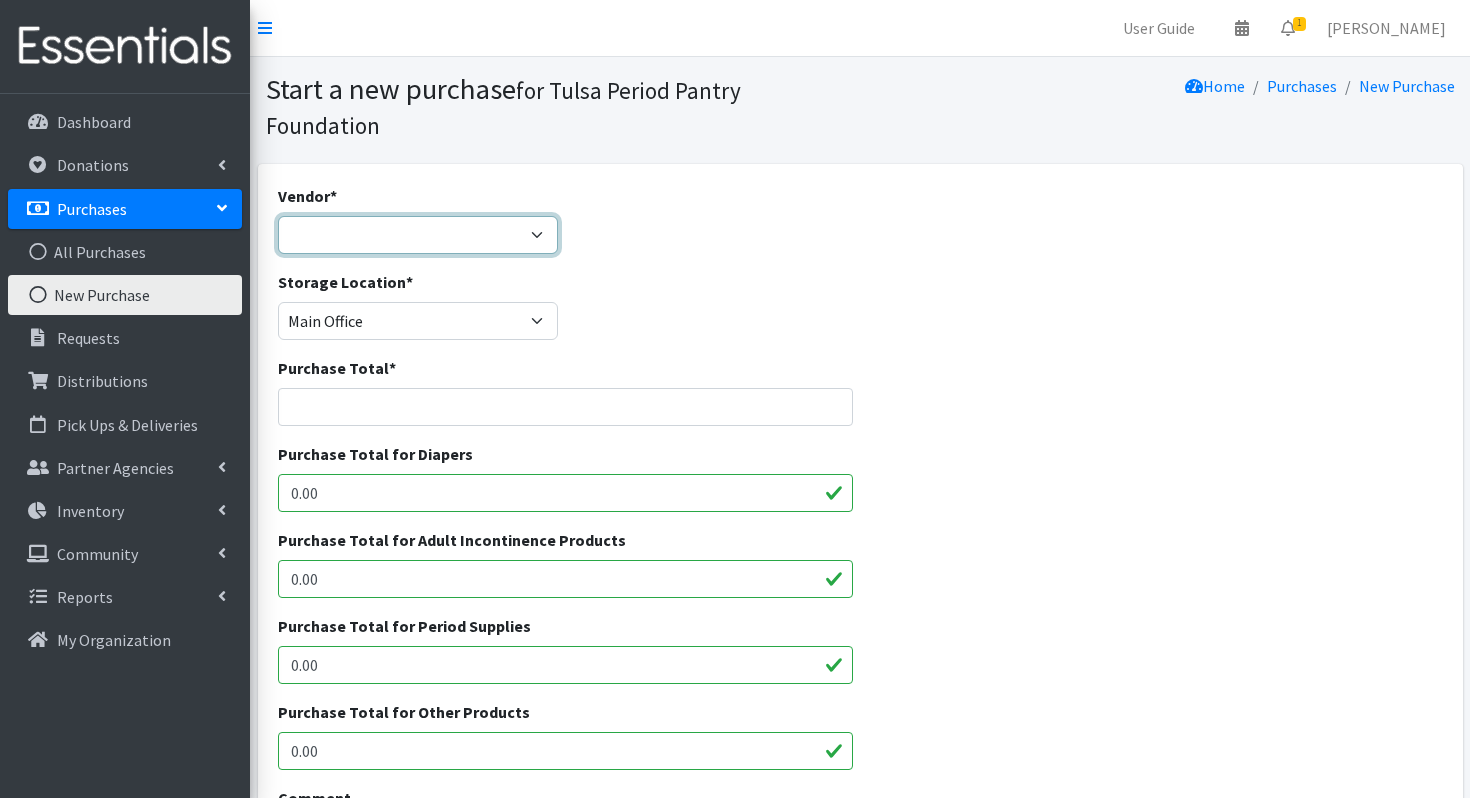 click on "Random Vendors ---Not Listed---" at bounding box center (418, 235) 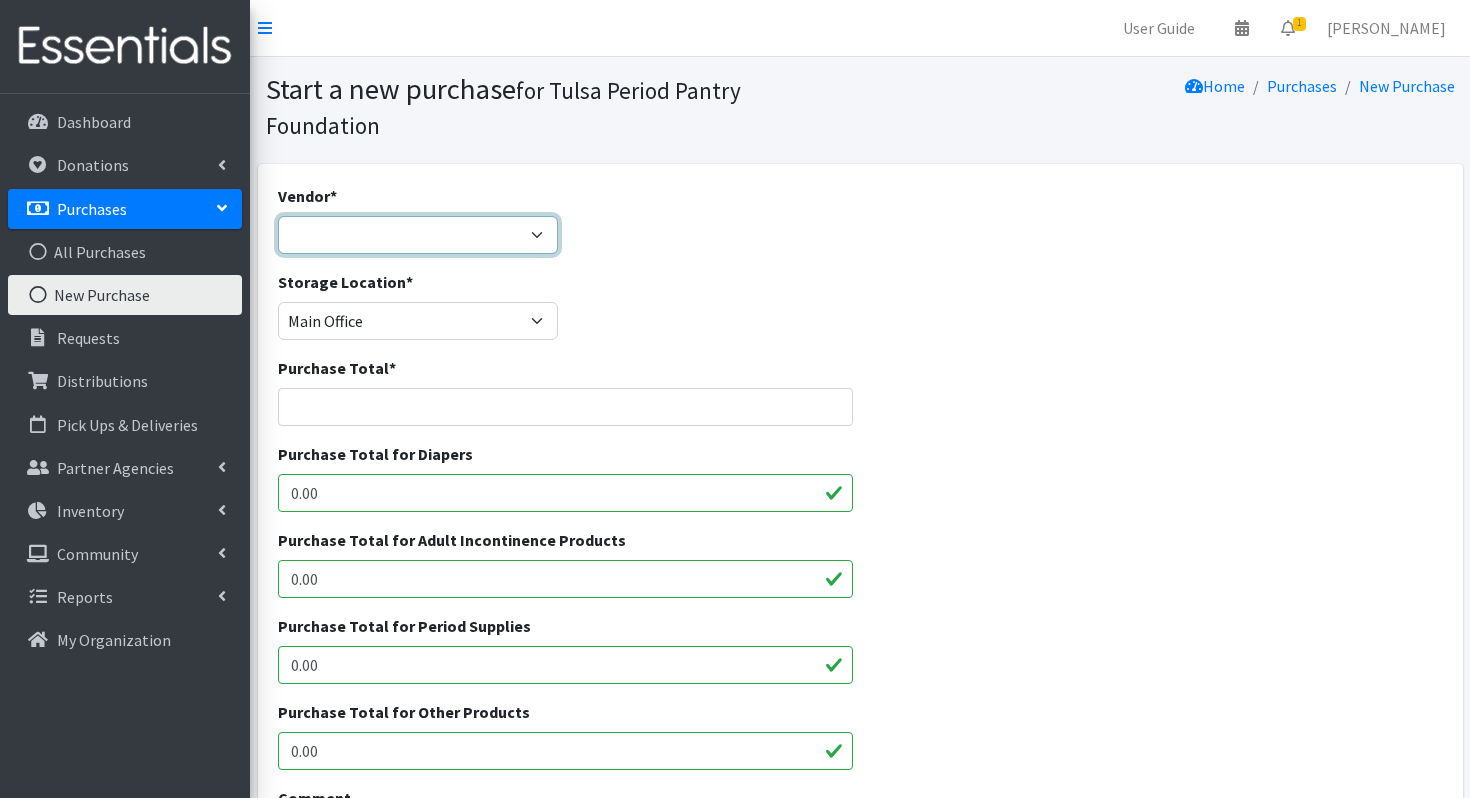 select on "613" 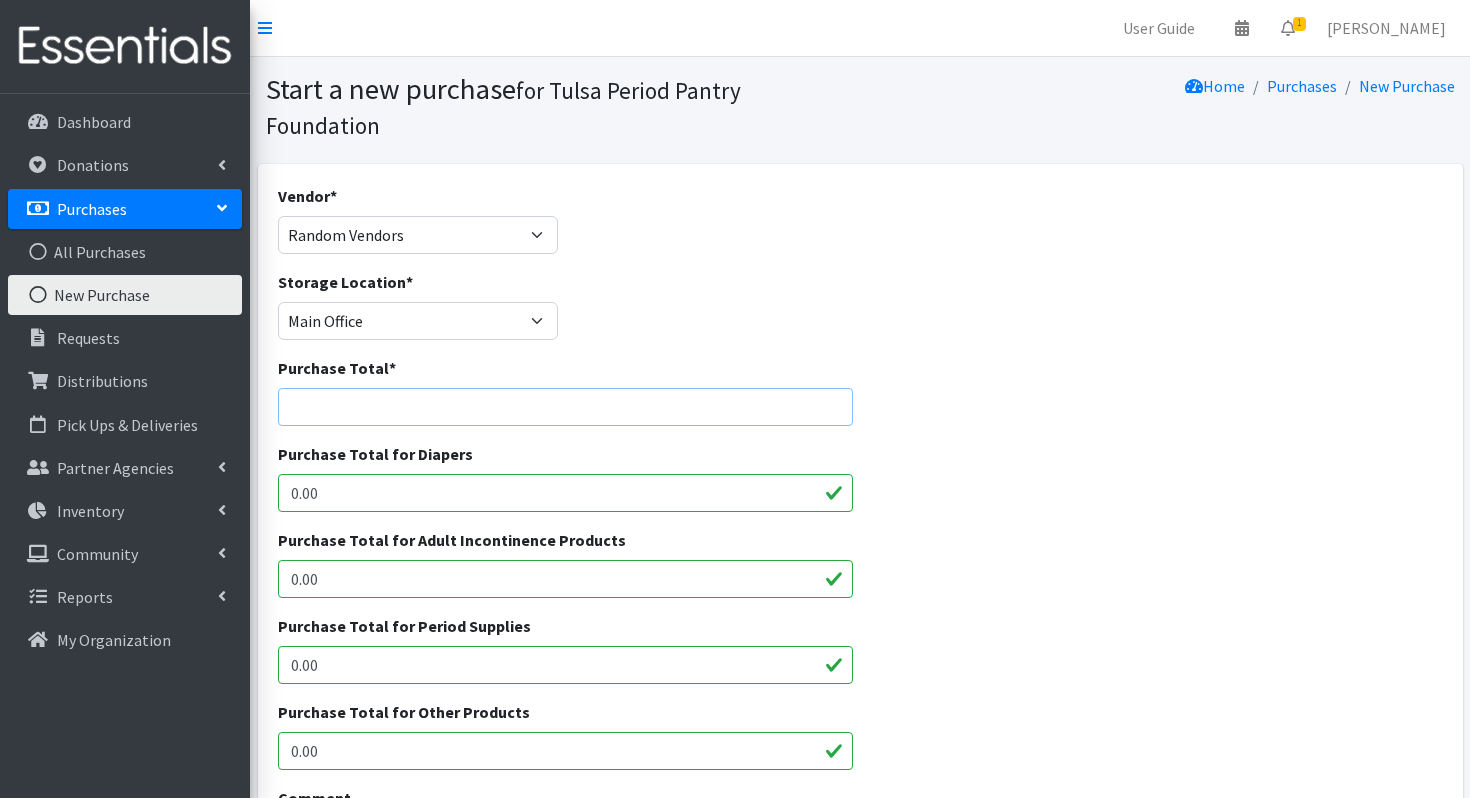 click on "Purchase Total  *" at bounding box center (565, 407) 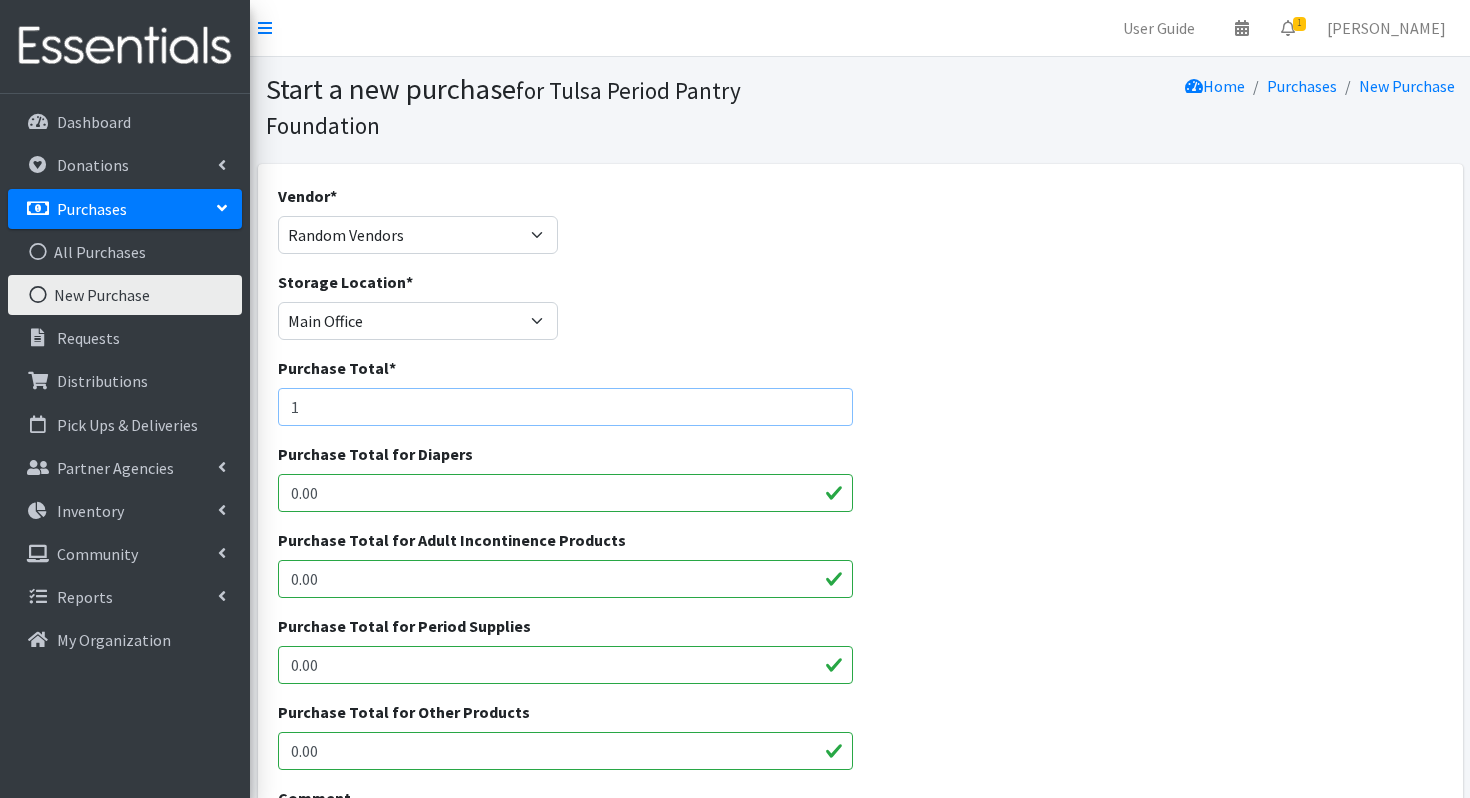 type on "1" 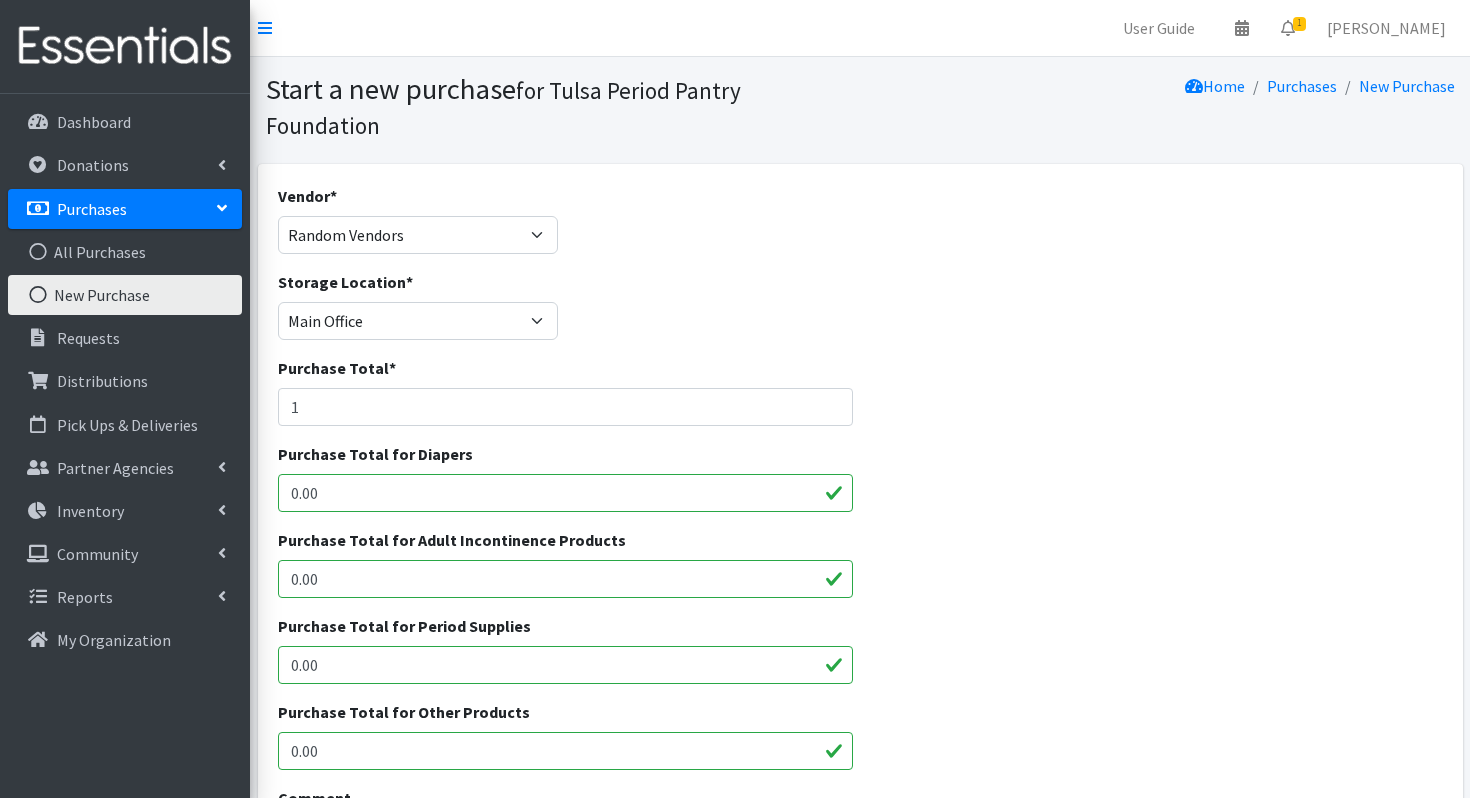click on "Purchase Total for Diapers" at bounding box center [375, 454] 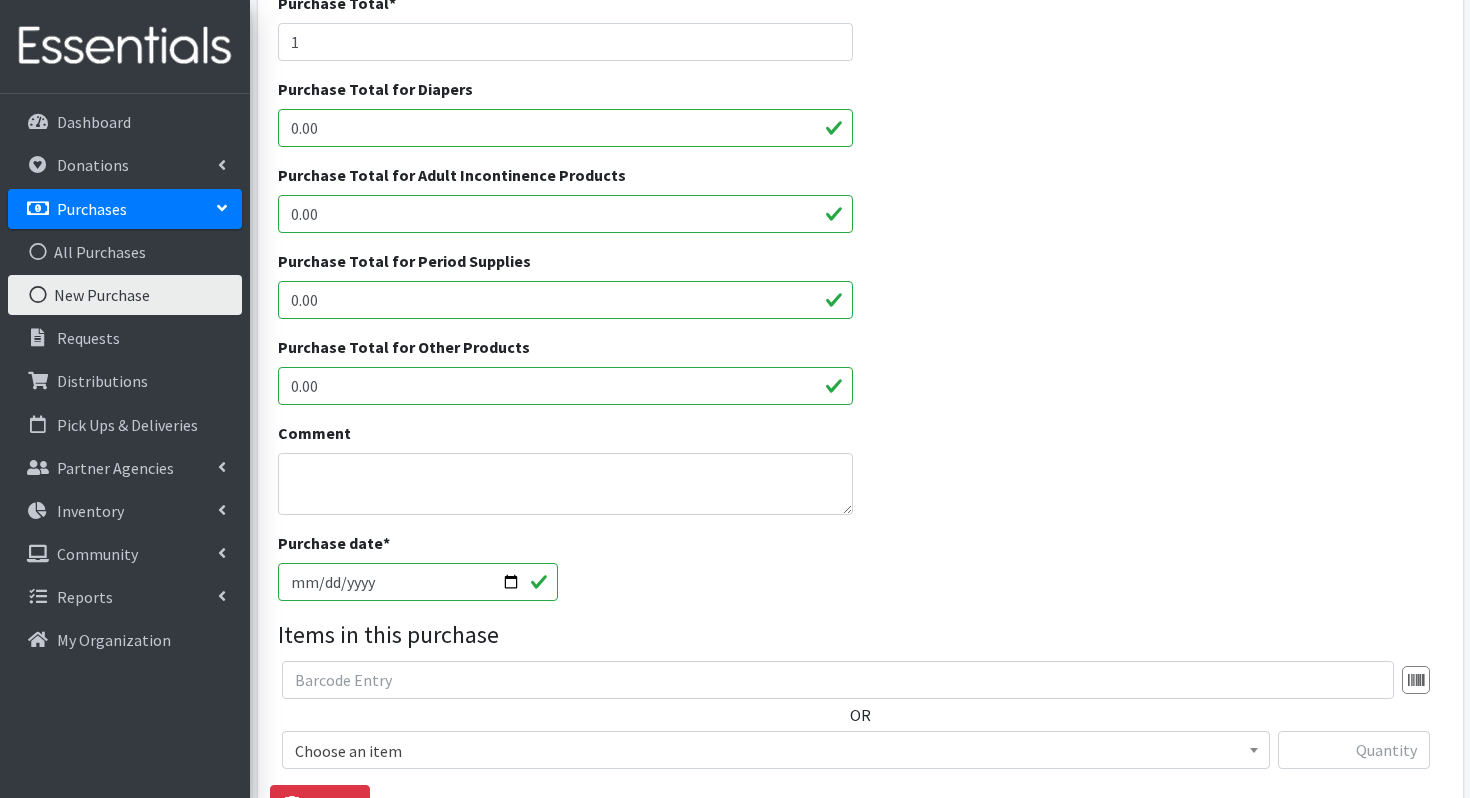 scroll, scrollTop: 382, scrollLeft: 0, axis: vertical 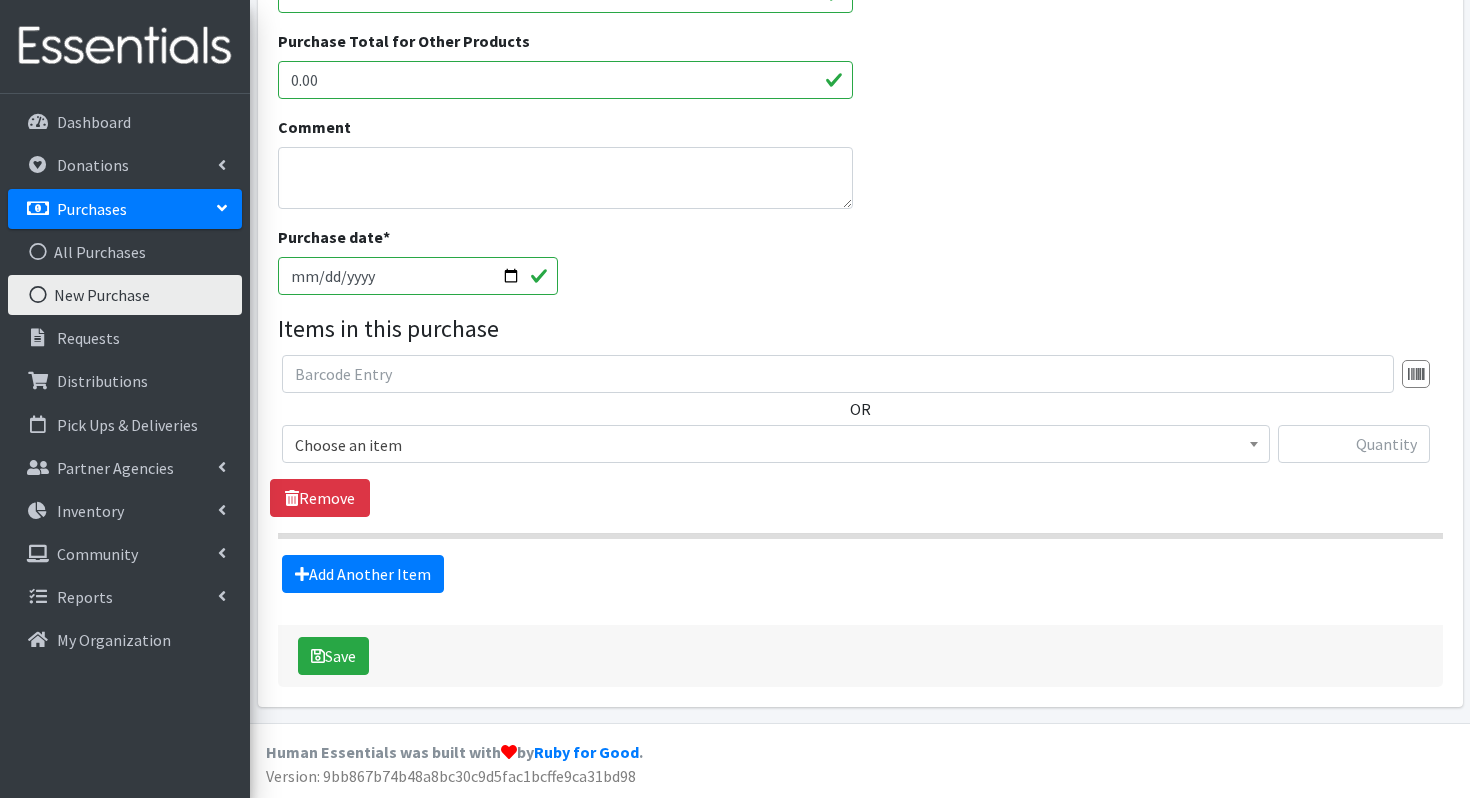 click on "Choose an item" at bounding box center (776, 445) 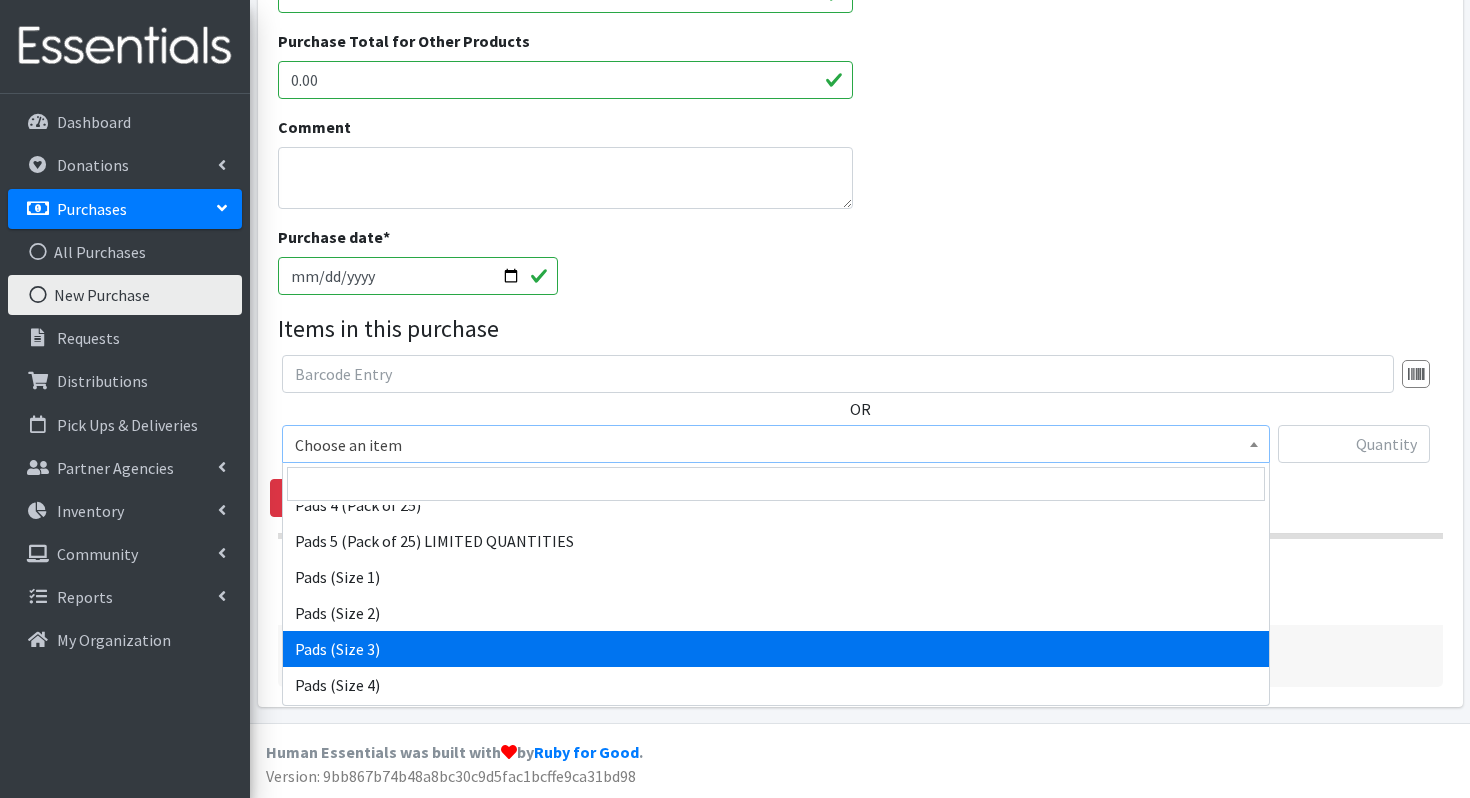 scroll, scrollTop: 283, scrollLeft: 0, axis: vertical 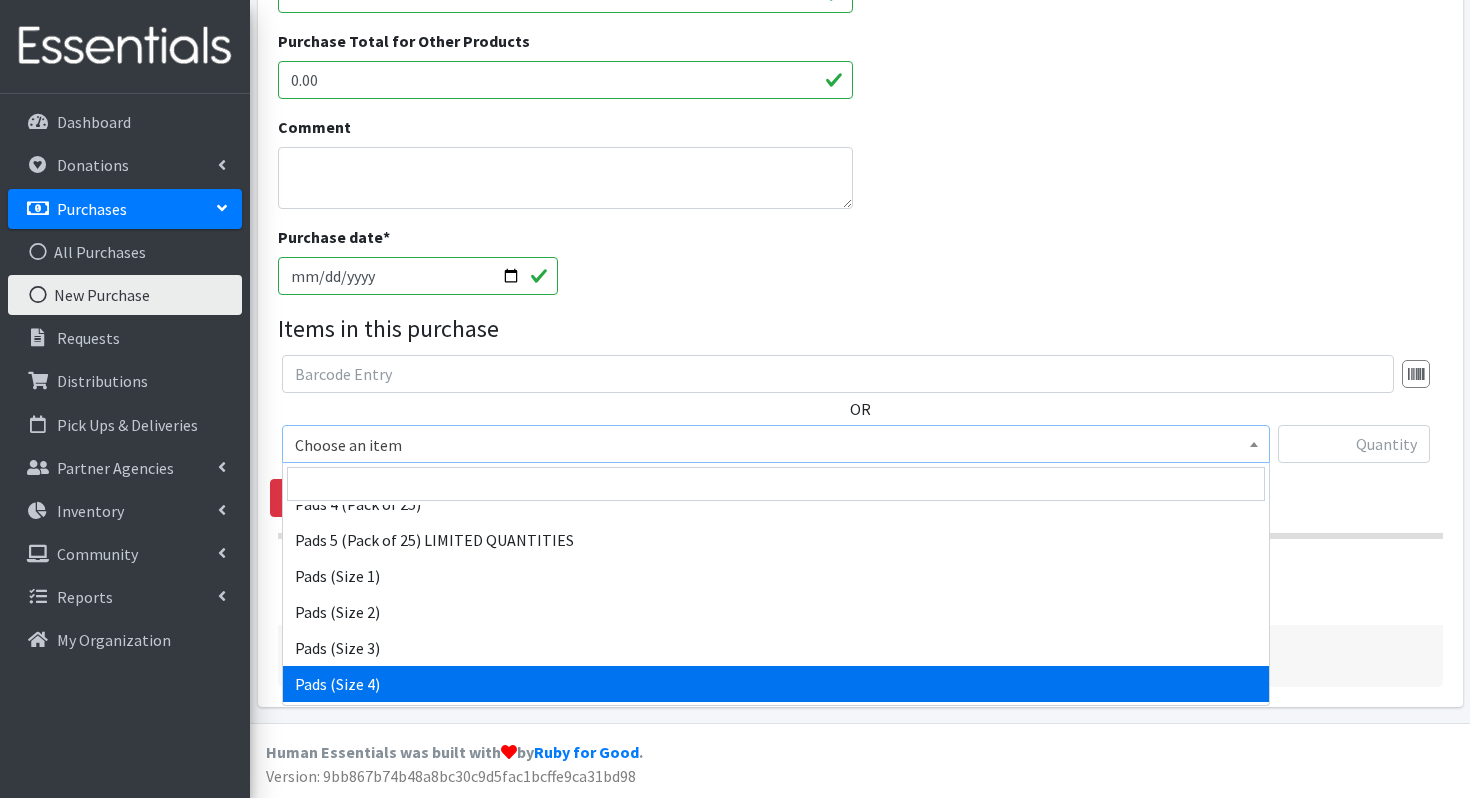 select on "13216" 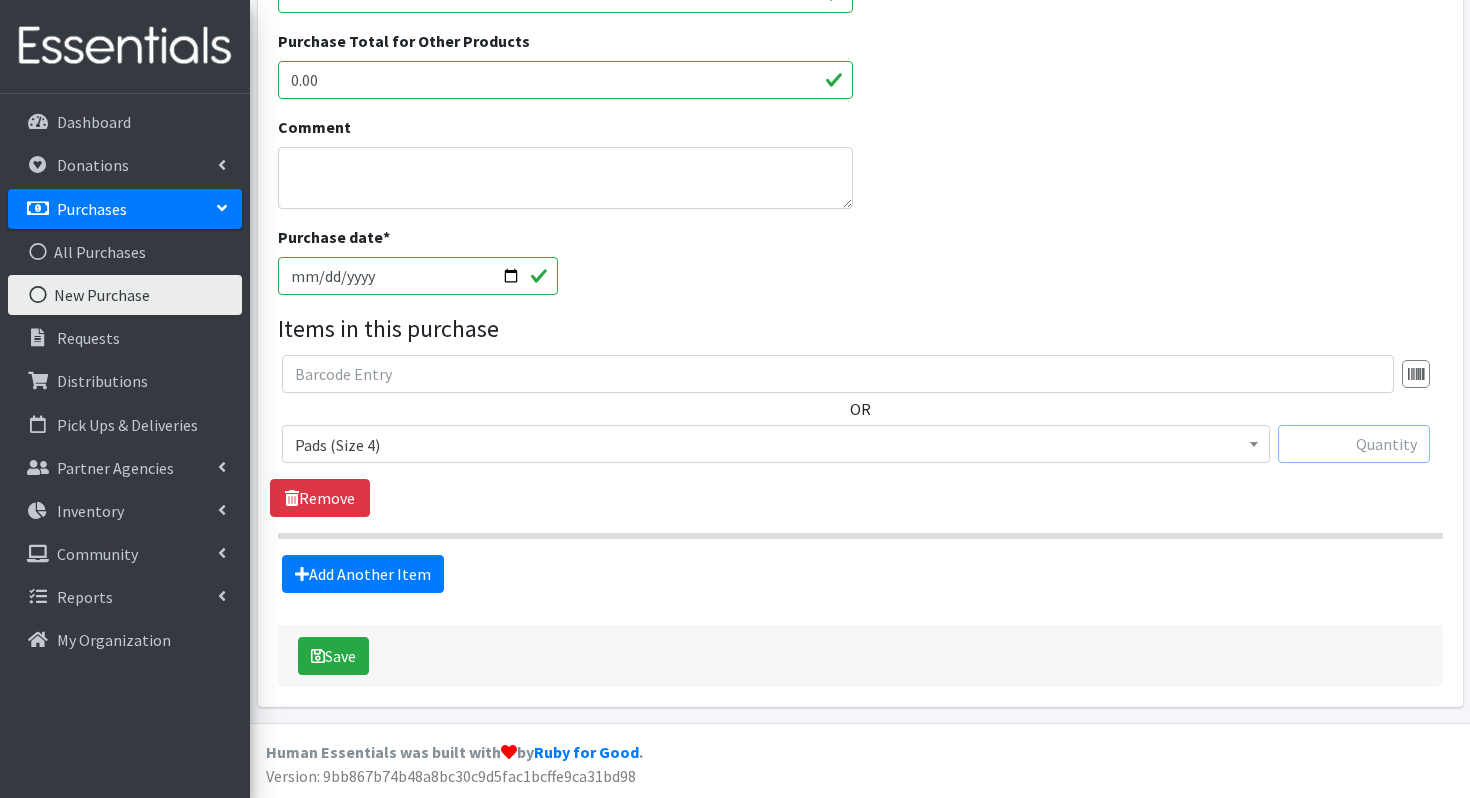 click at bounding box center [1354, 444] 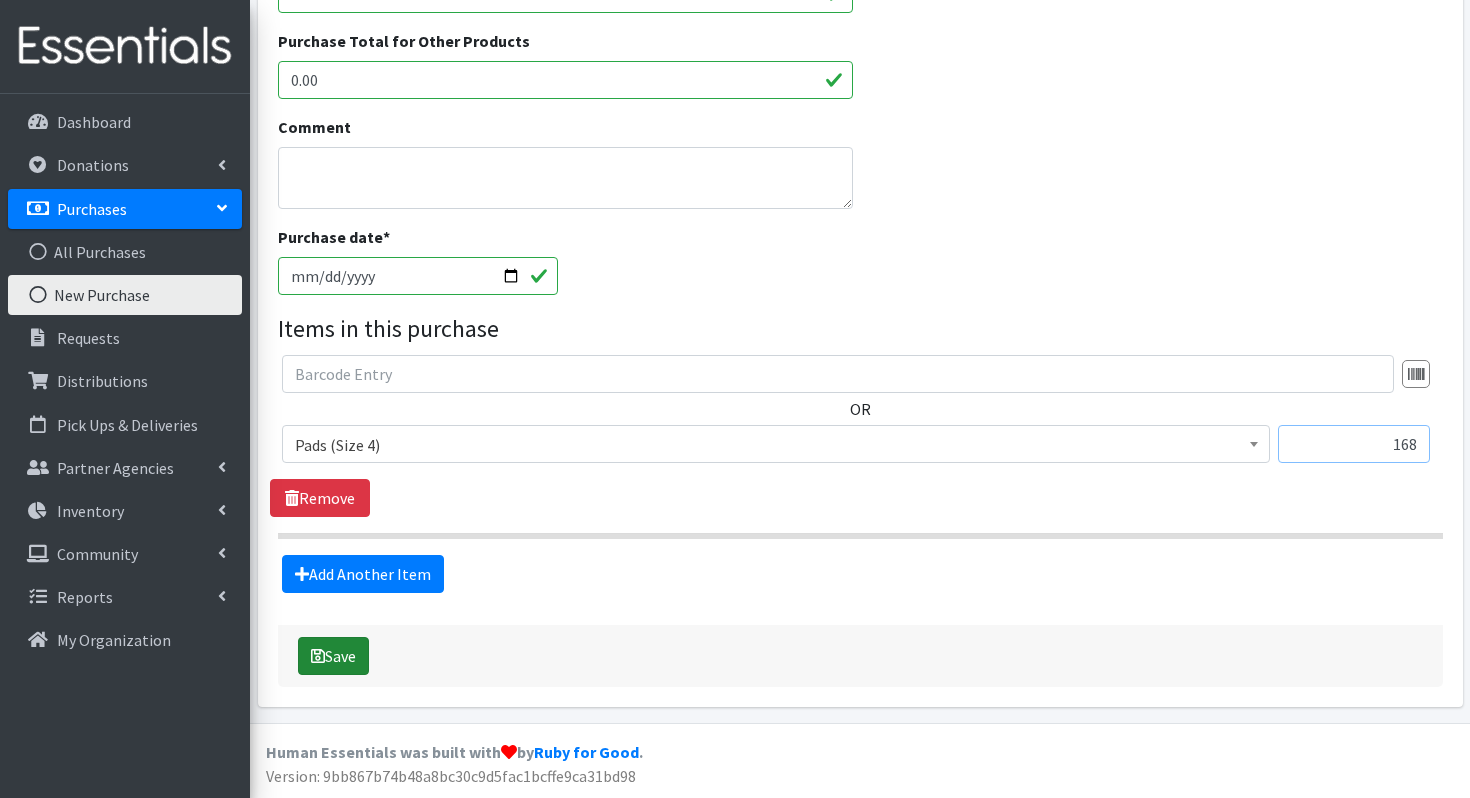 type on "168" 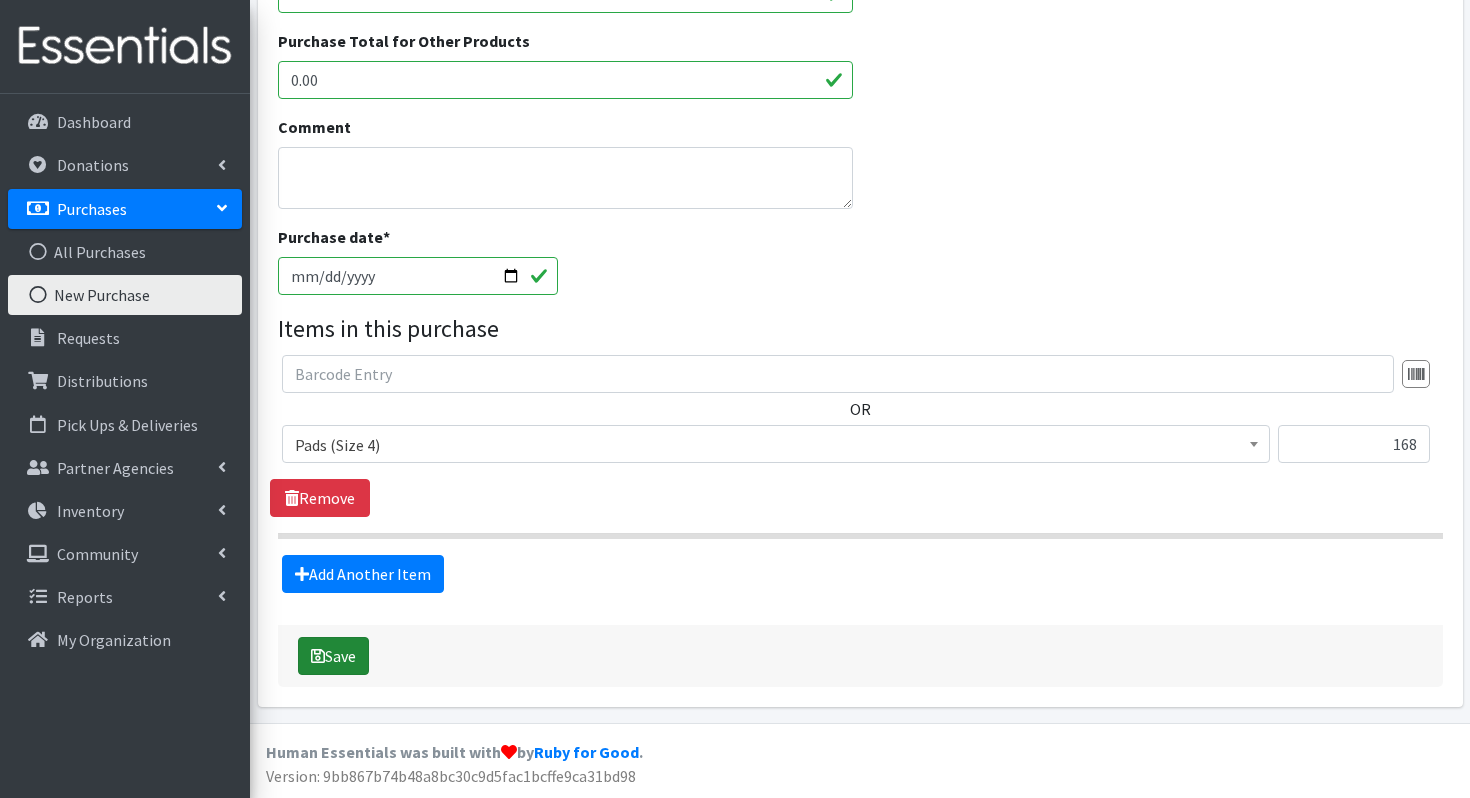 click on "Save" at bounding box center [333, 656] 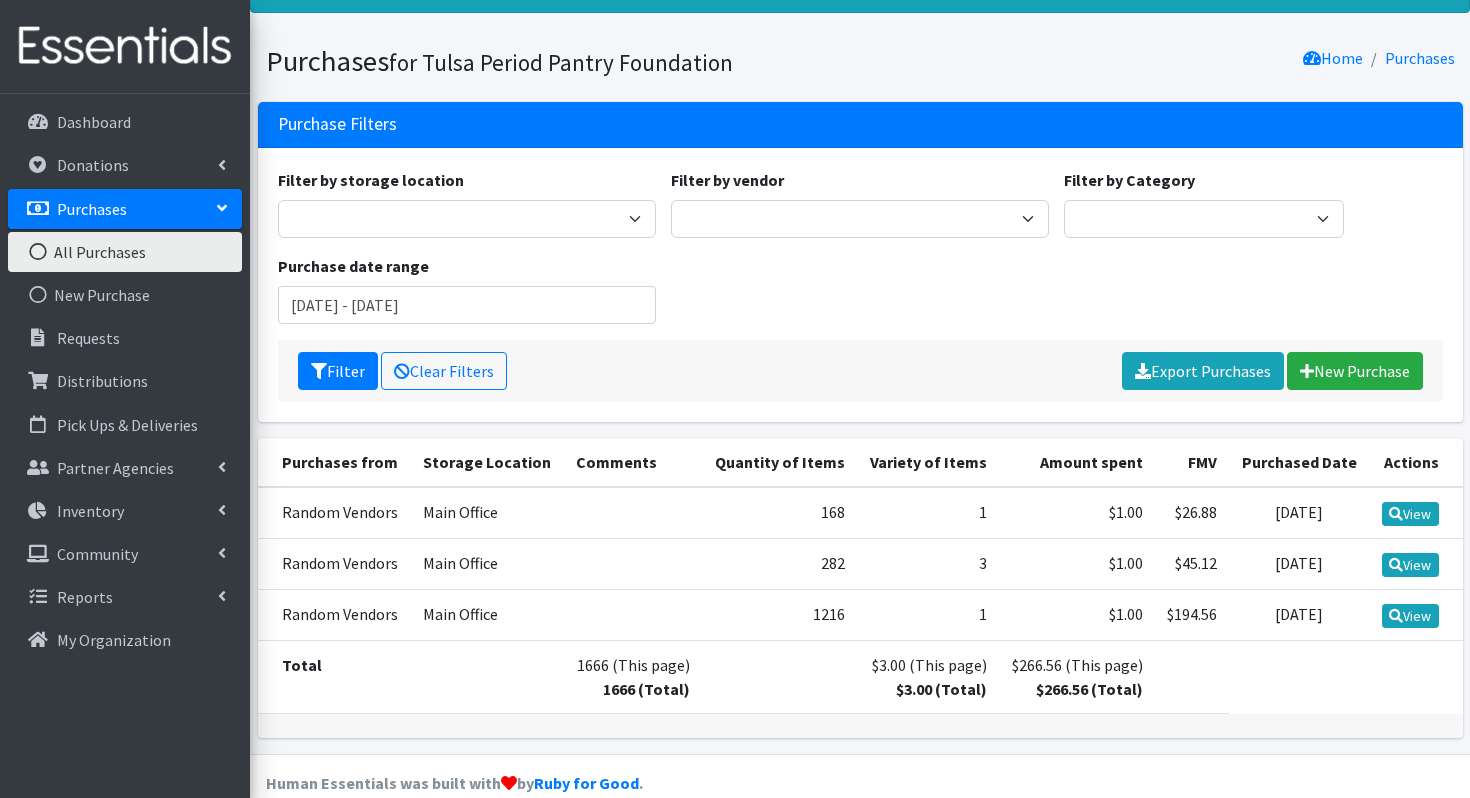 scroll, scrollTop: 98, scrollLeft: 0, axis: vertical 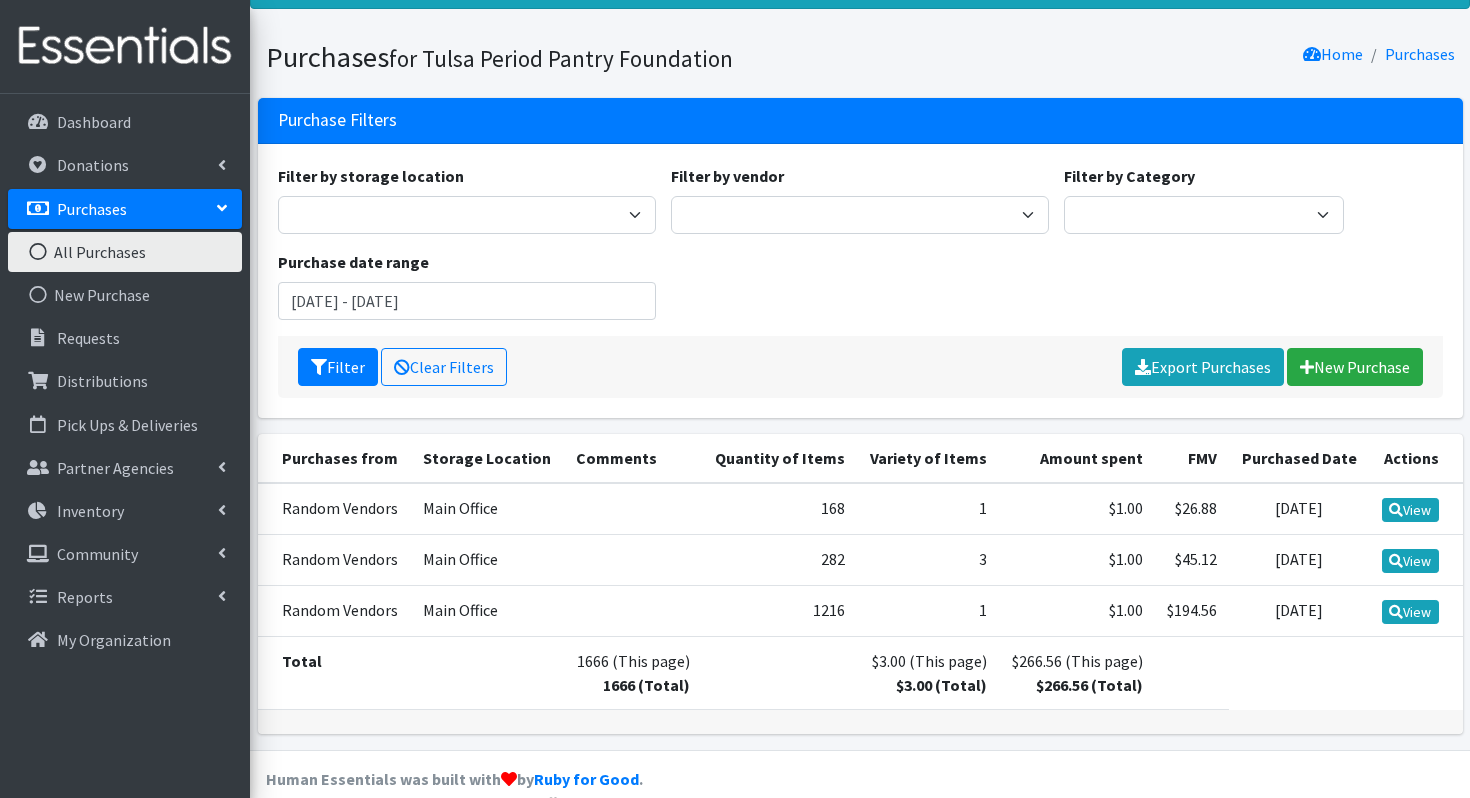 click on "Purchases" at bounding box center (92, 209) 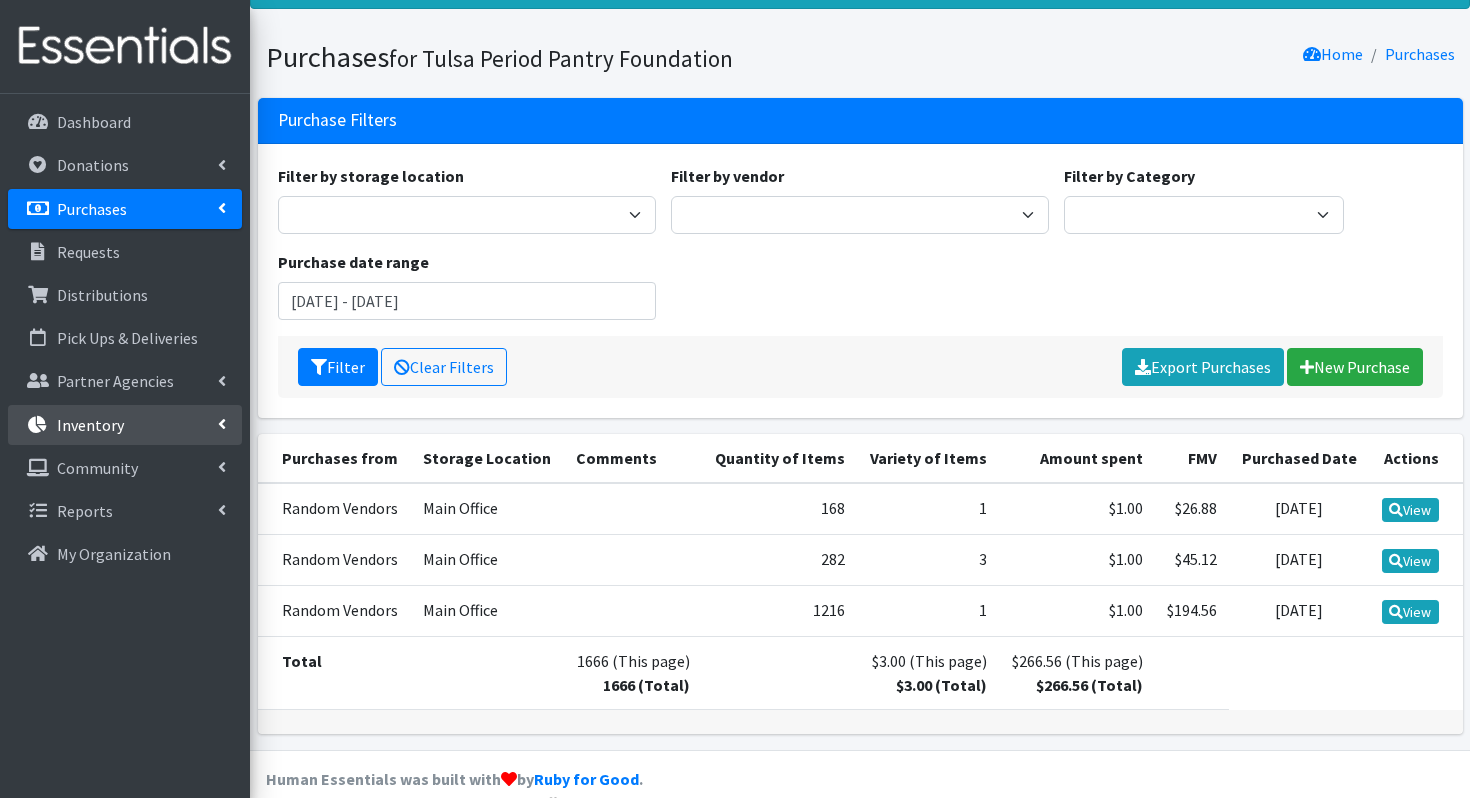 click on "Inventory" at bounding box center [90, 425] 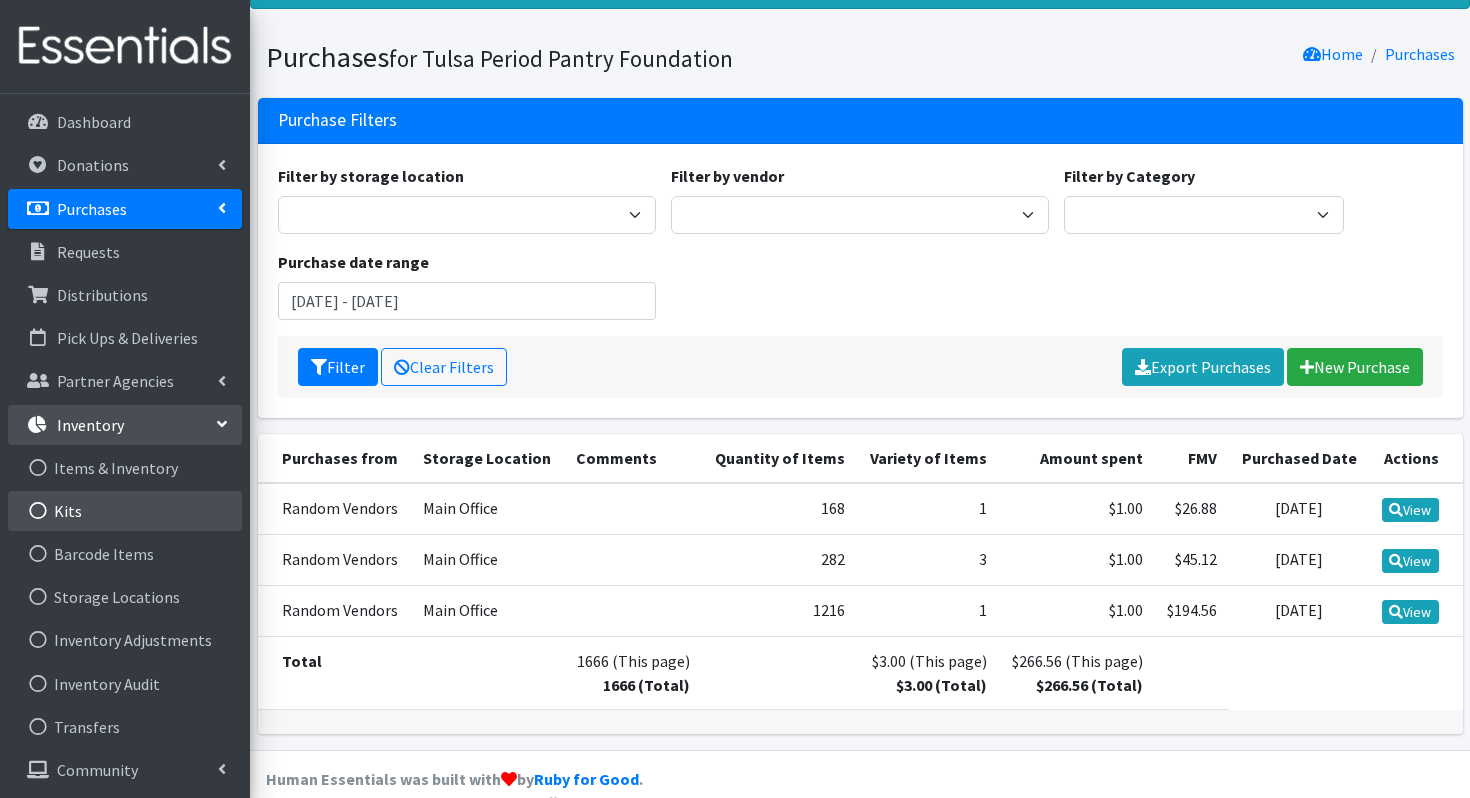 click on "Kits" at bounding box center [125, 511] 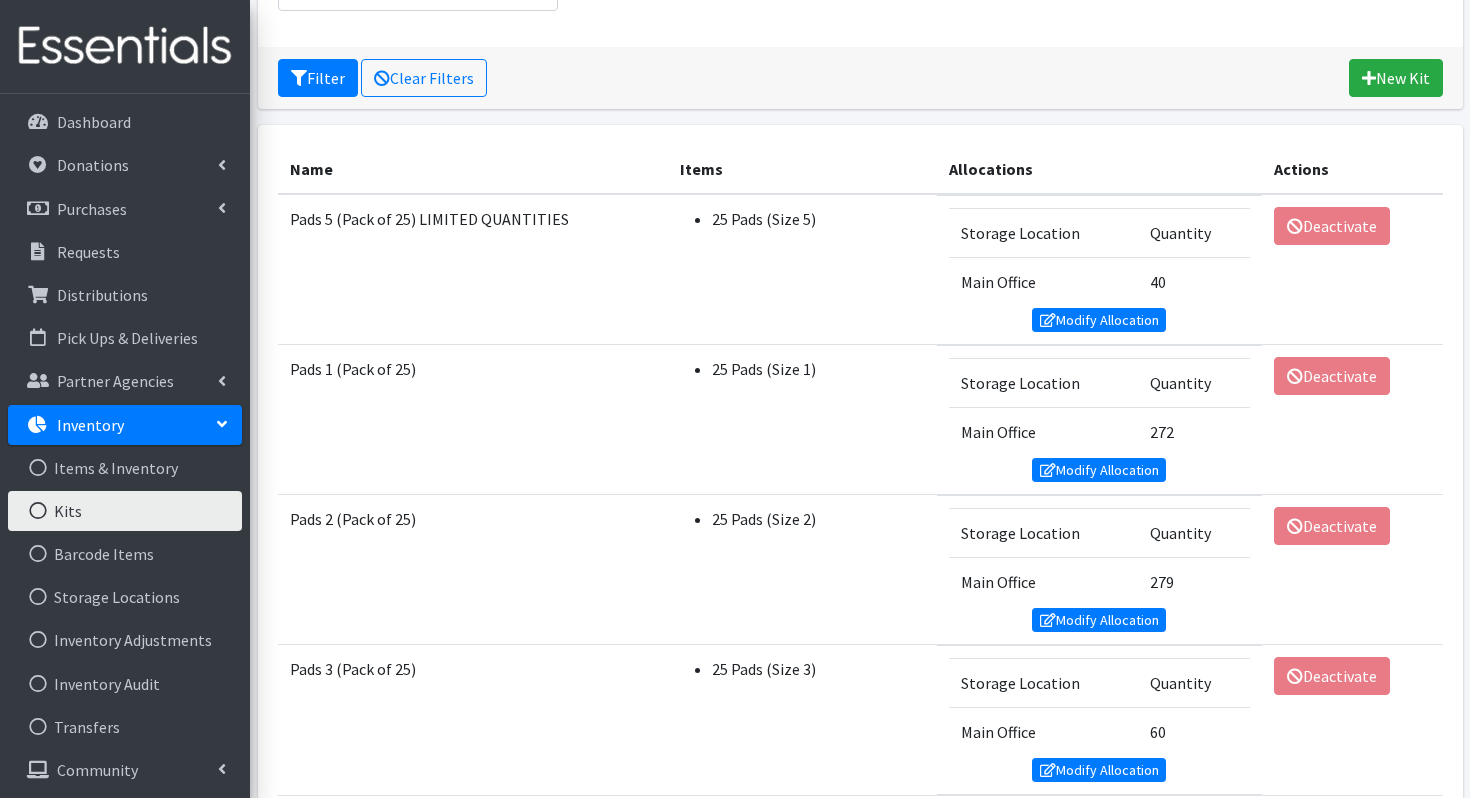 scroll, scrollTop: 284, scrollLeft: 0, axis: vertical 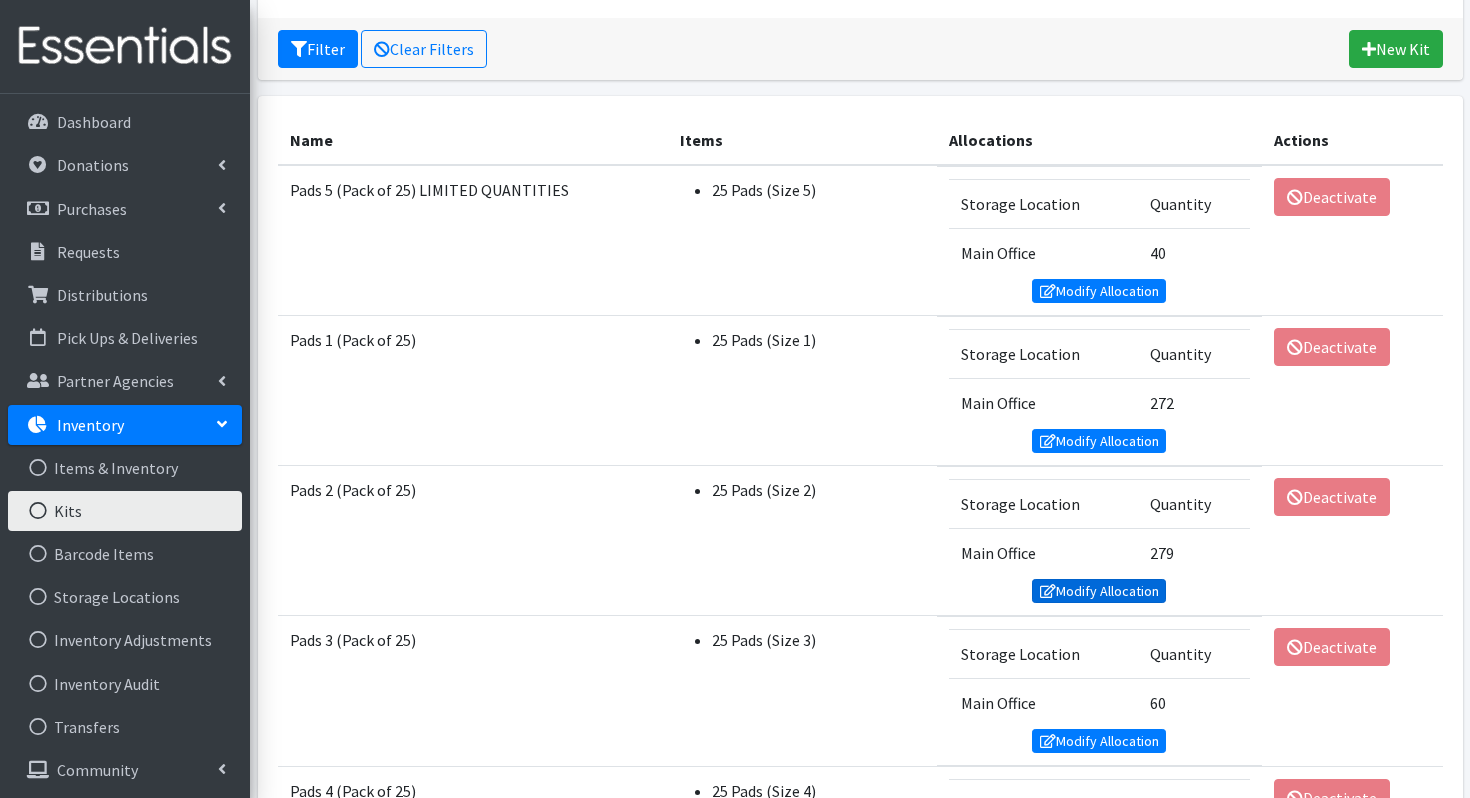 click on "Modify Allocation" at bounding box center (1099, 591) 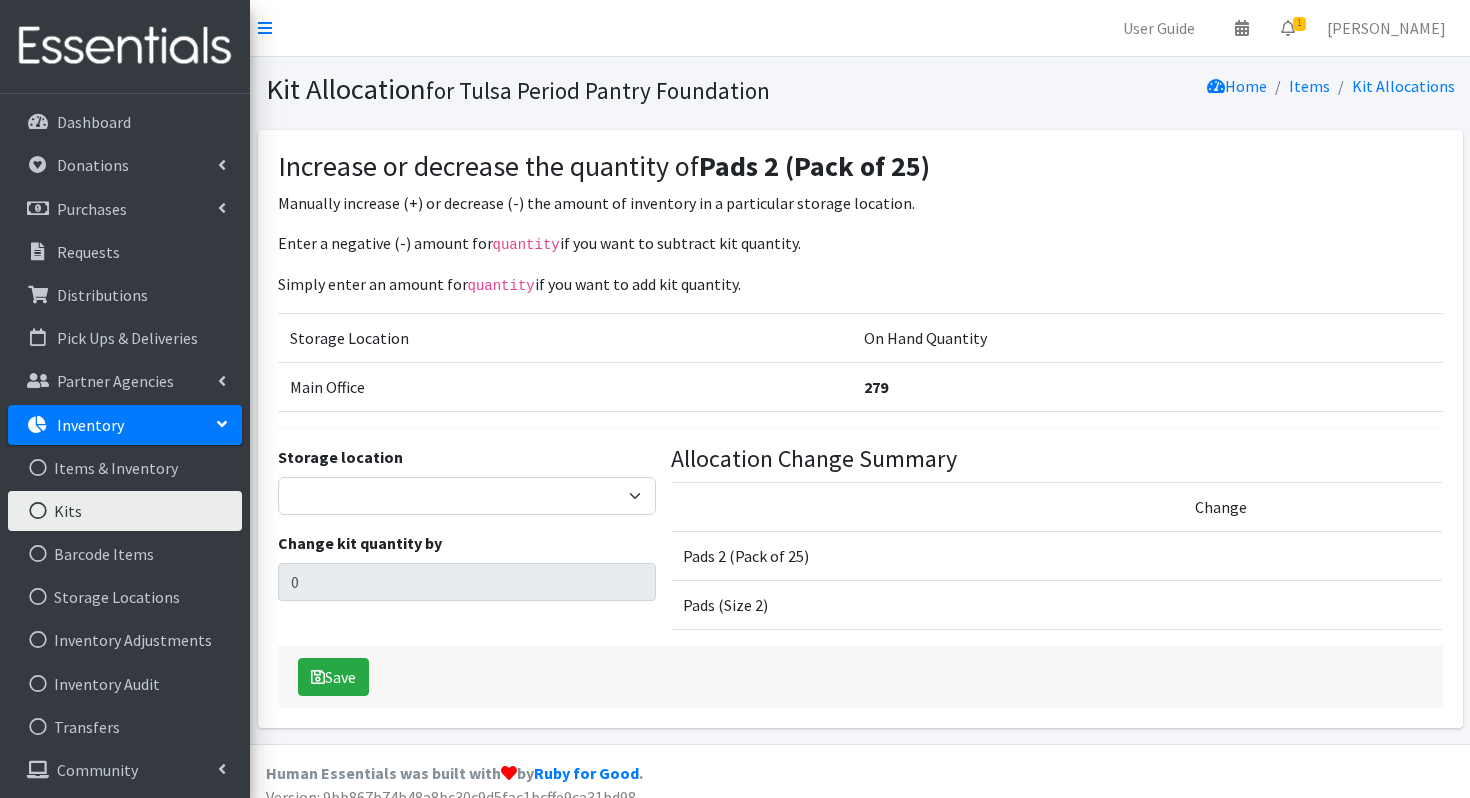 scroll, scrollTop: 0, scrollLeft: 0, axis: both 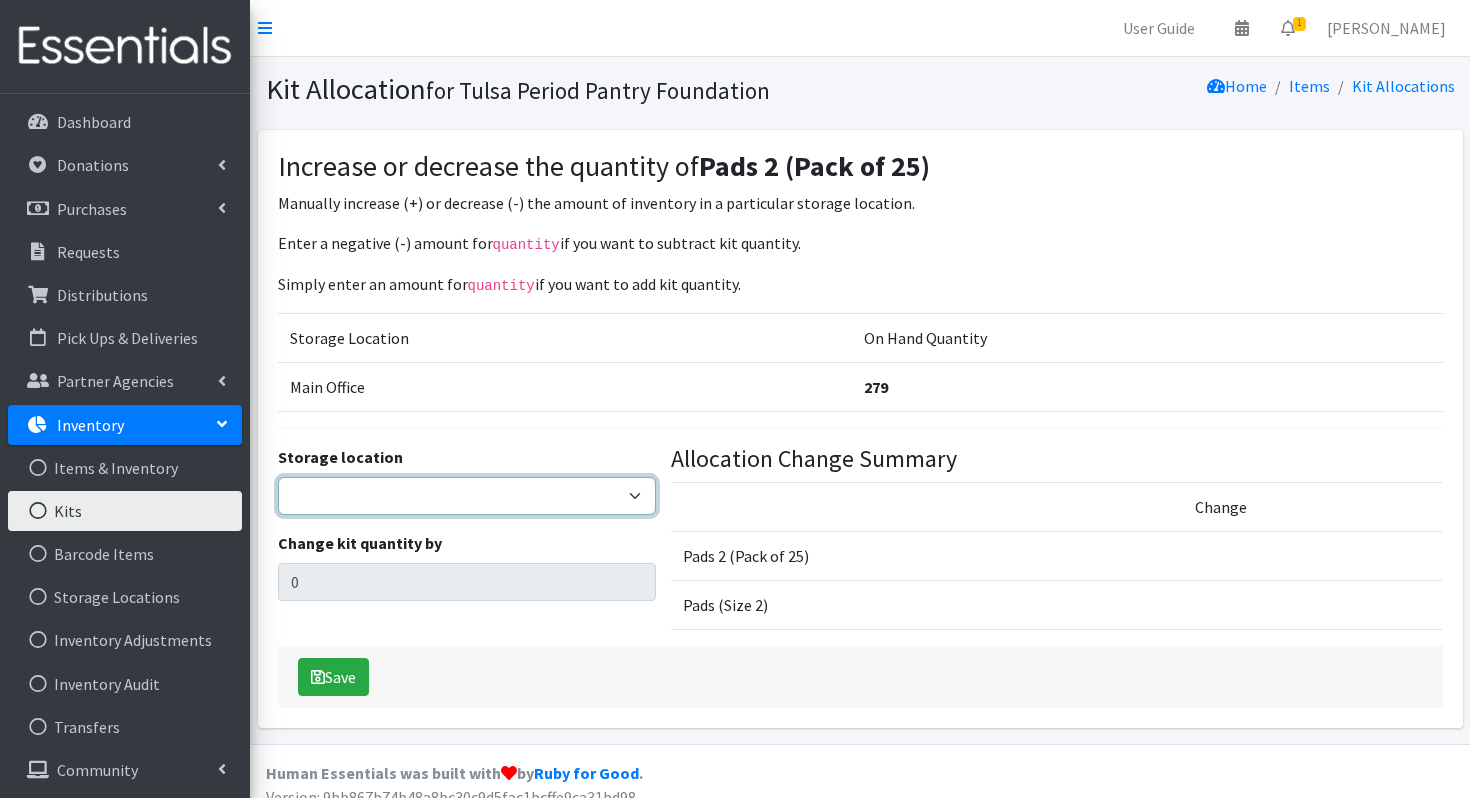 click on "Main Office" at bounding box center (467, 496) 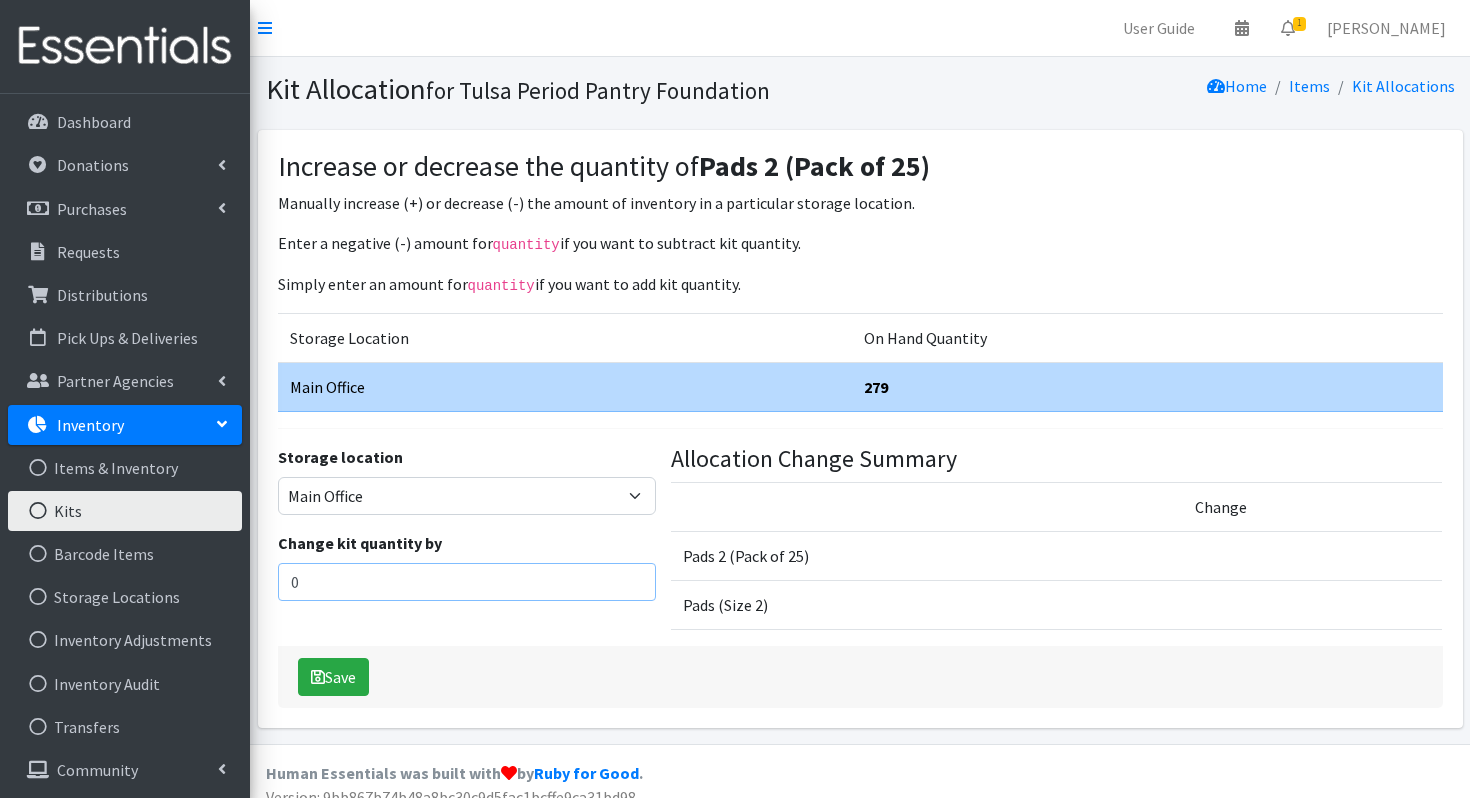 click on "0" at bounding box center [467, 582] 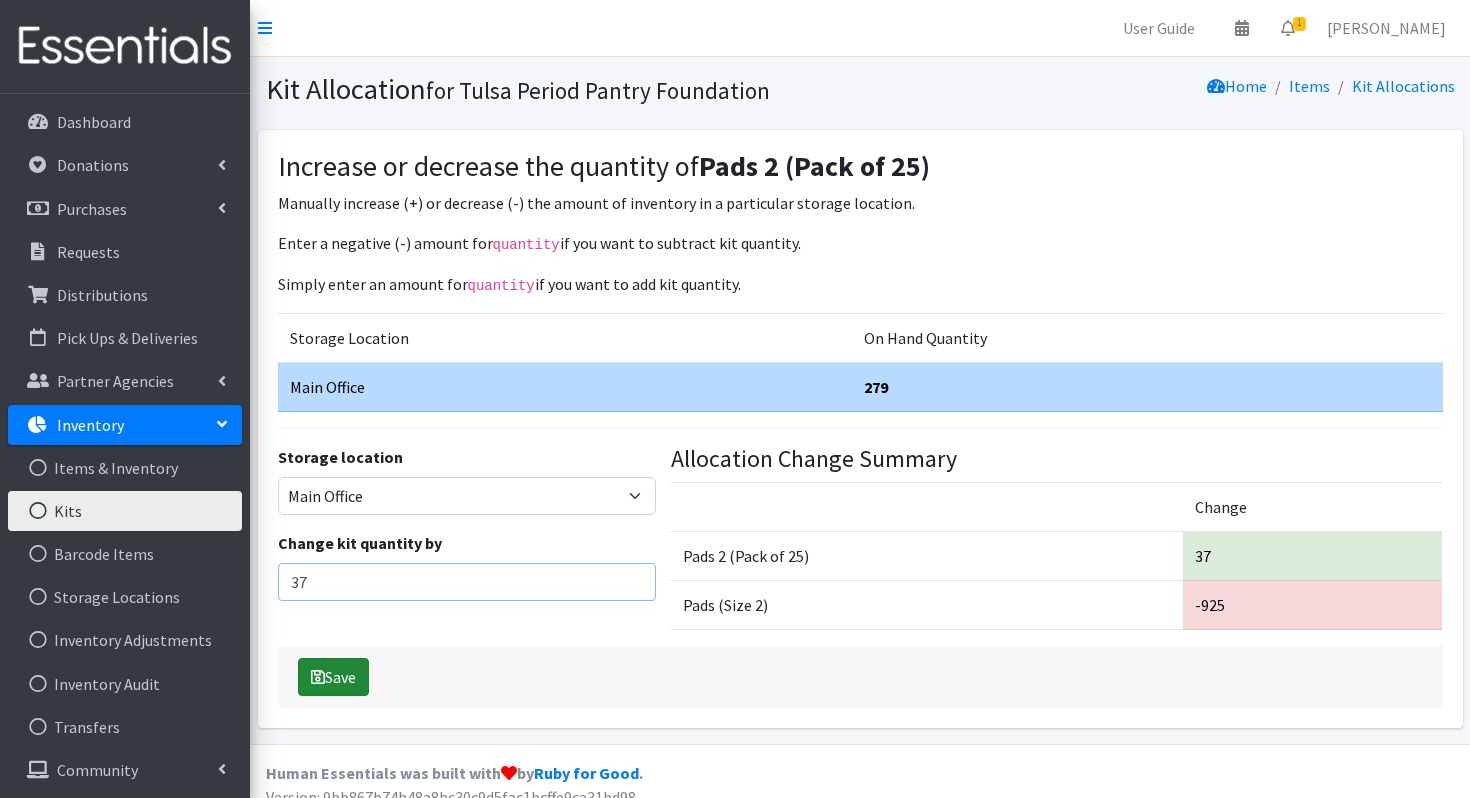type on "37" 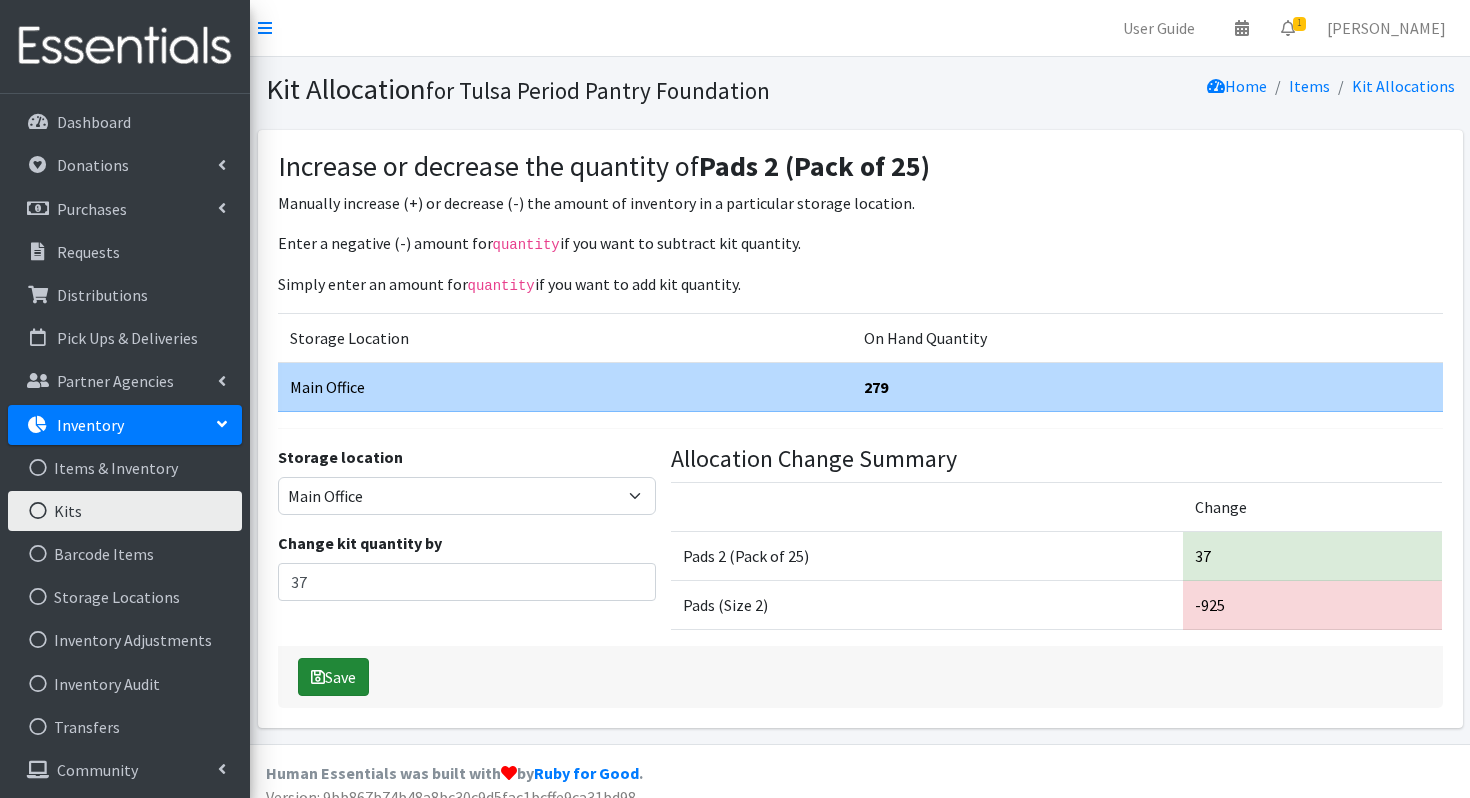 click on "Save" at bounding box center (333, 677) 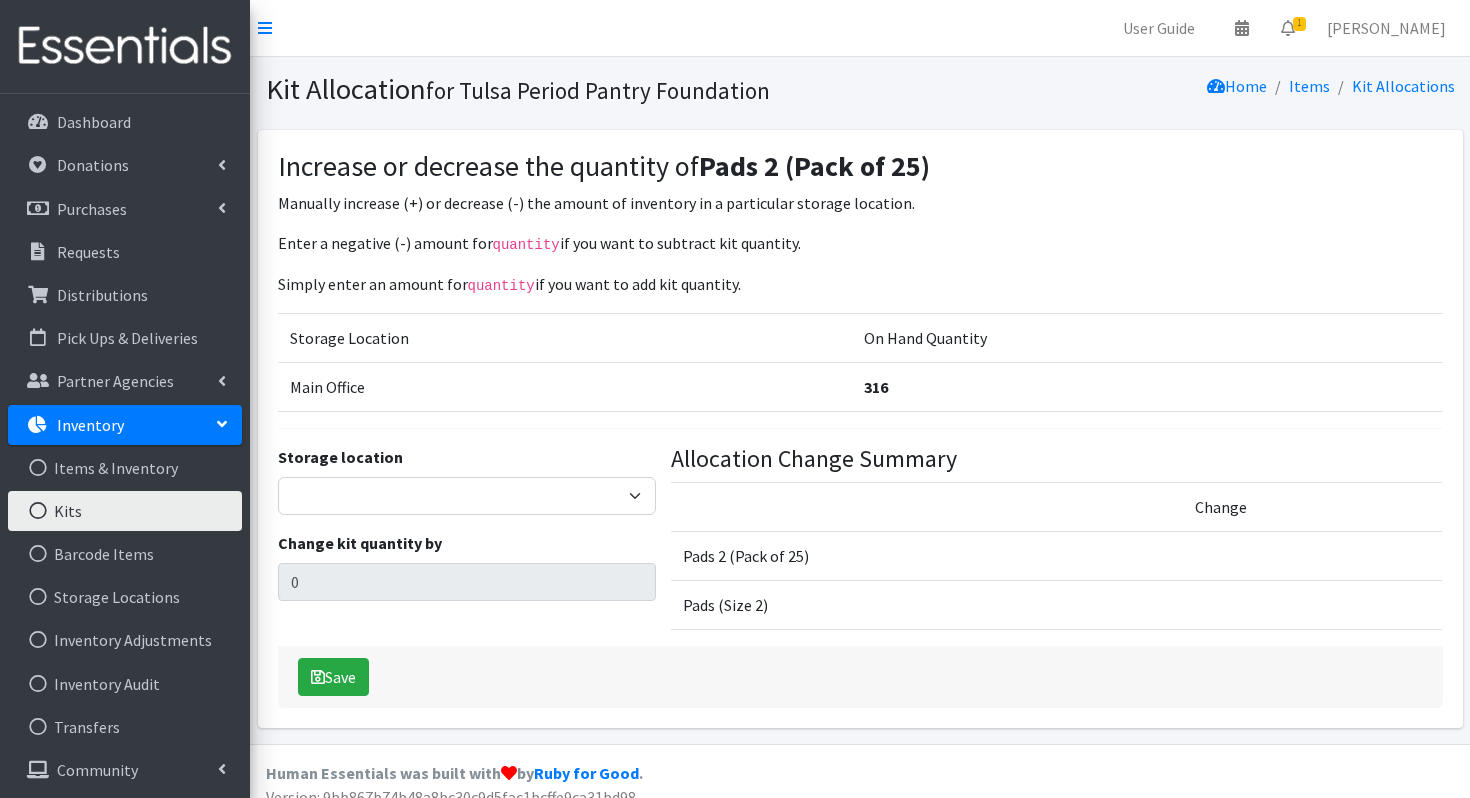 scroll, scrollTop: 0, scrollLeft: 0, axis: both 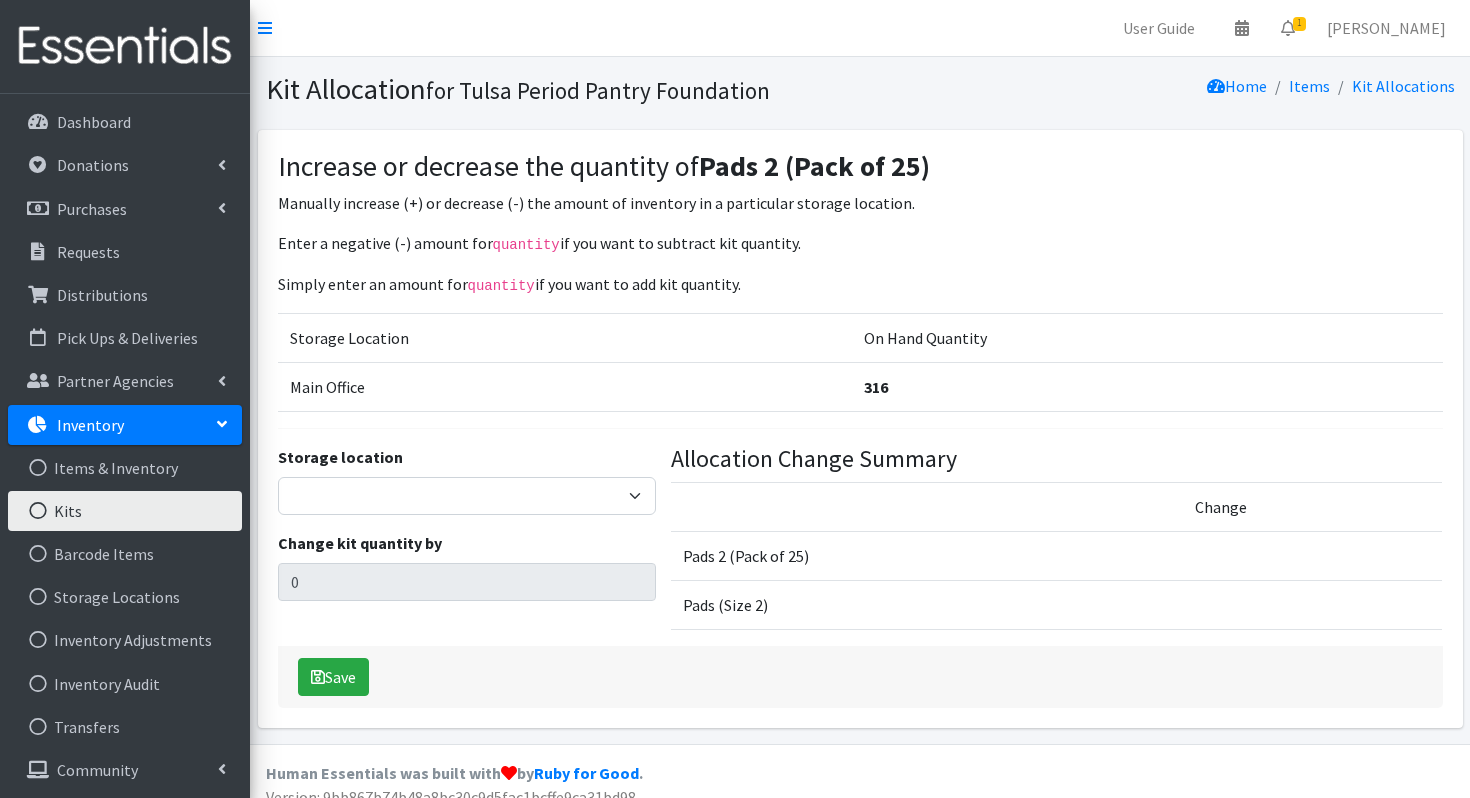 click on "Kits" at bounding box center (125, 511) 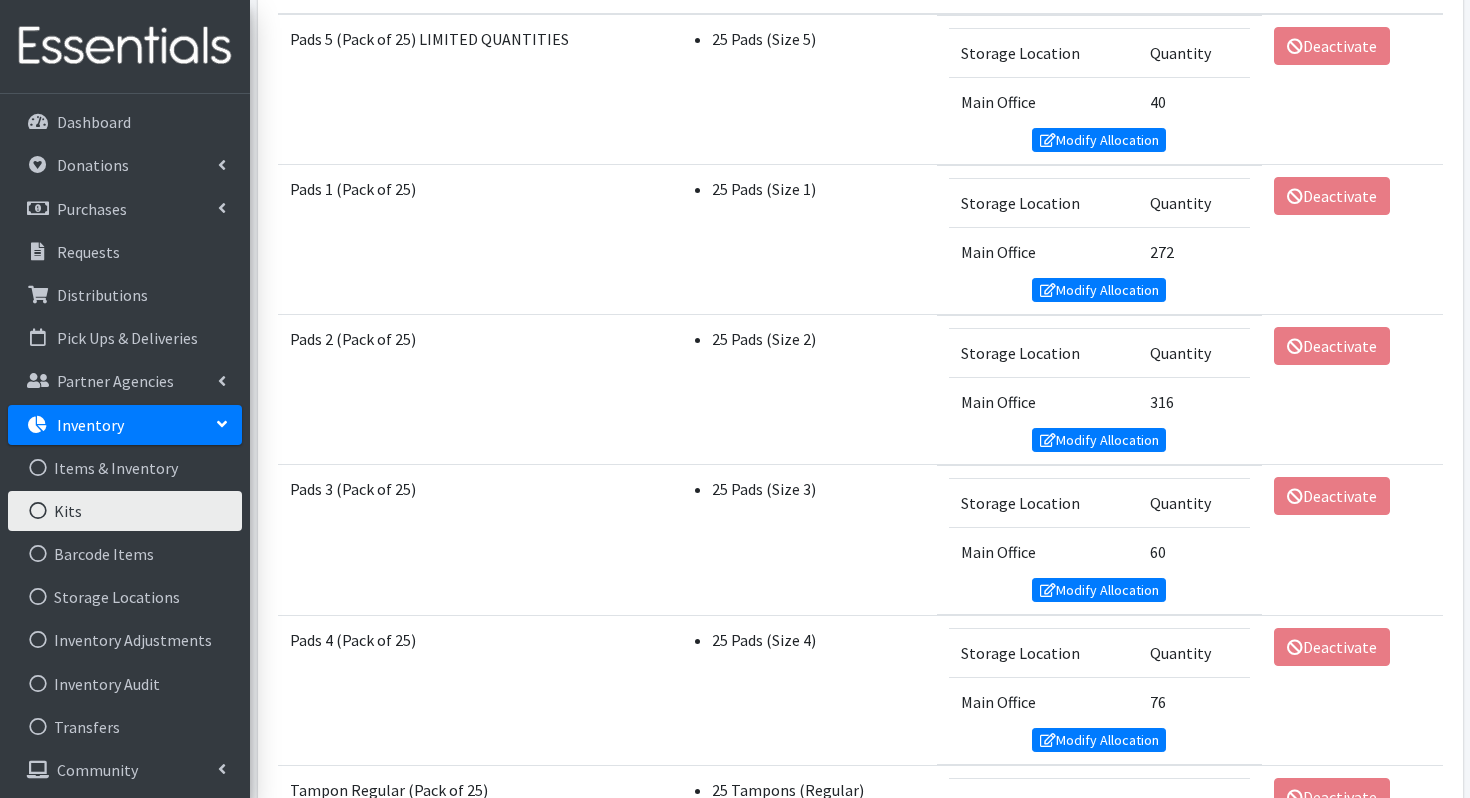 scroll, scrollTop: 438, scrollLeft: 0, axis: vertical 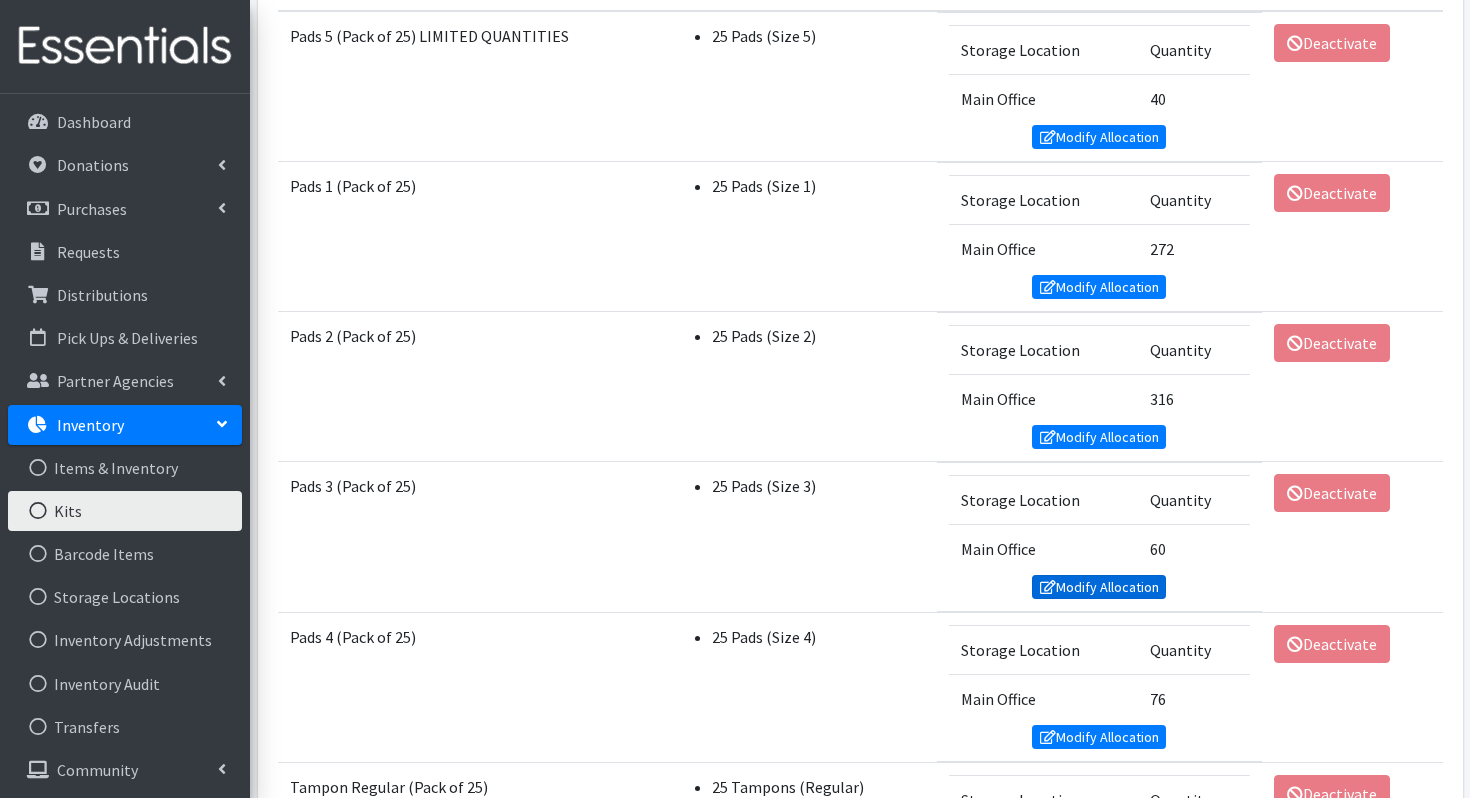 click on "Modify Allocation" at bounding box center [1099, 587] 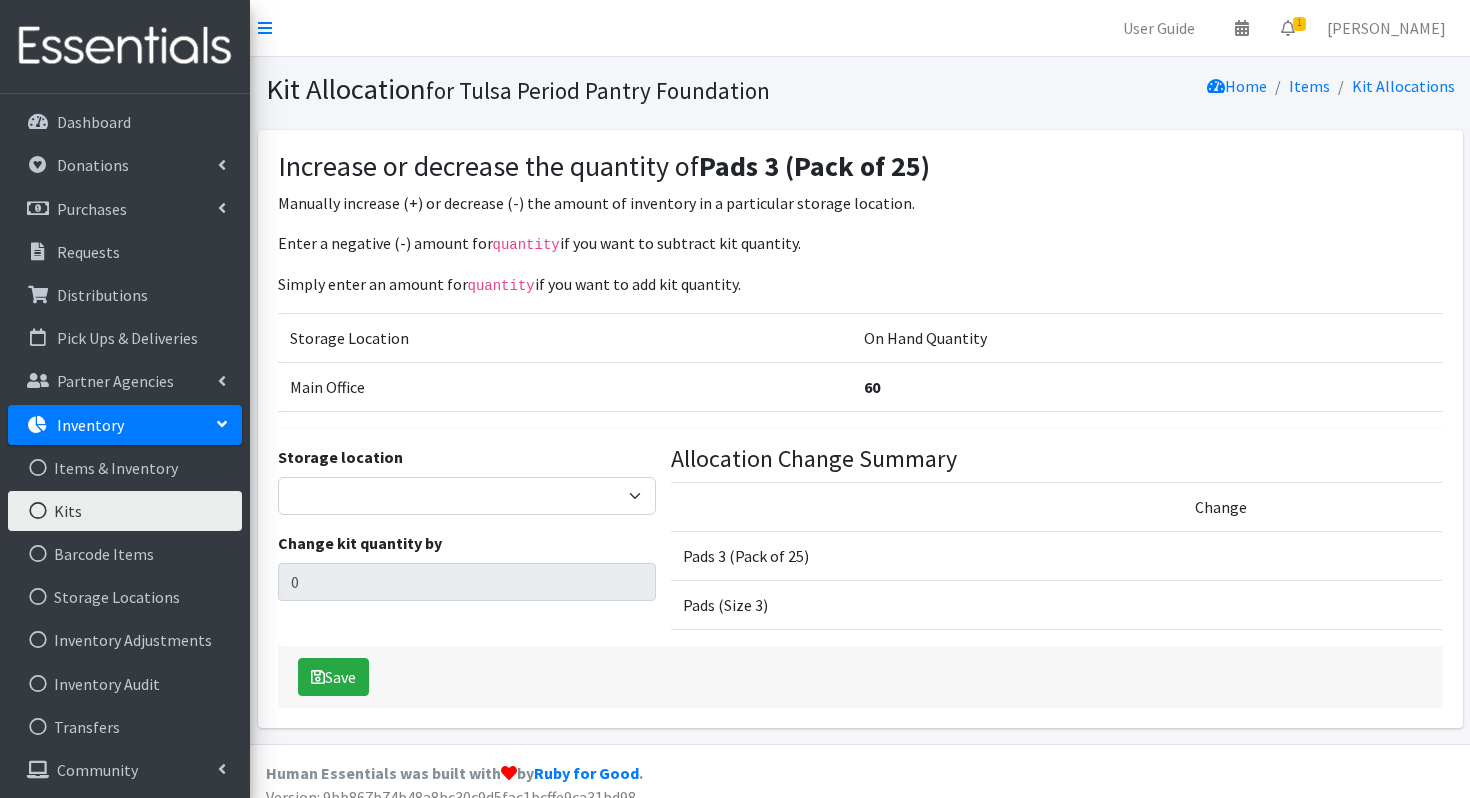 scroll, scrollTop: 0, scrollLeft: 0, axis: both 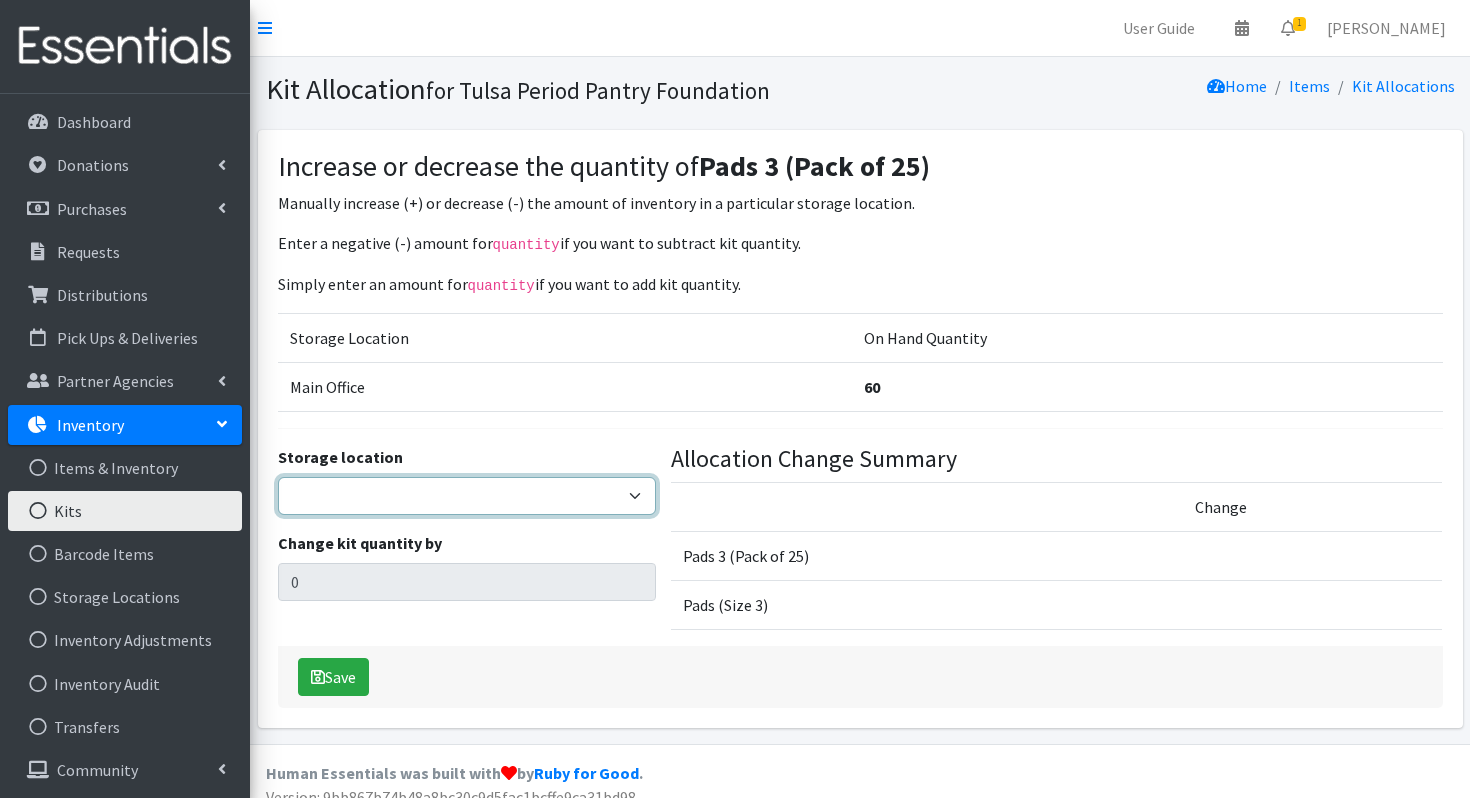 click on "Main Office" at bounding box center (467, 496) 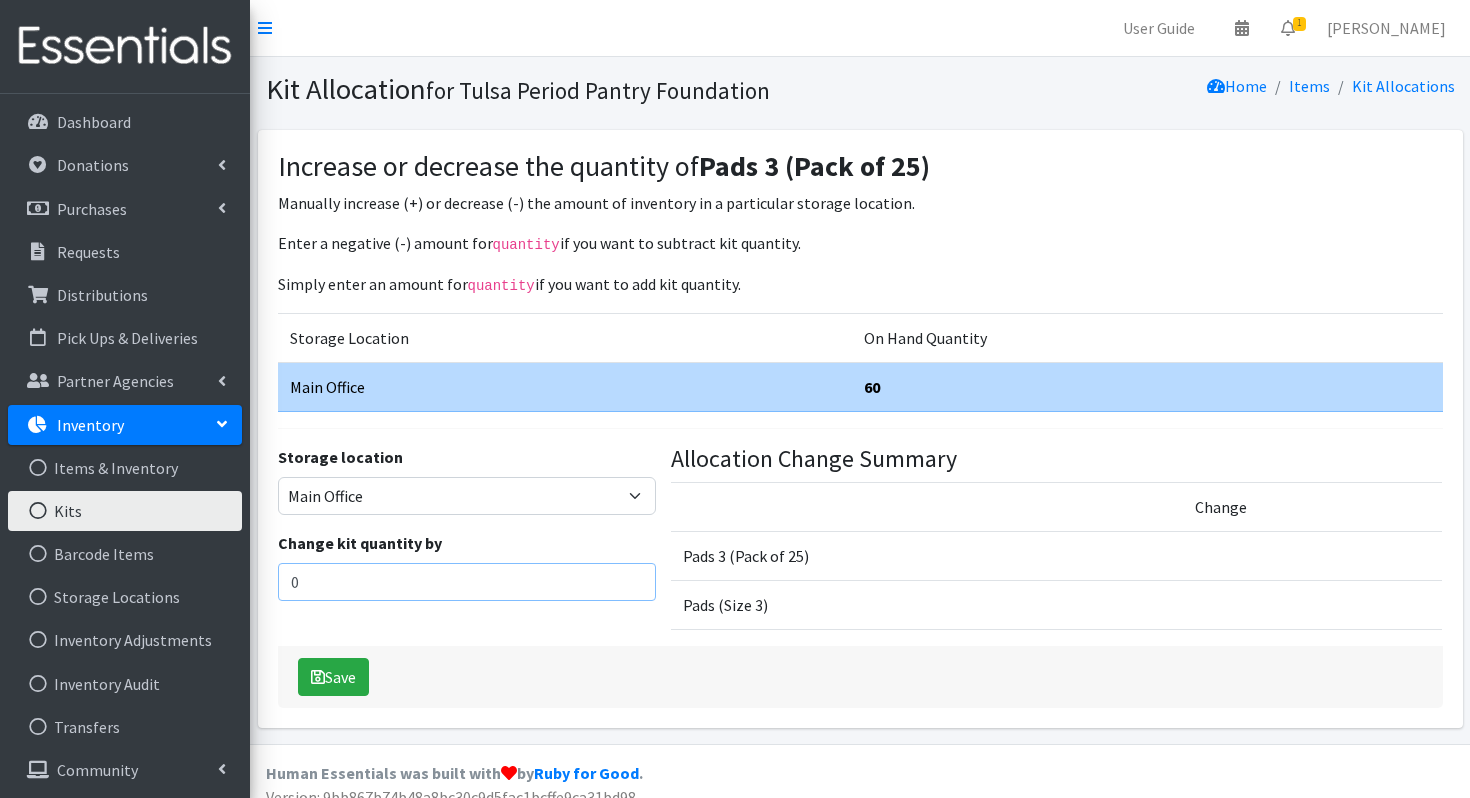 click on "0" at bounding box center (467, 582) 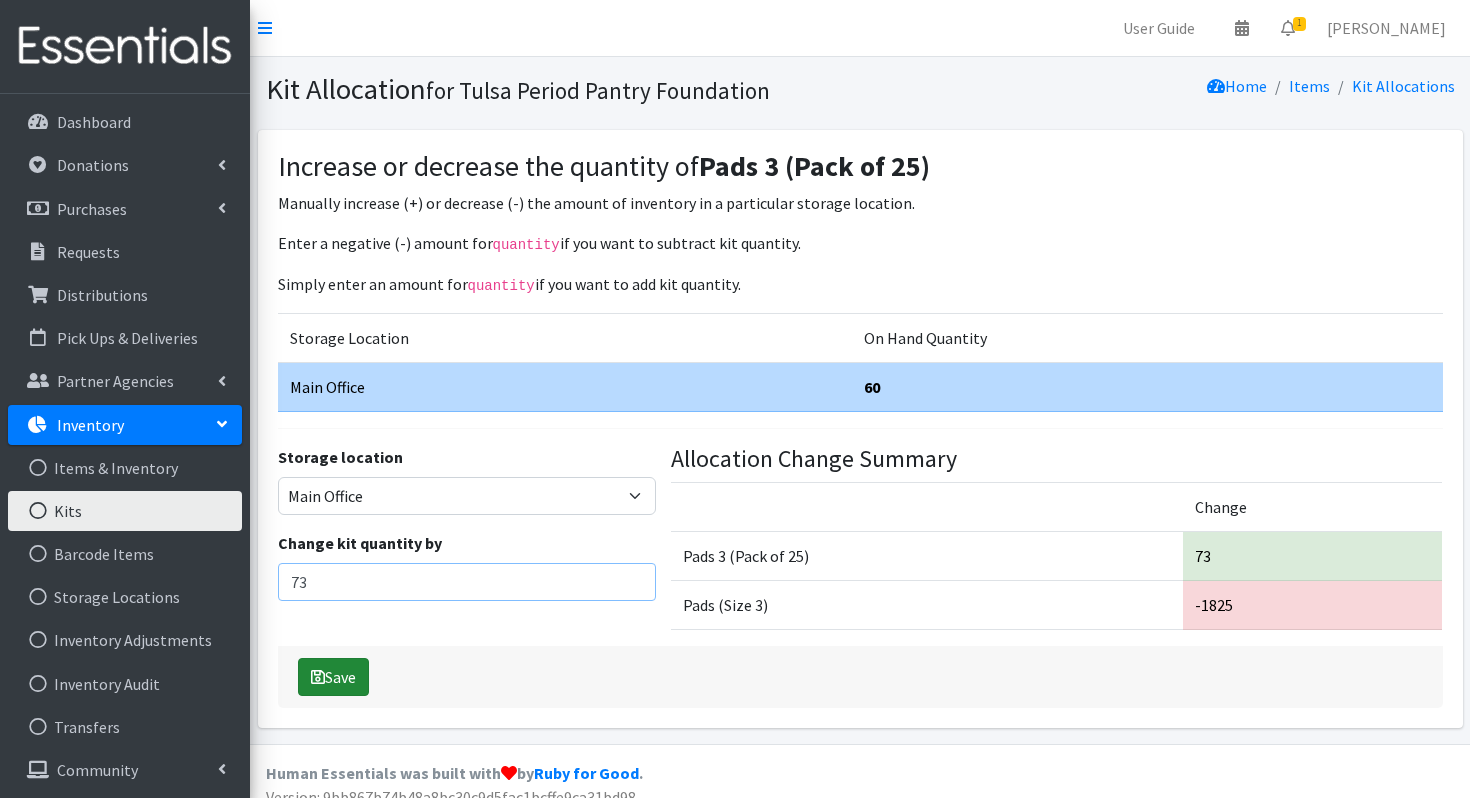 type on "73" 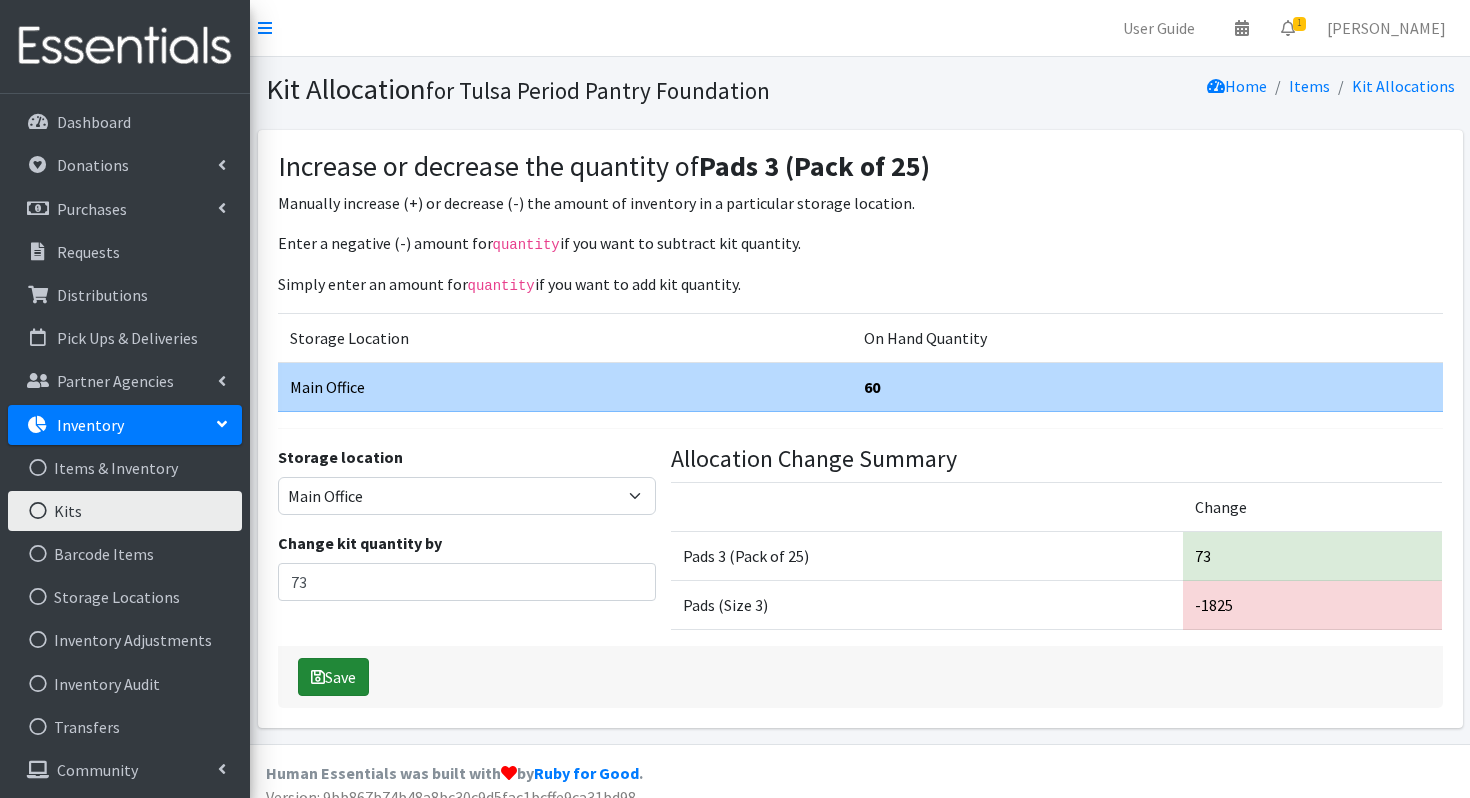 click on "Save" at bounding box center [333, 677] 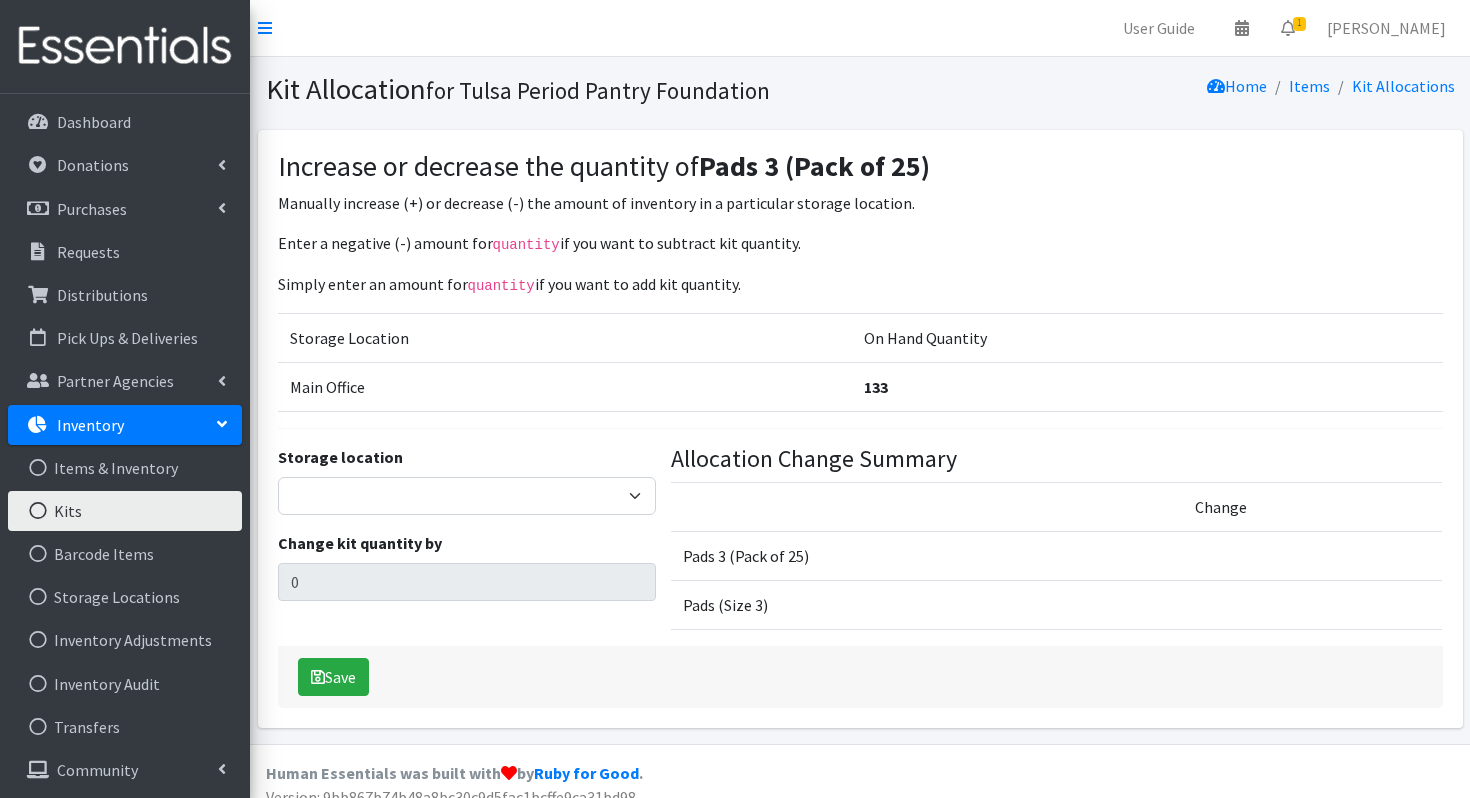scroll, scrollTop: 0, scrollLeft: 0, axis: both 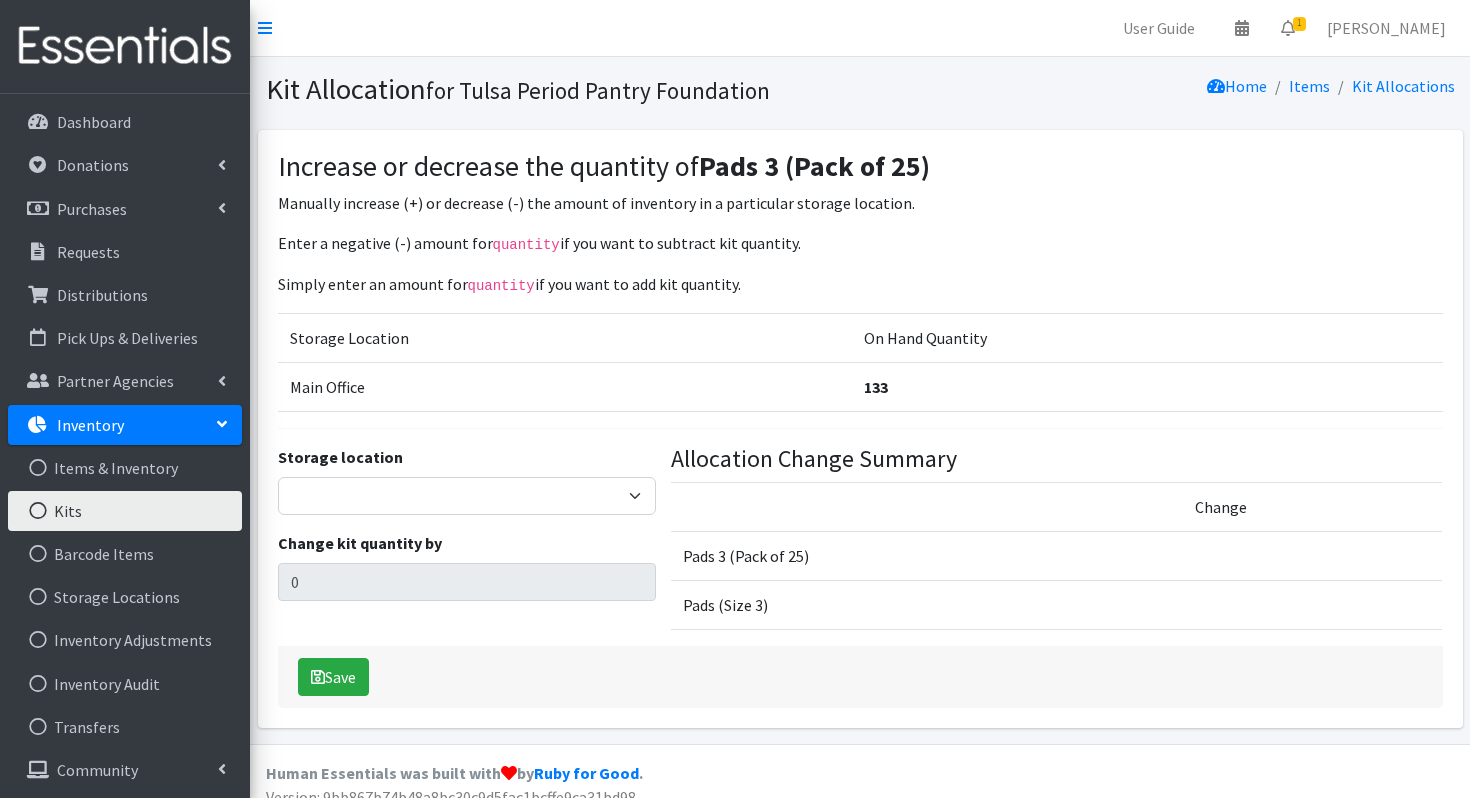click on "Kits" at bounding box center (125, 511) 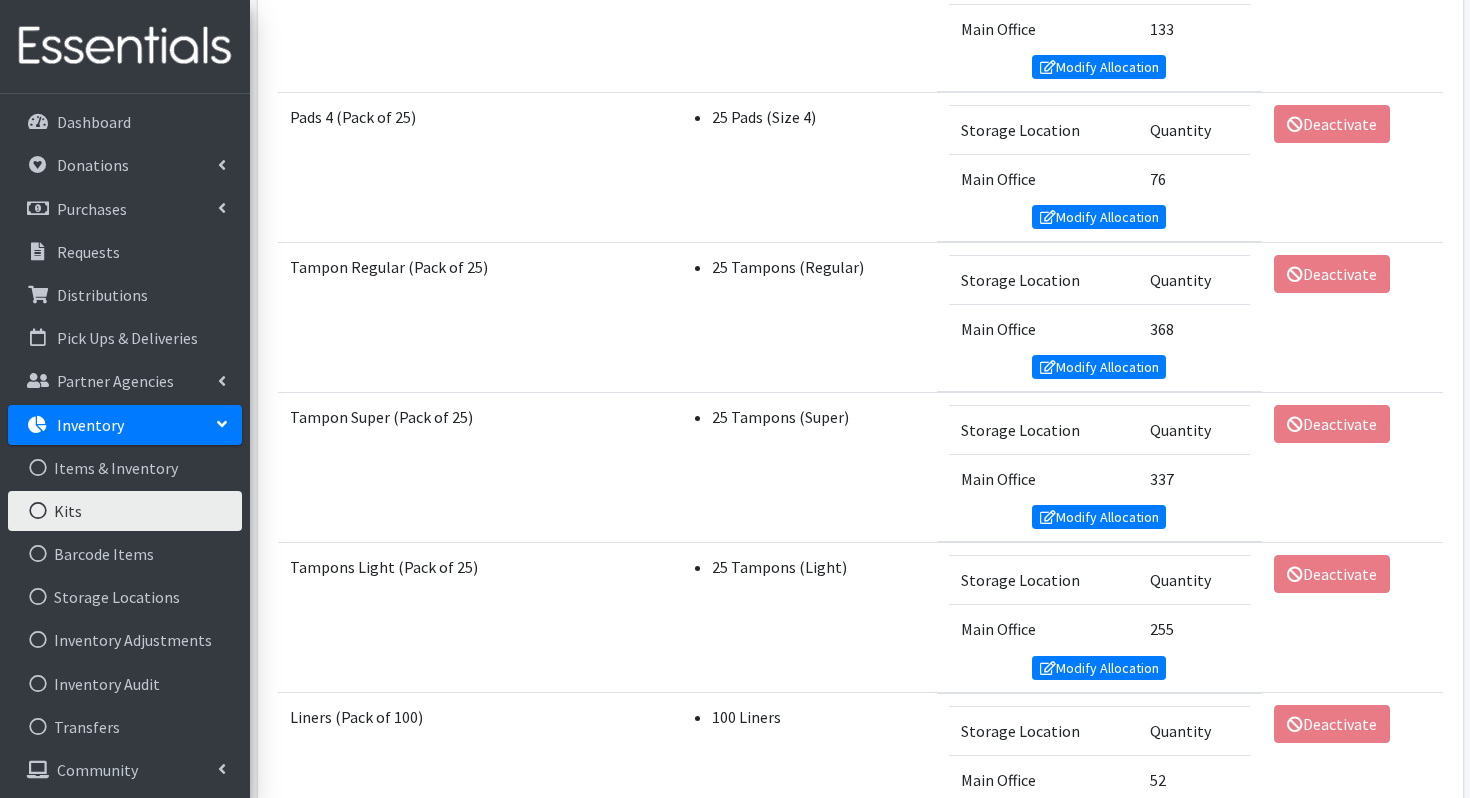 scroll, scrollTop: 955, scrollLeft: 0, axis: vertical 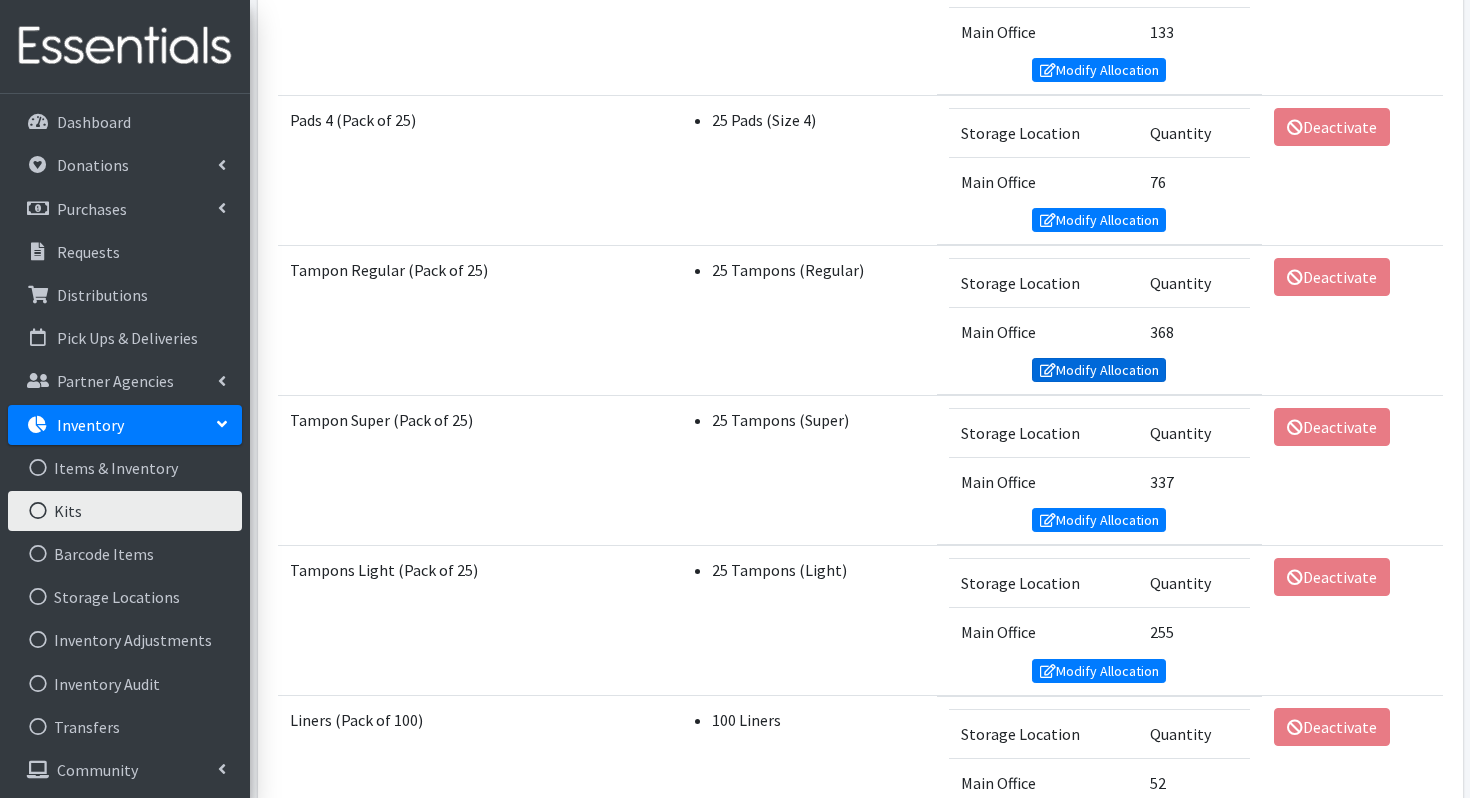 click on "Modify Allocation" at bounding box center [1099, 370] 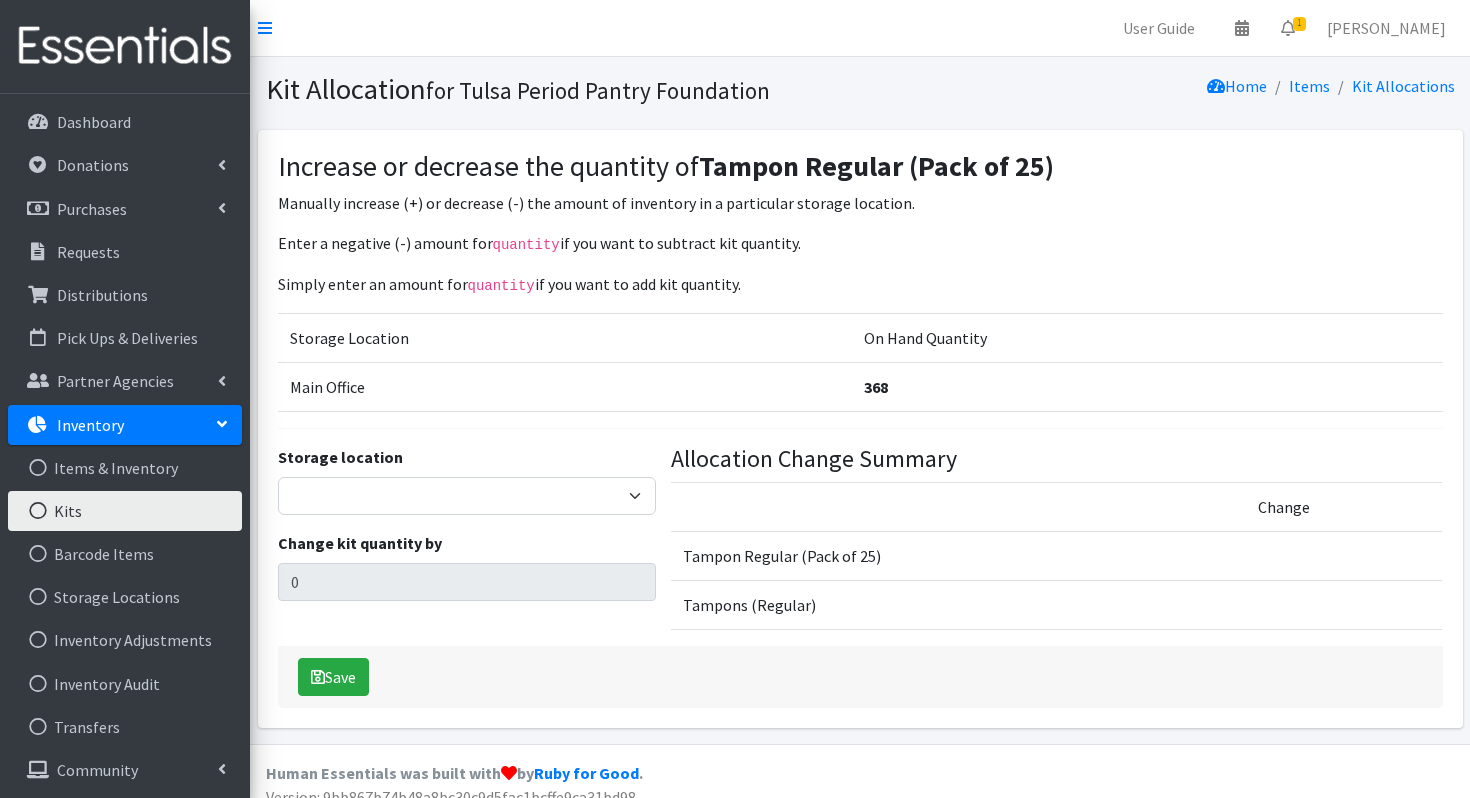 scroll, scrollTop: 0, scrollLeft: 0, axis: both 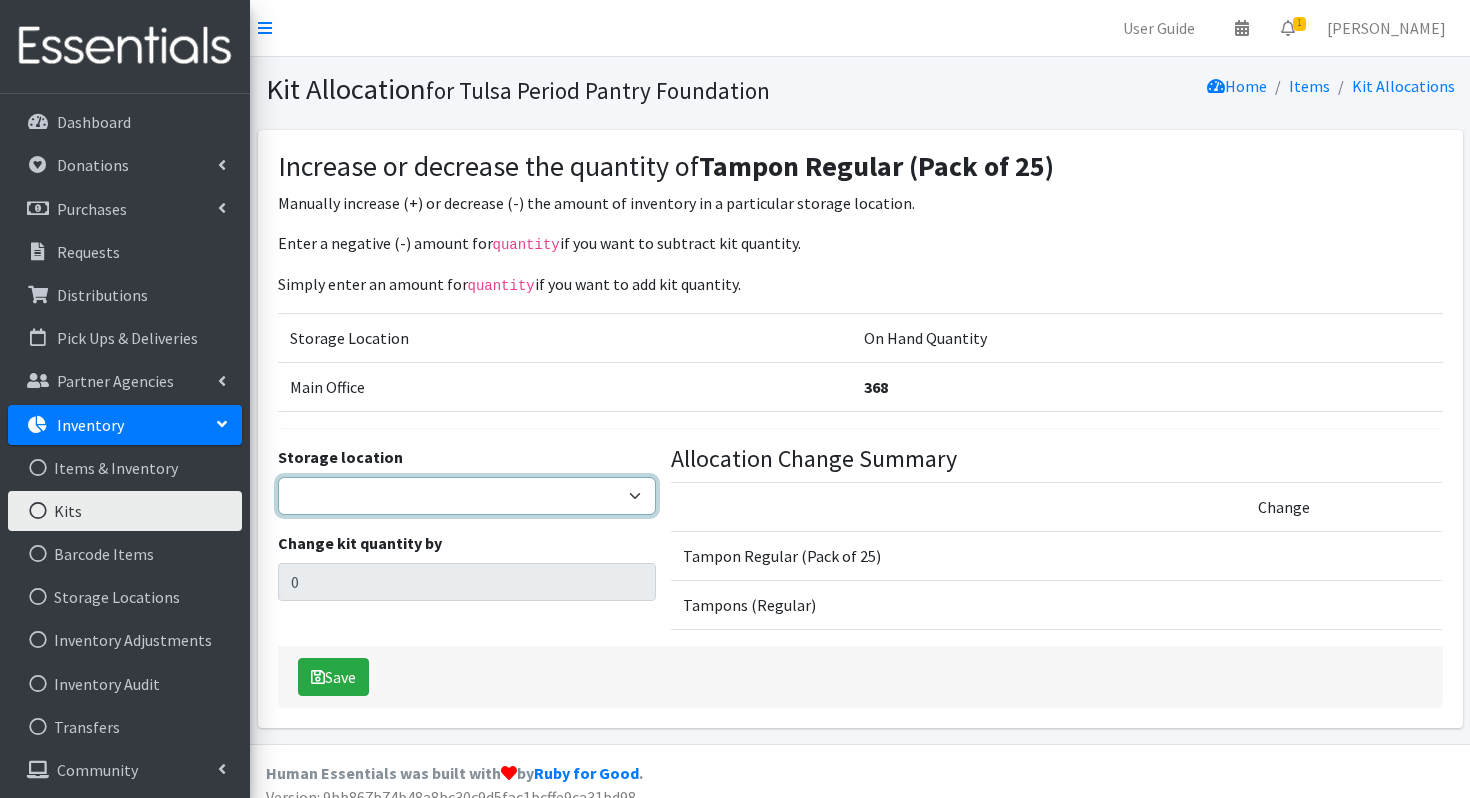 click on "Main Office" at bounding box center [467, 496] 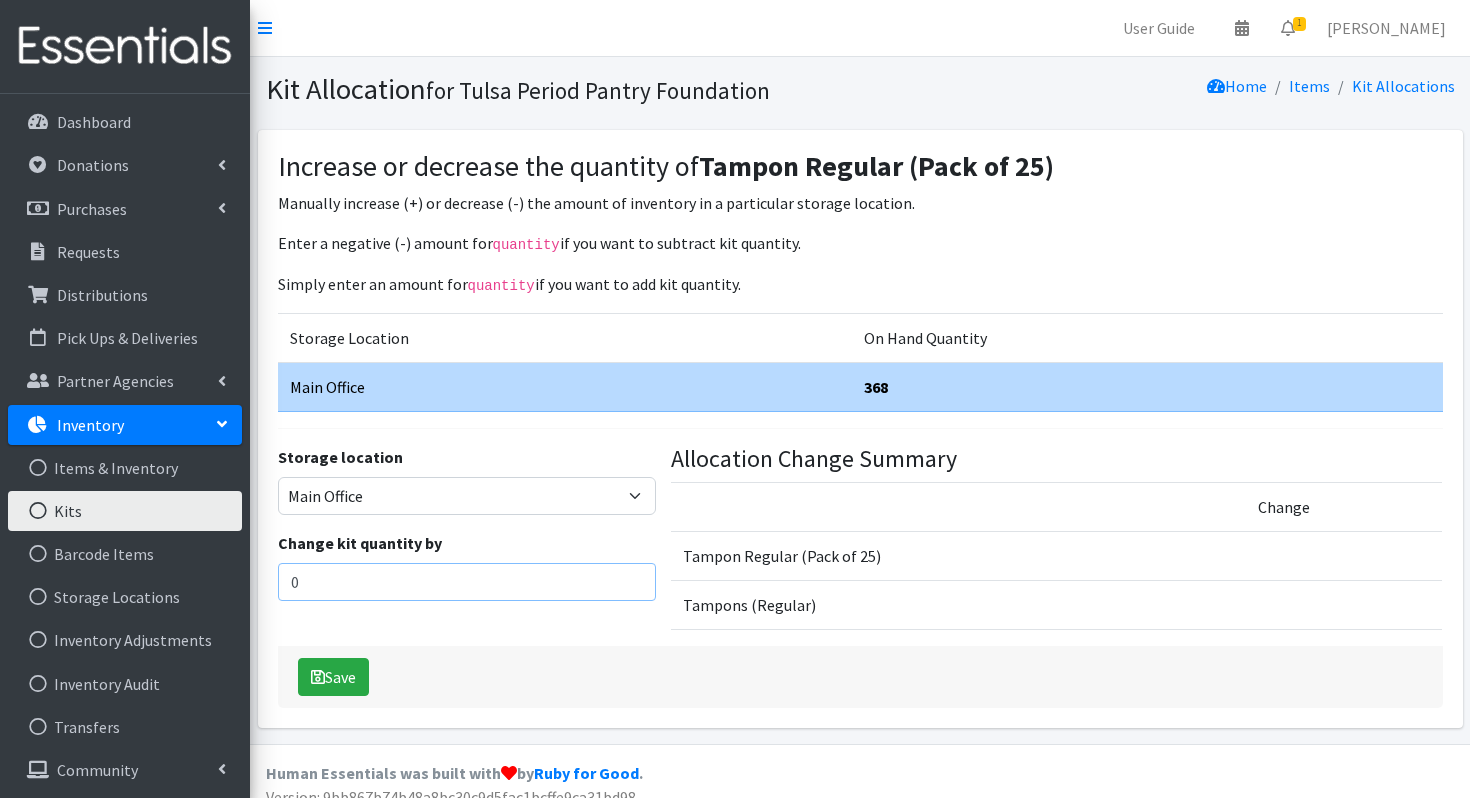 click on "0" at bounding box center [467, 582] 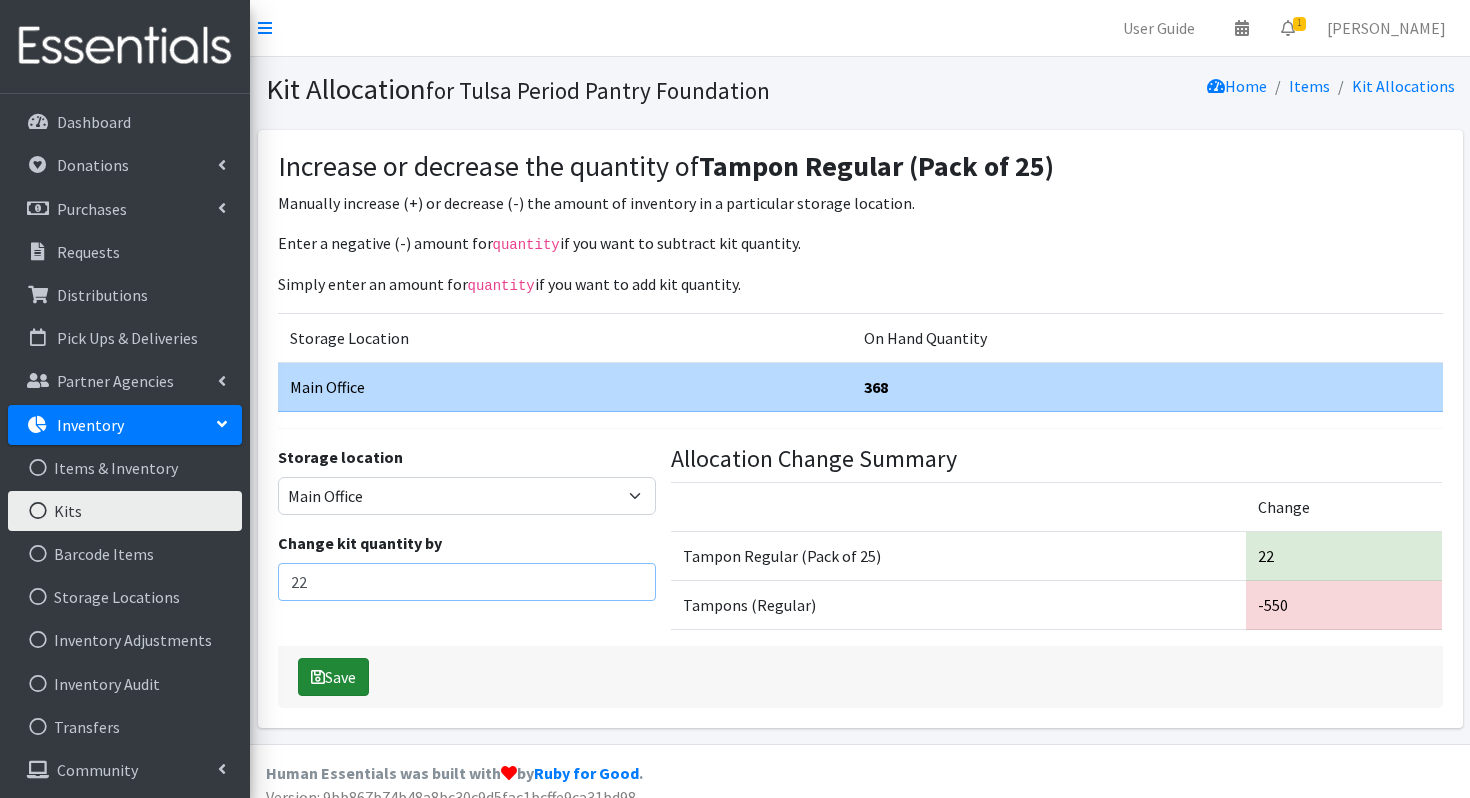 type on "22" 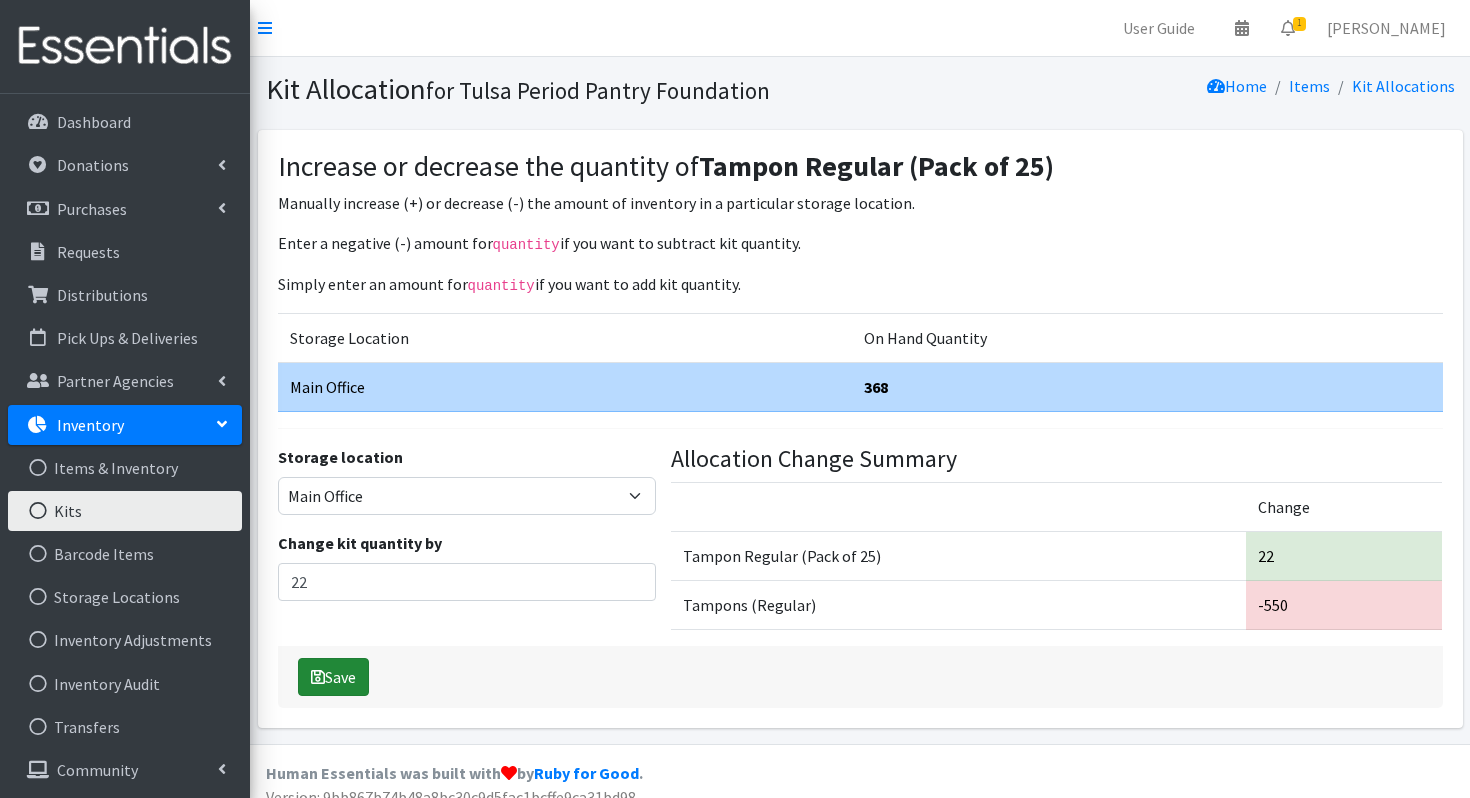 click on "Save" at bounding box center (333, 677) 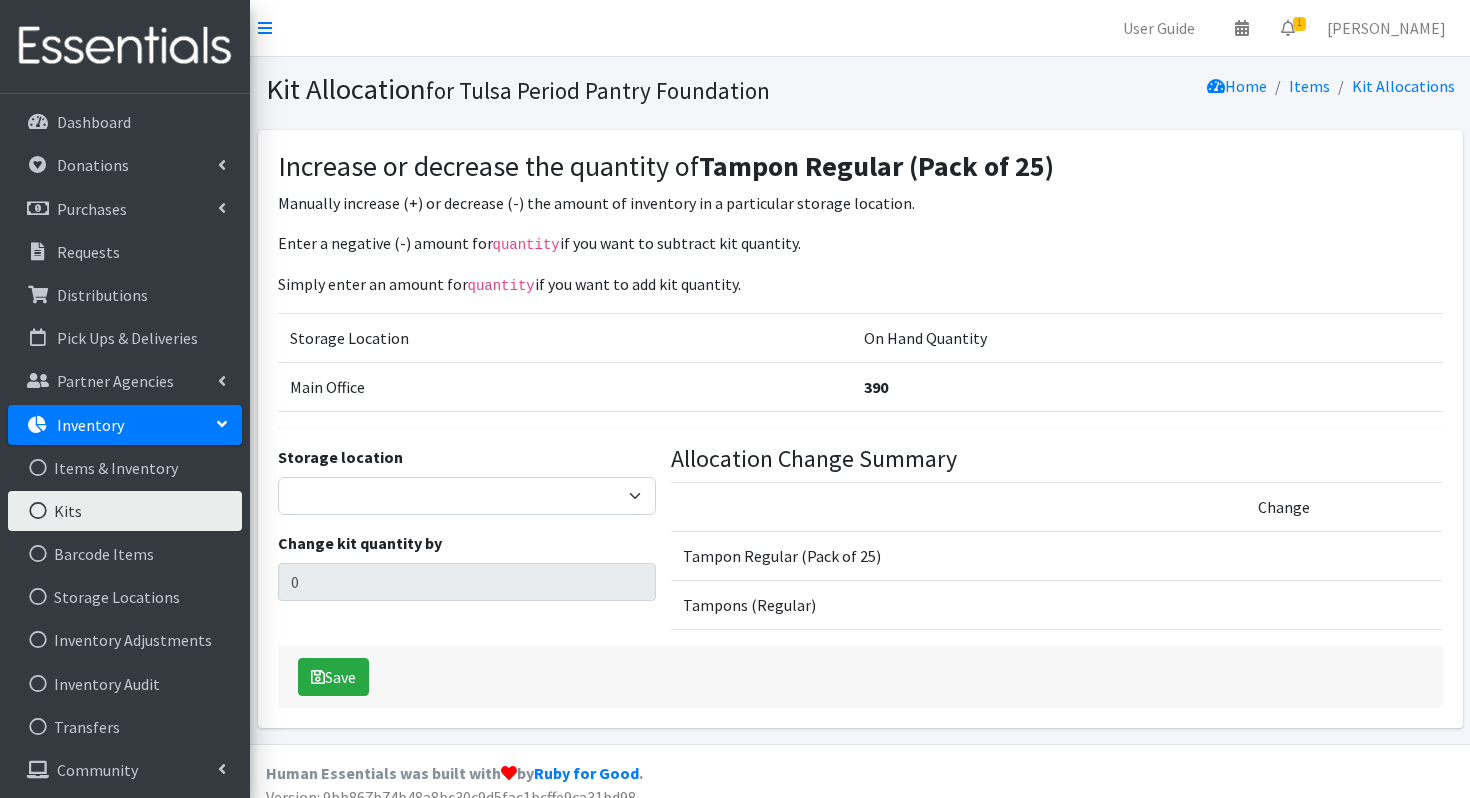 scroll, scrollTop: 0, scrollLeft: 0, axis: both 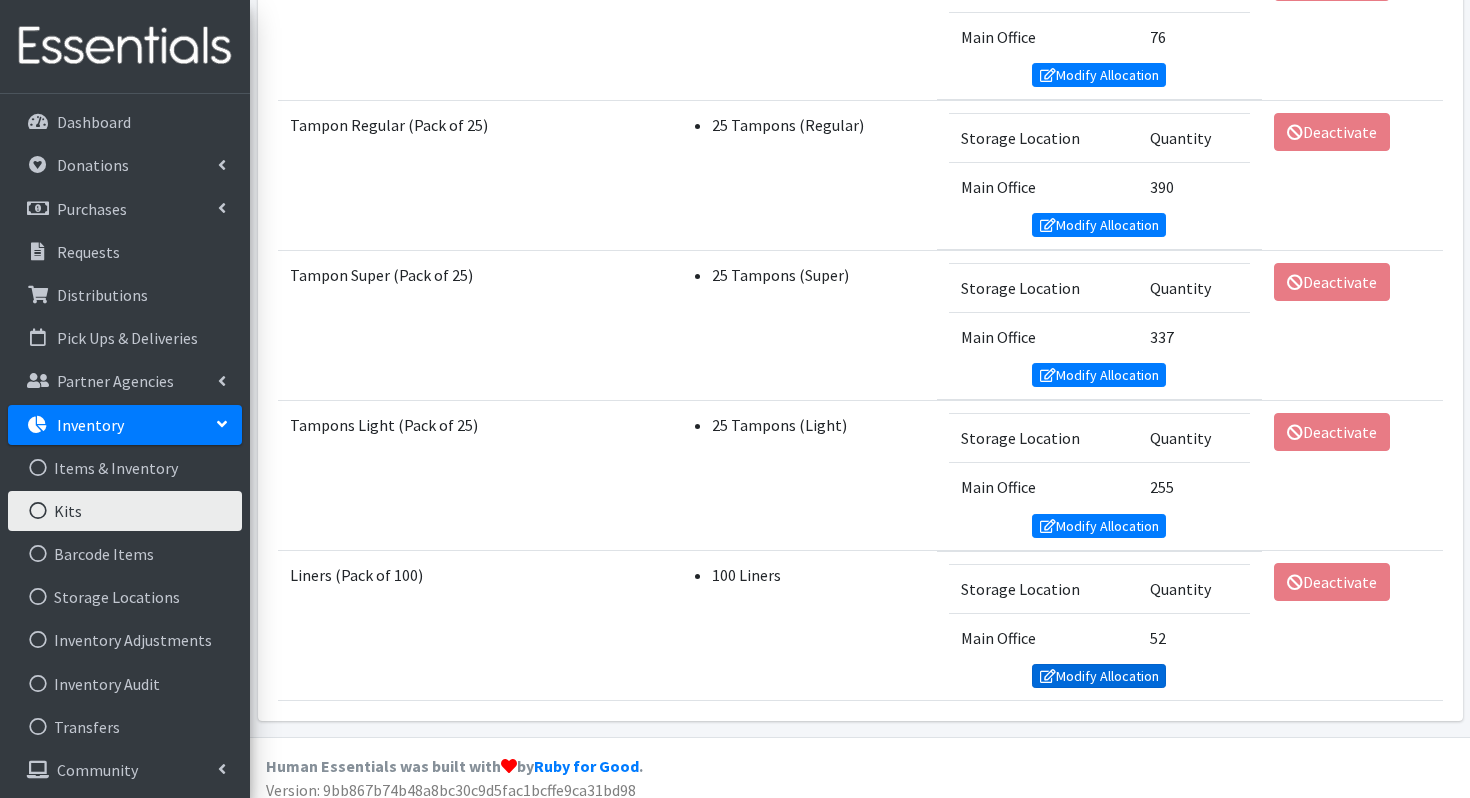 click on "Modify Allocation" at bounding box center (1099, 676) 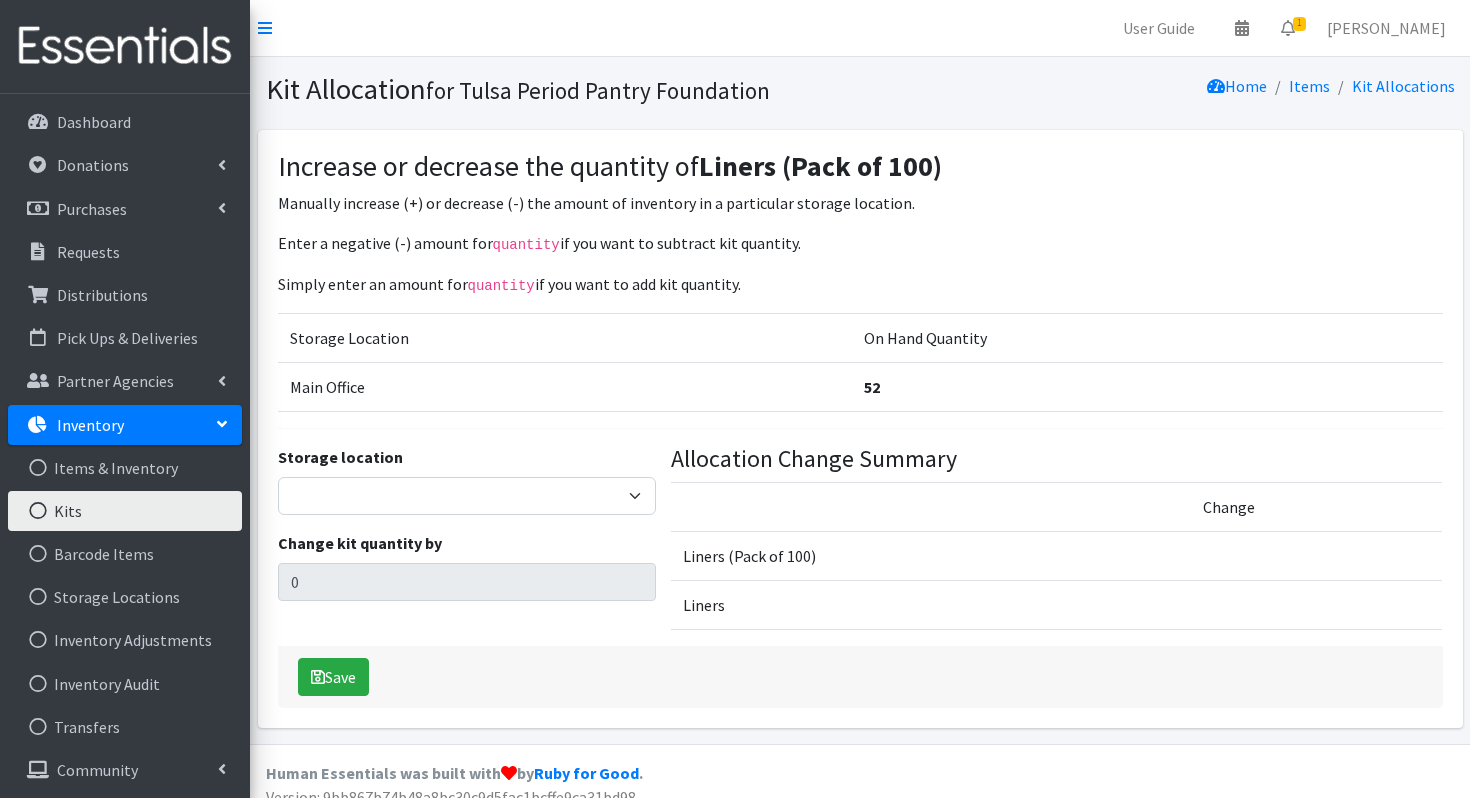 scroll, scrollTop: 0, scrollLeft: 0, axis: both 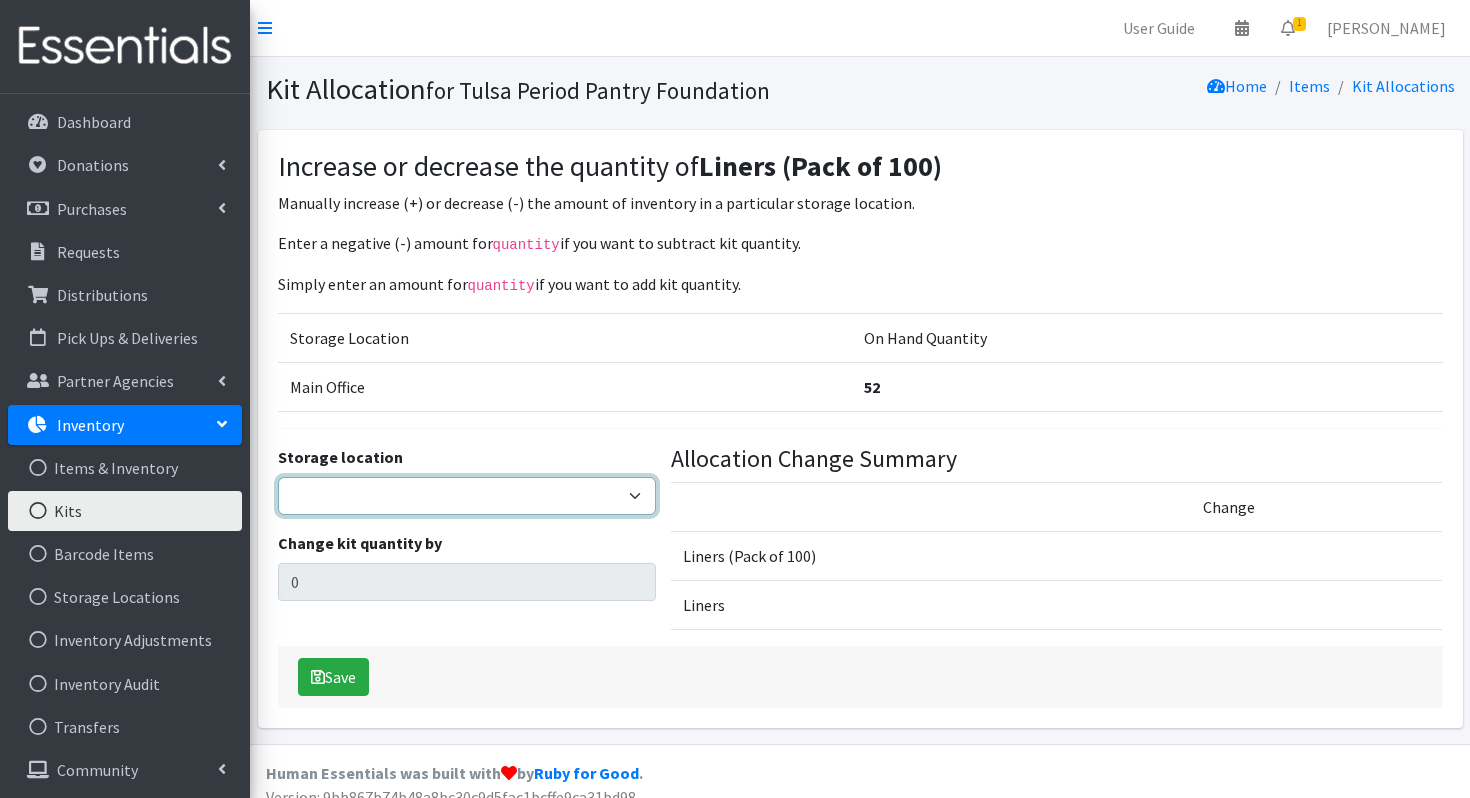 click on "Main Office" at bounding box center (467, 496) 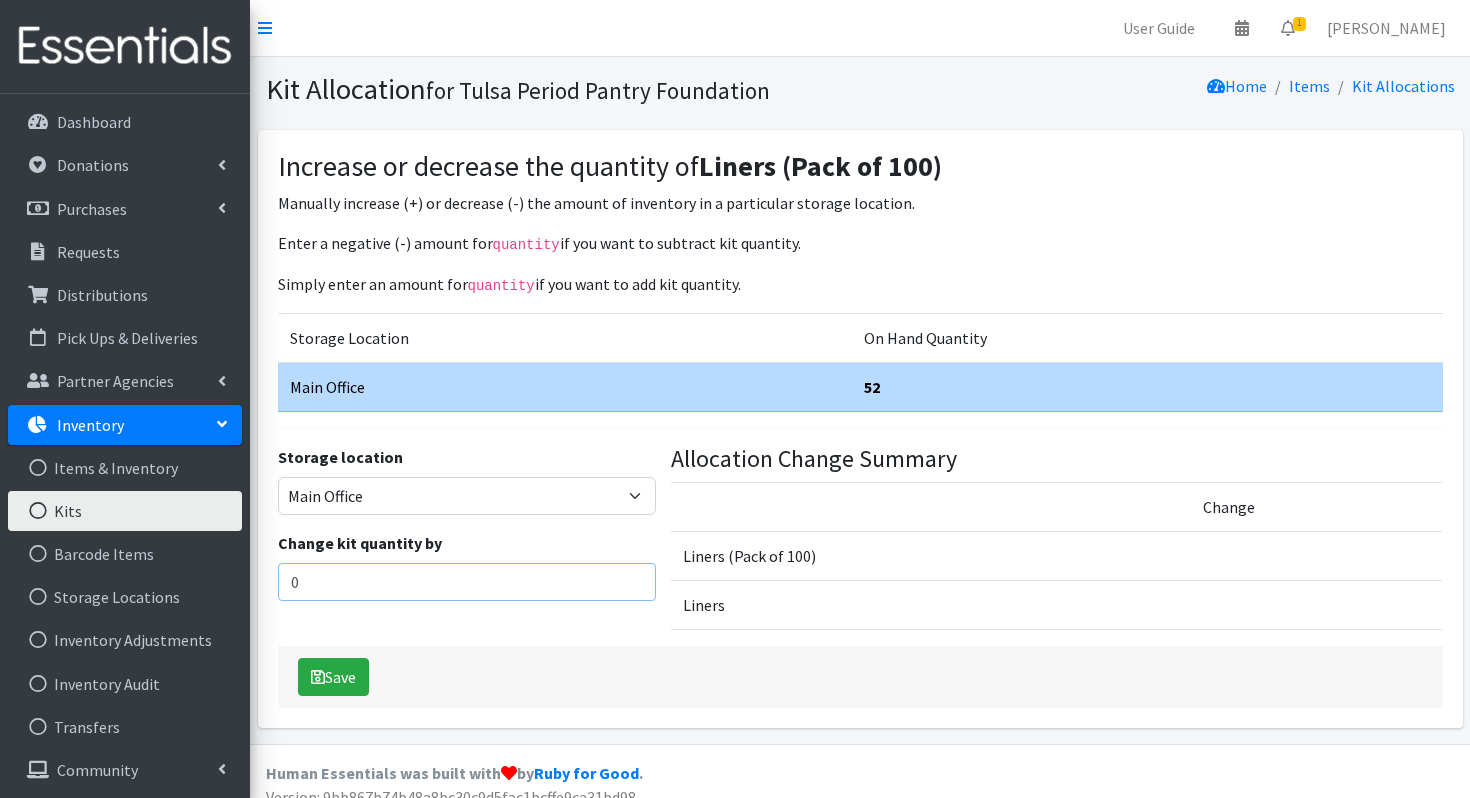 click on "0" at bounding box center [467, 582] 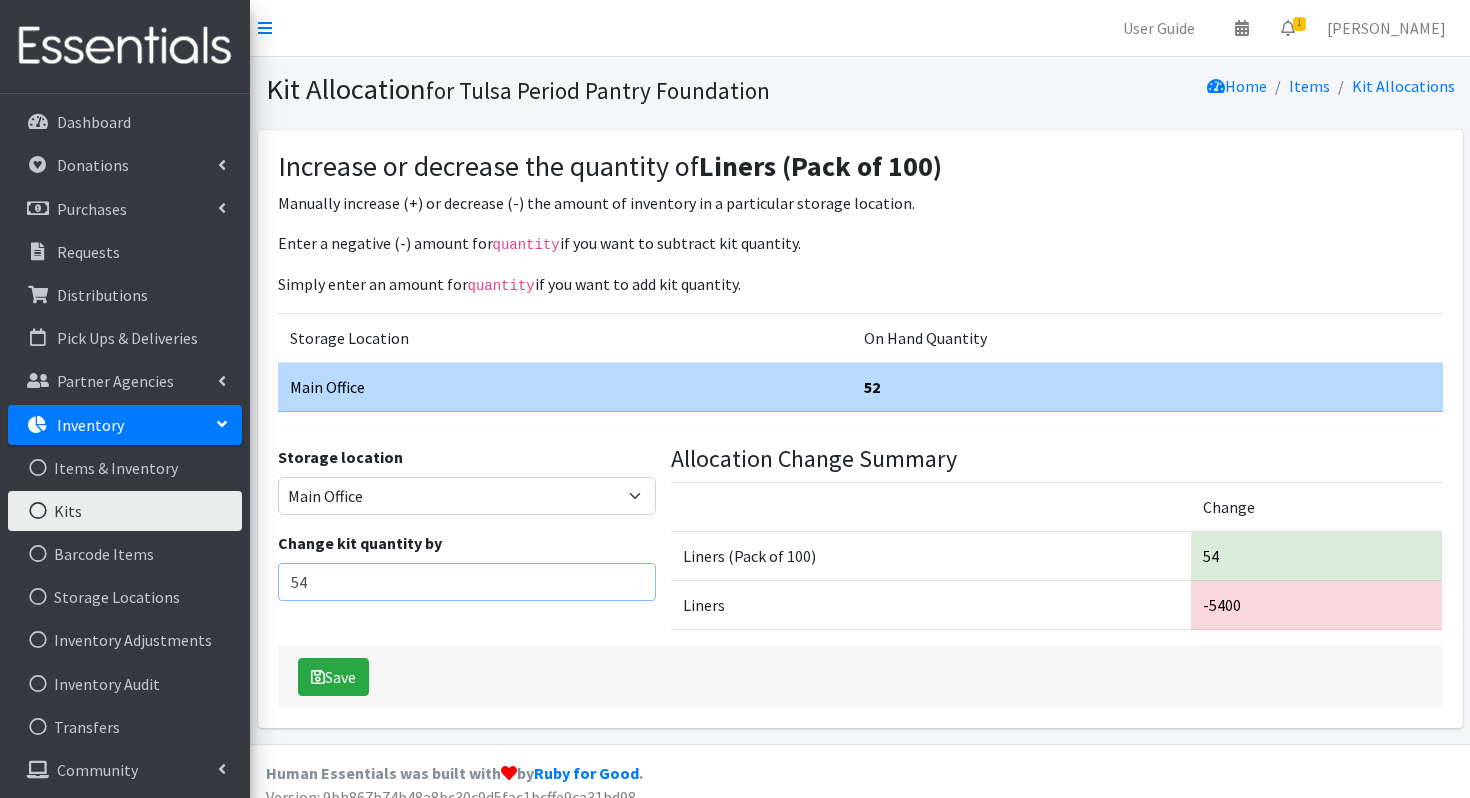 type on "5" 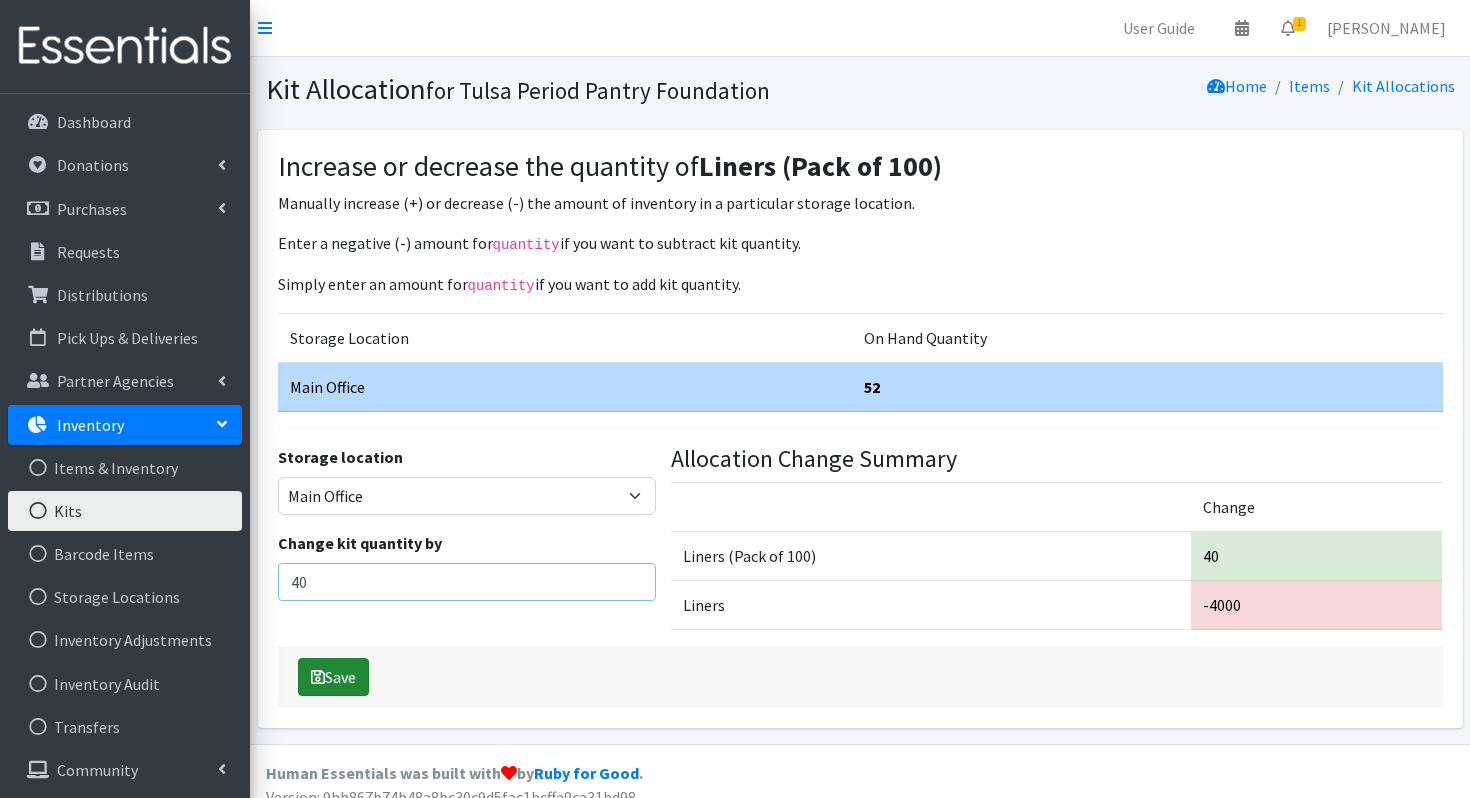 type on "40" 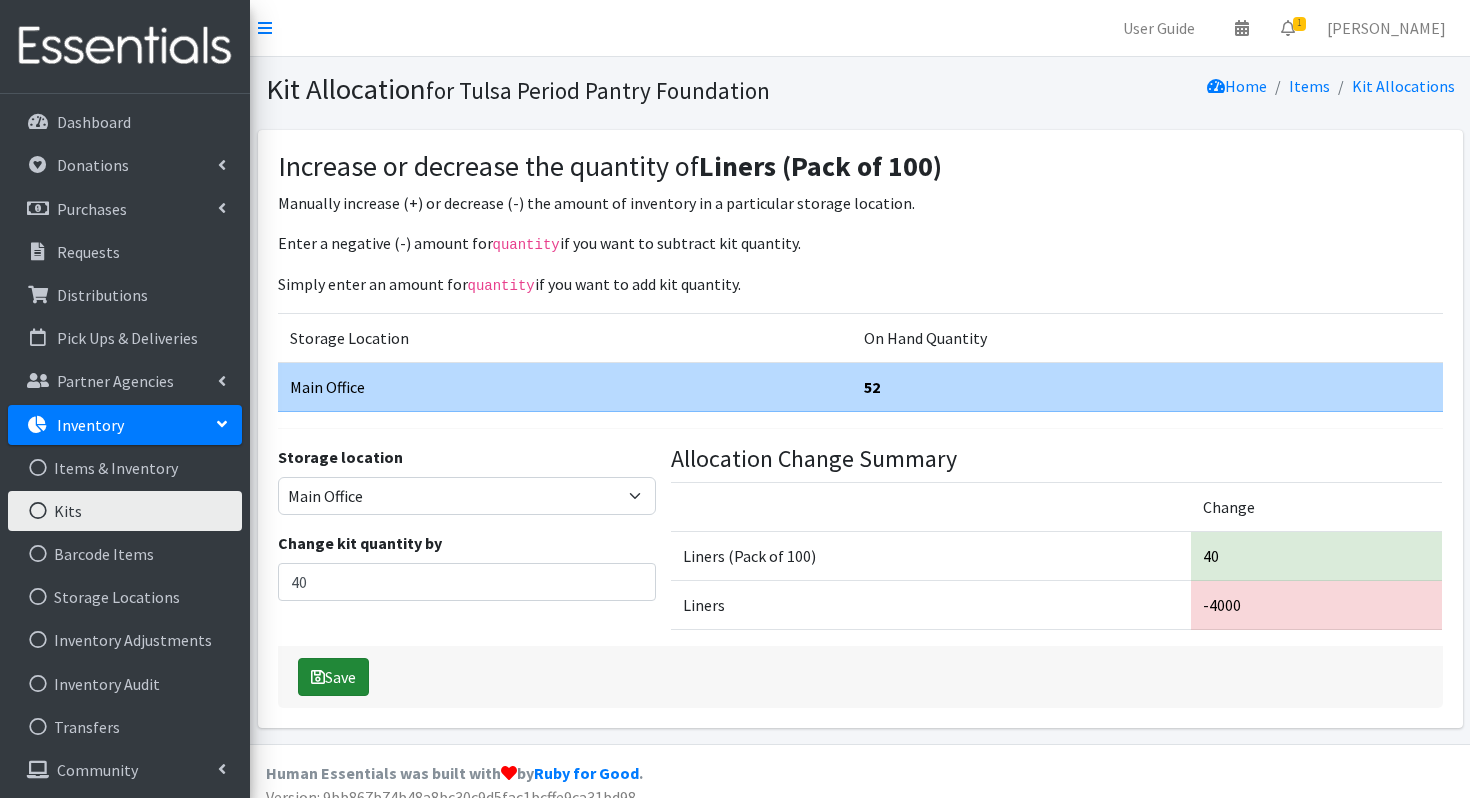 click on "Save" at bounding box center [333, 677] 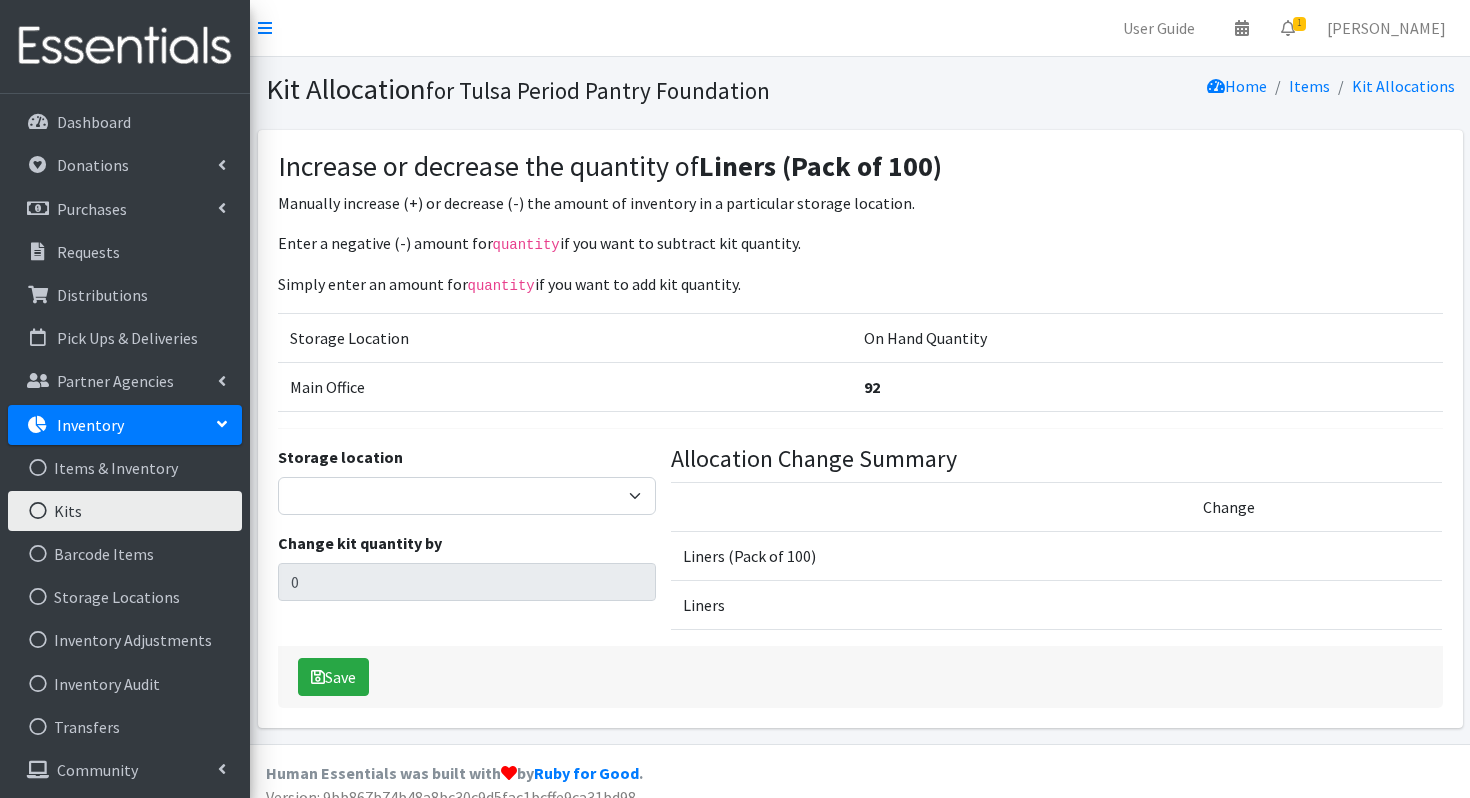 scroll, scrollTop: 0, scrollLeft: 0, axis: both 